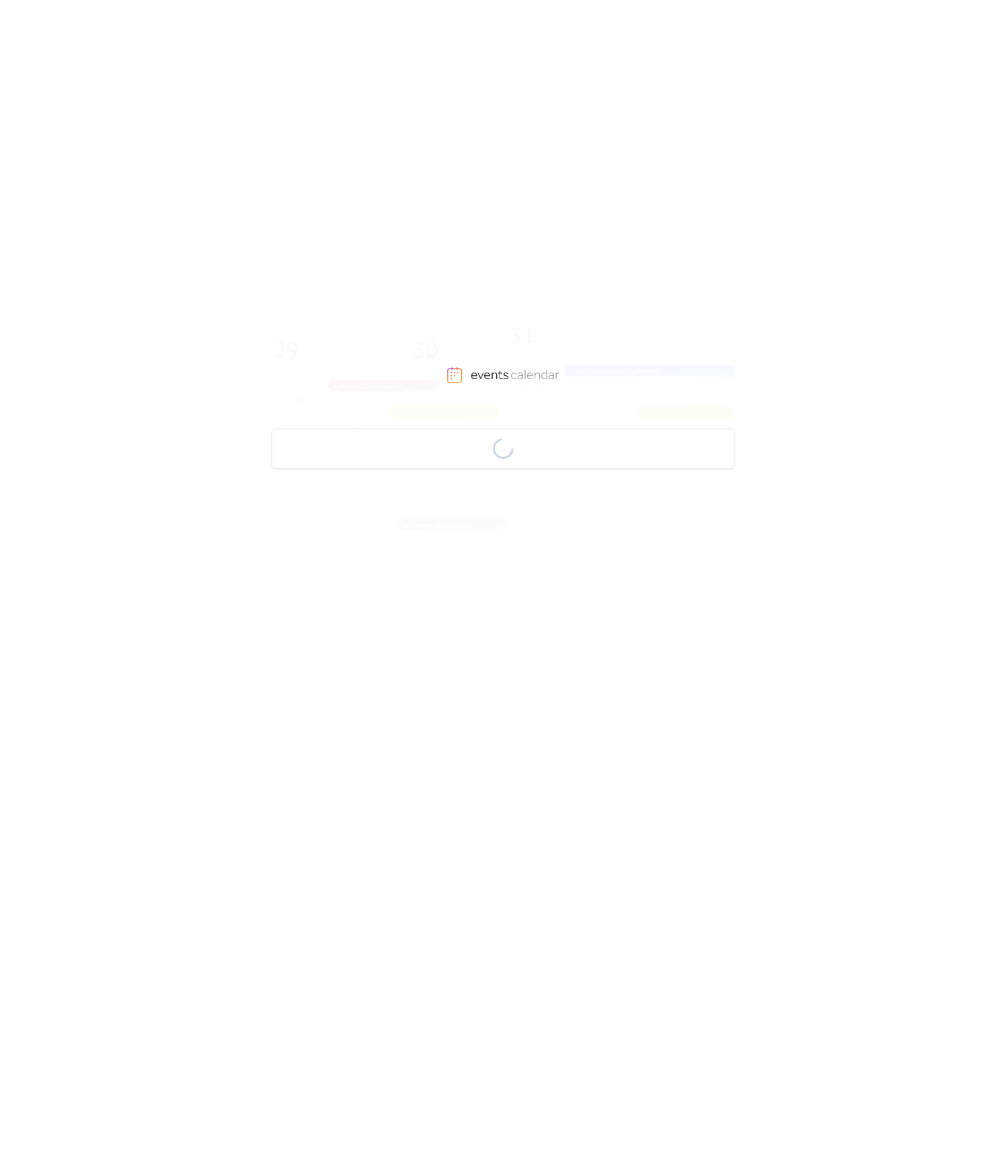 scroll, scrollTop: 0, scrollLeft: 0, axis: both 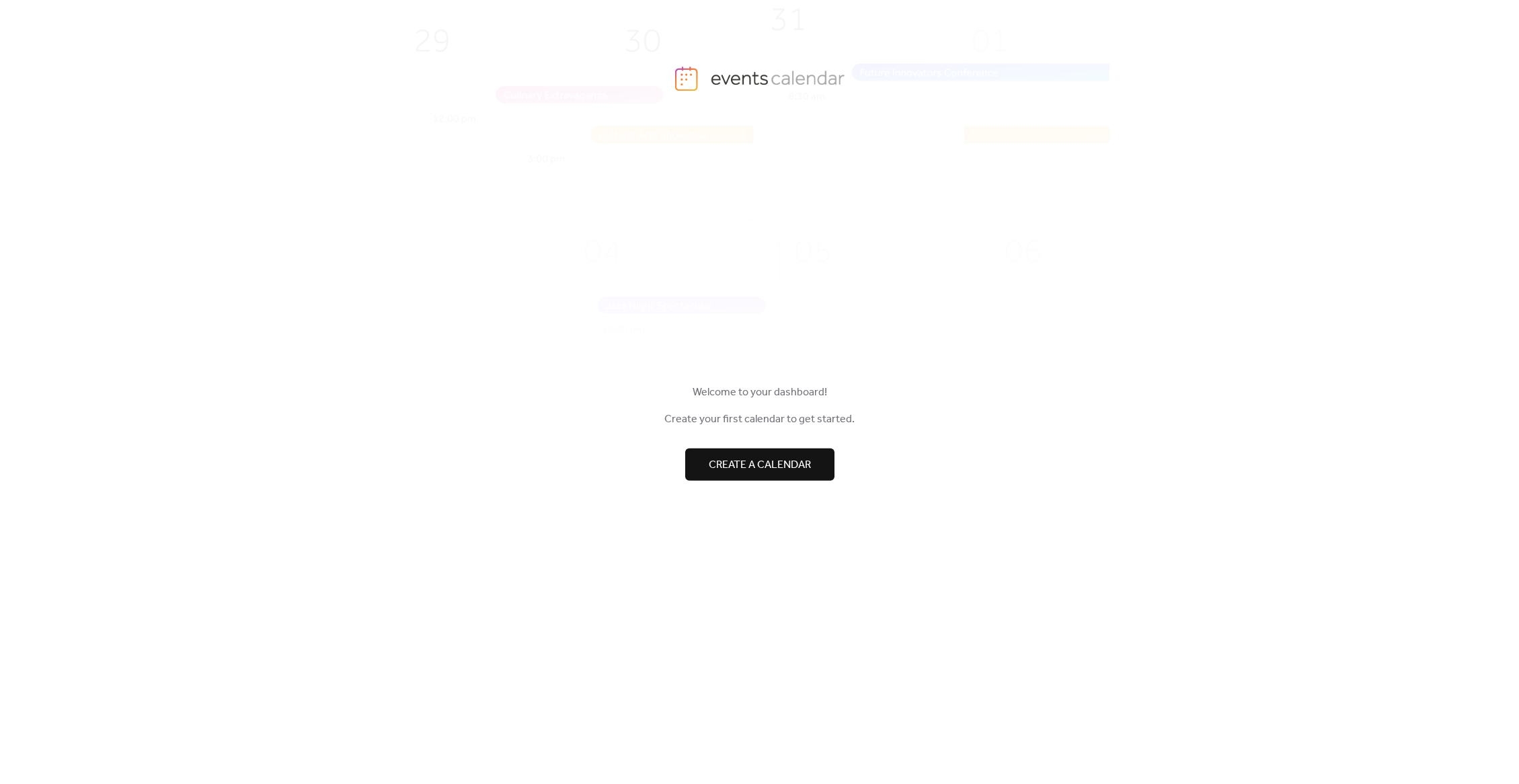 click on "Create a calendar" at bounding box center [760, 465] 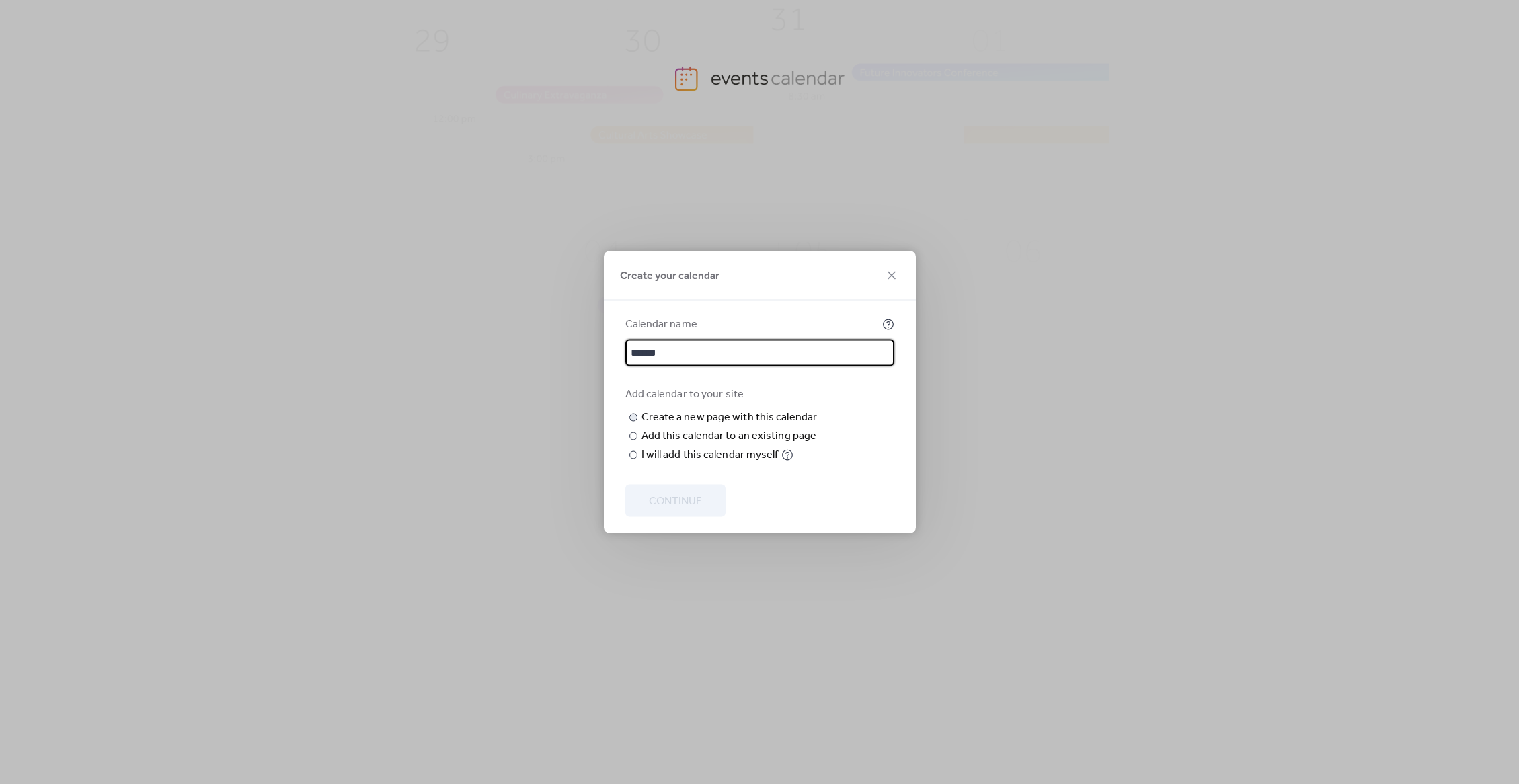 type on "******" 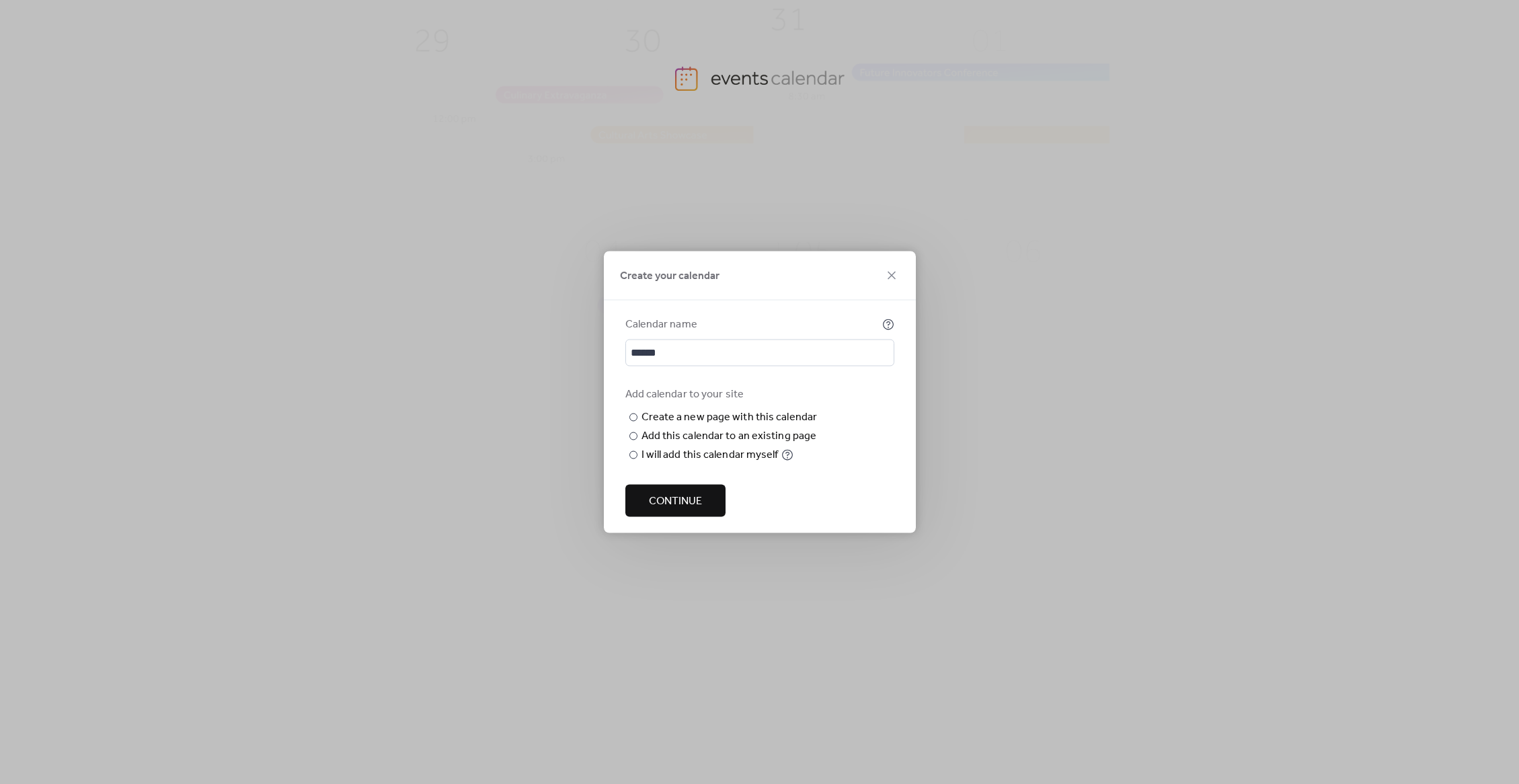 type on "*******" 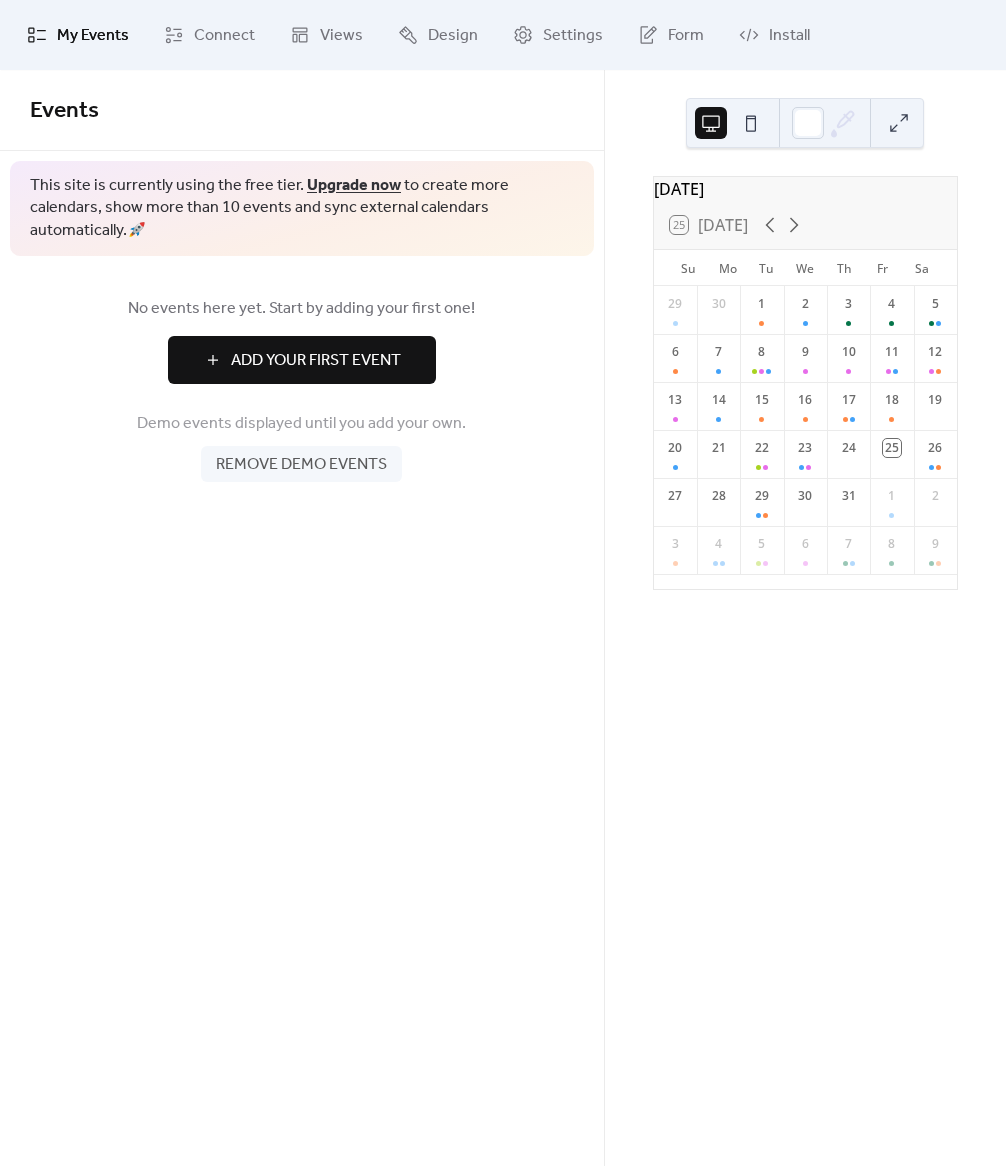 click on "Add Your First Event" at bounding box center (316, 361) 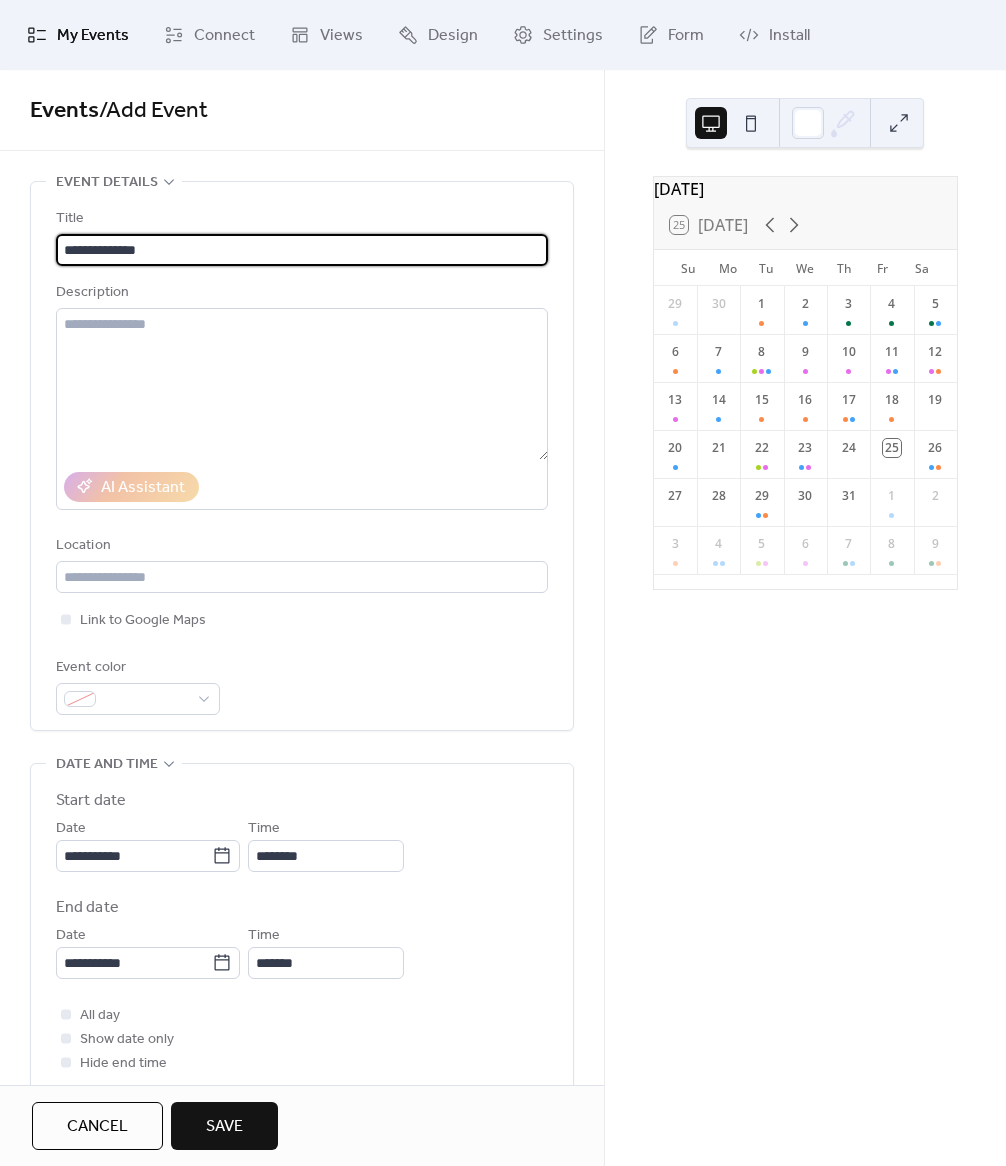 type on "**********" 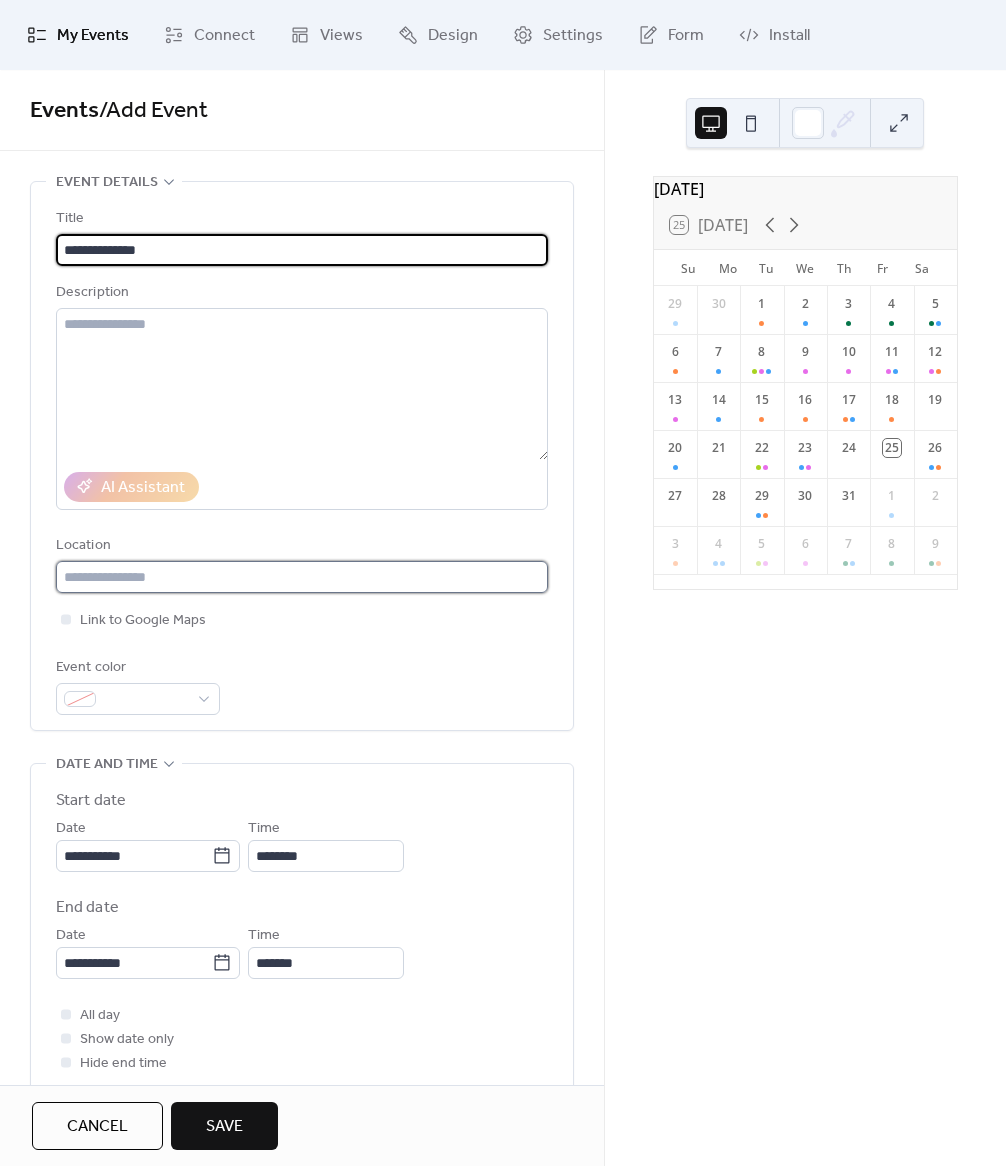 click at bounding box center (302, 577) 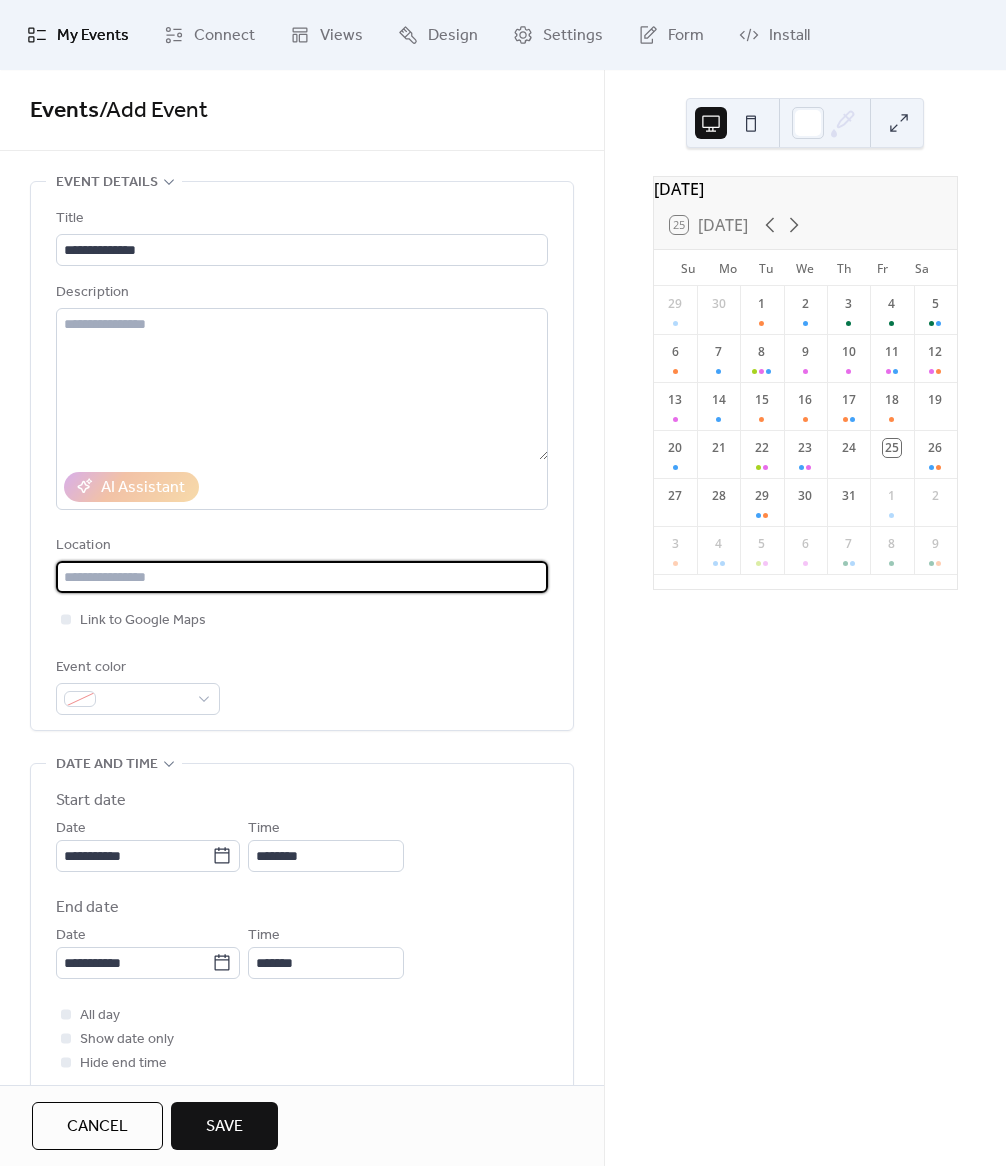 paste on "**********" 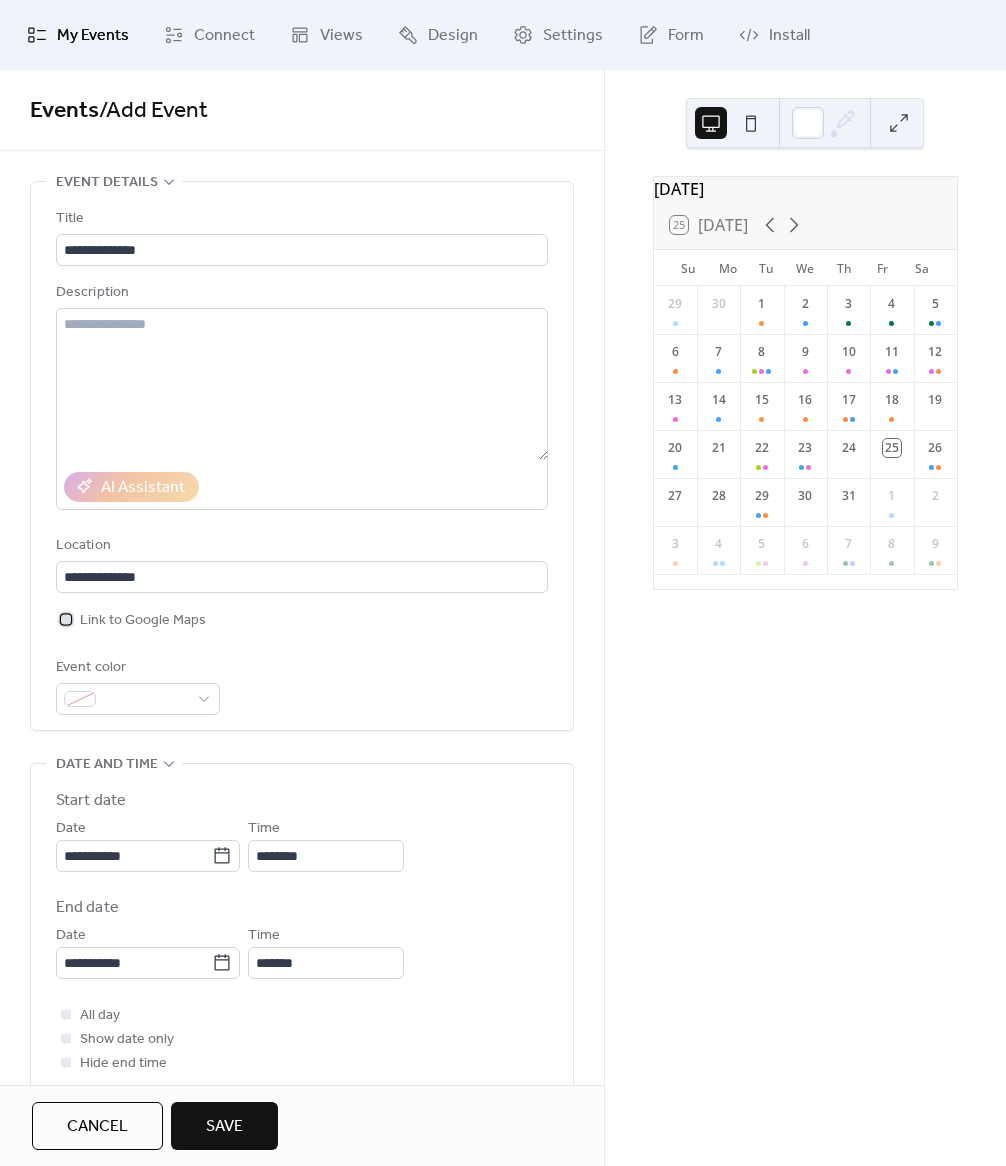 click on "Link to Google Maps" at bounding box center [143, 621] 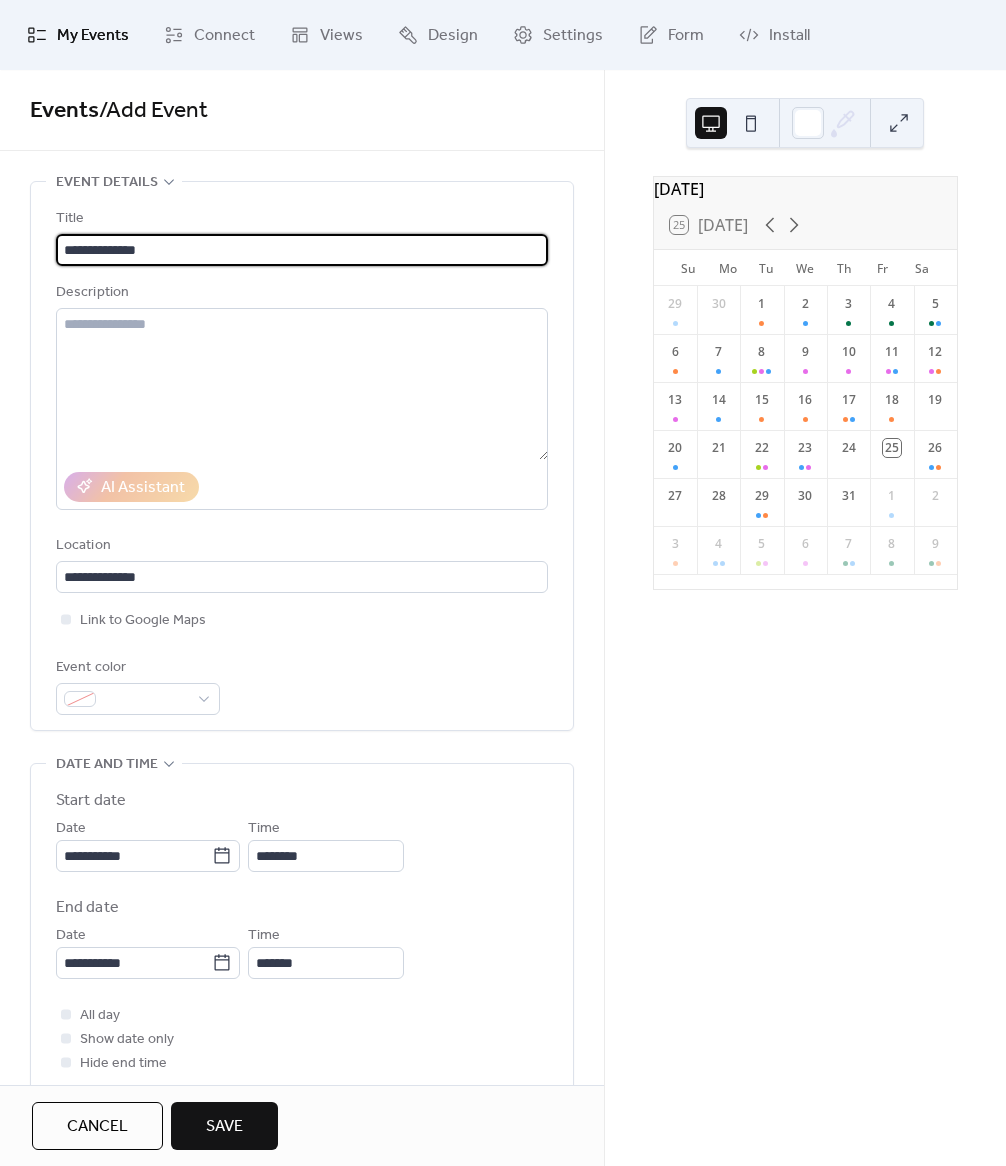click on "**********" at bounding box center [302, 250] 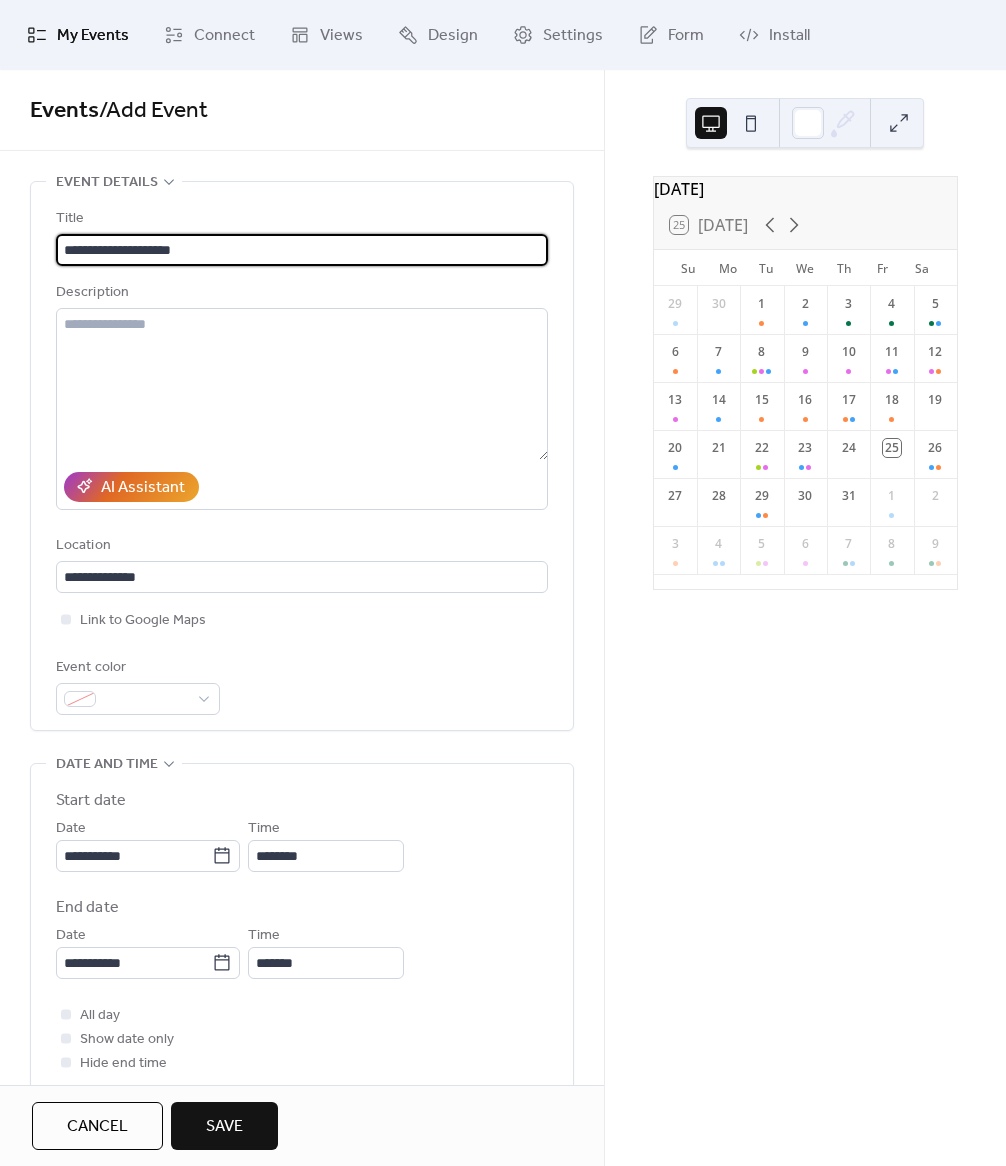 click on "**********" at bounding box center (302, 250) 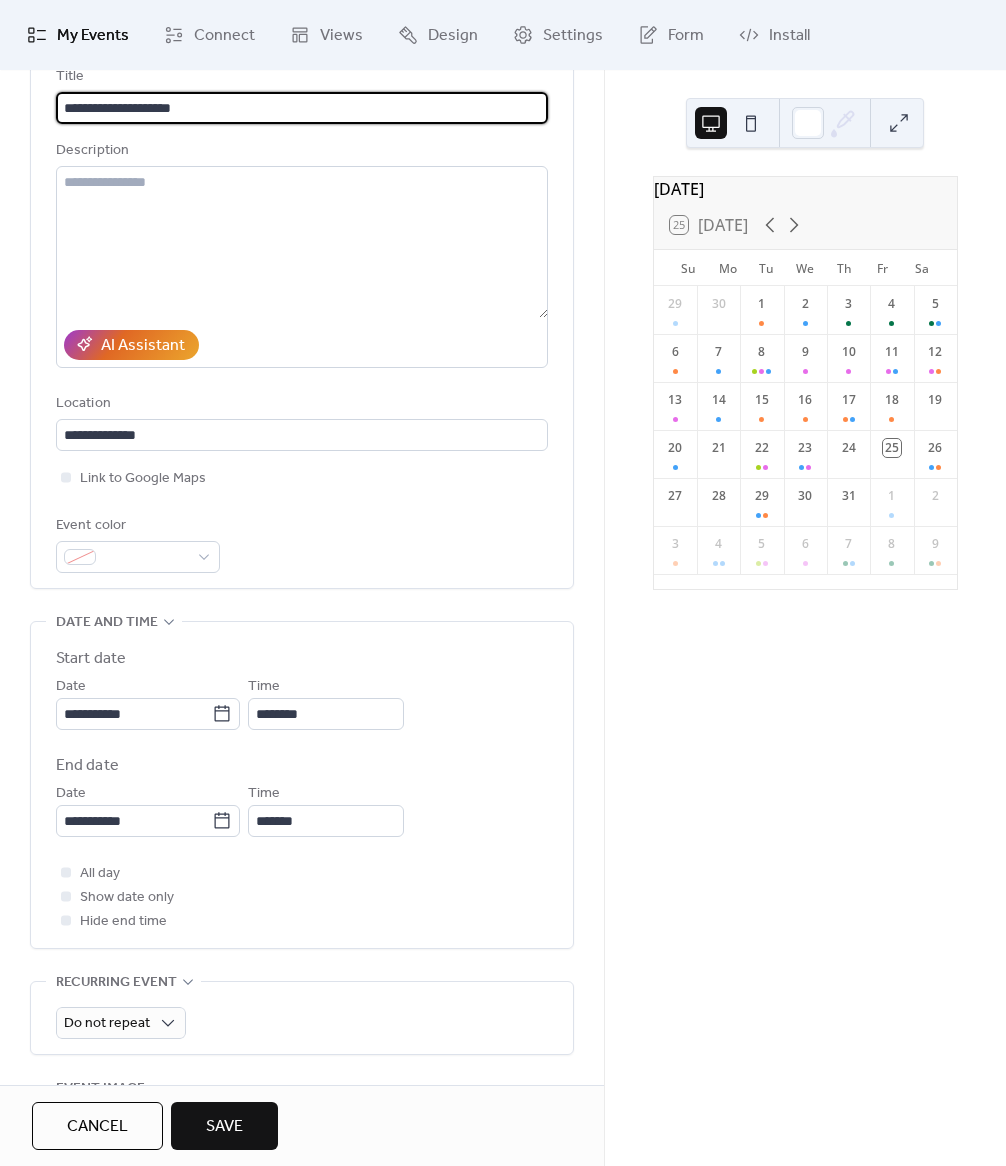 scroll, scrollTop: 143, scrollLeft: 0, axis: vertical 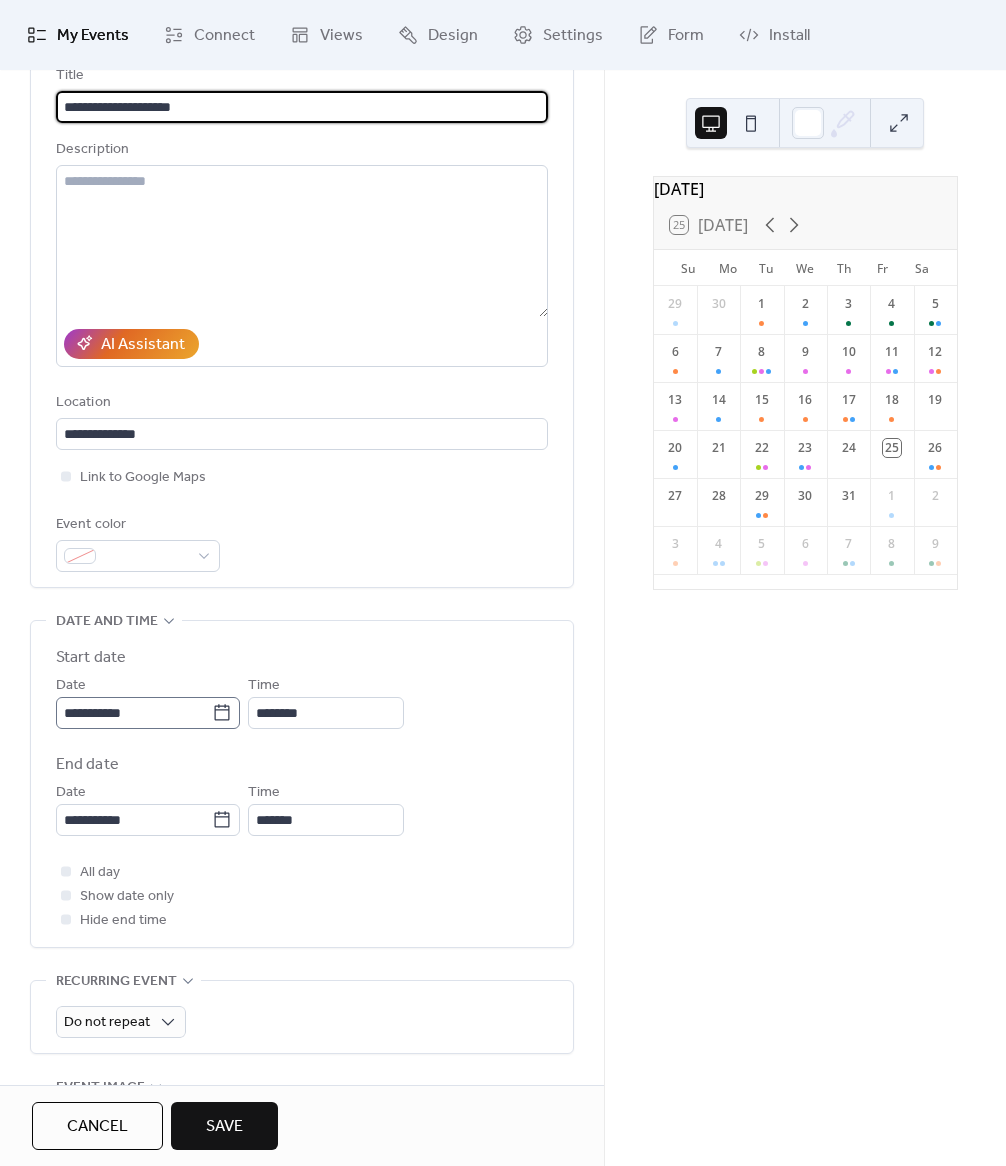 type on "**********" 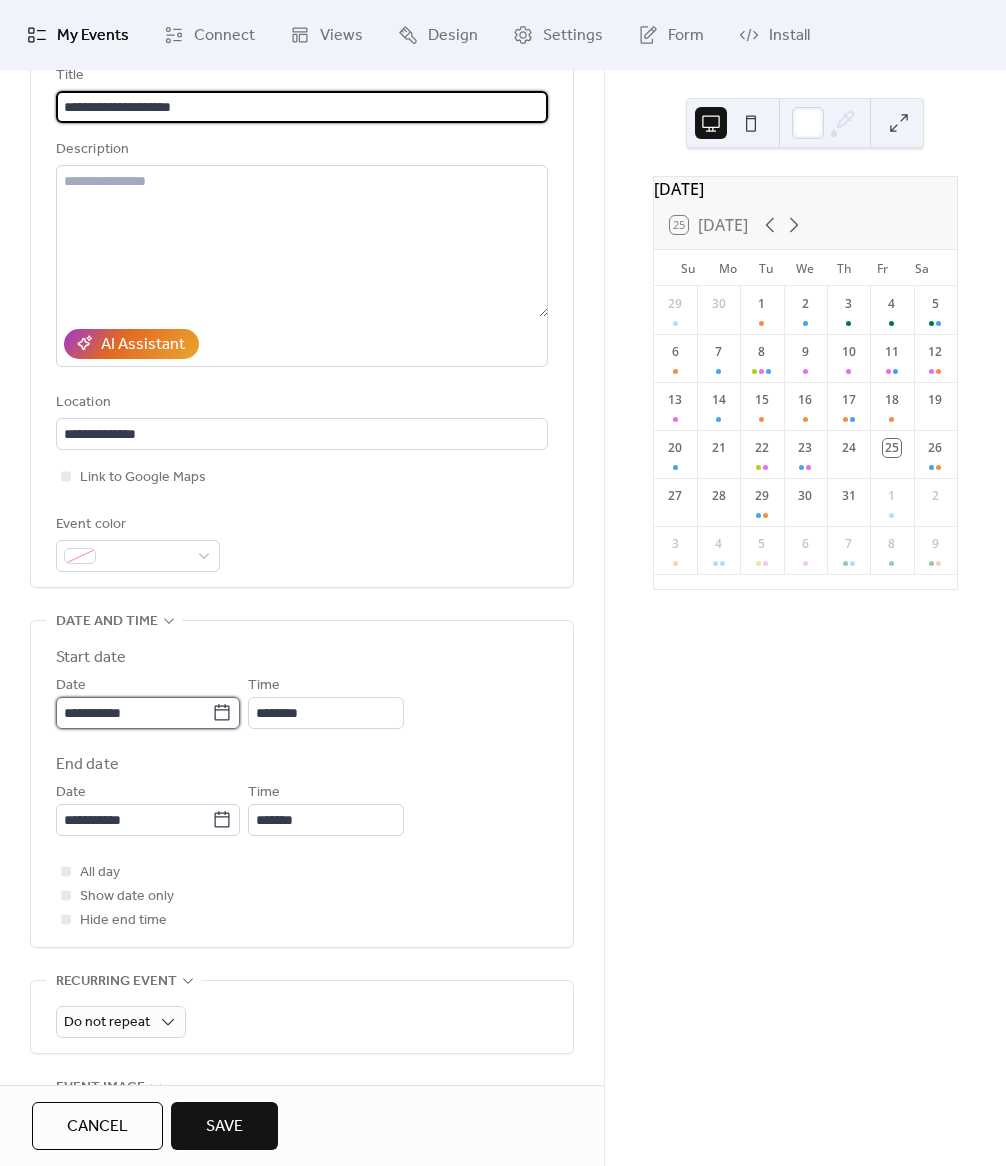 click on "**********" at bounding box center (134, 713) 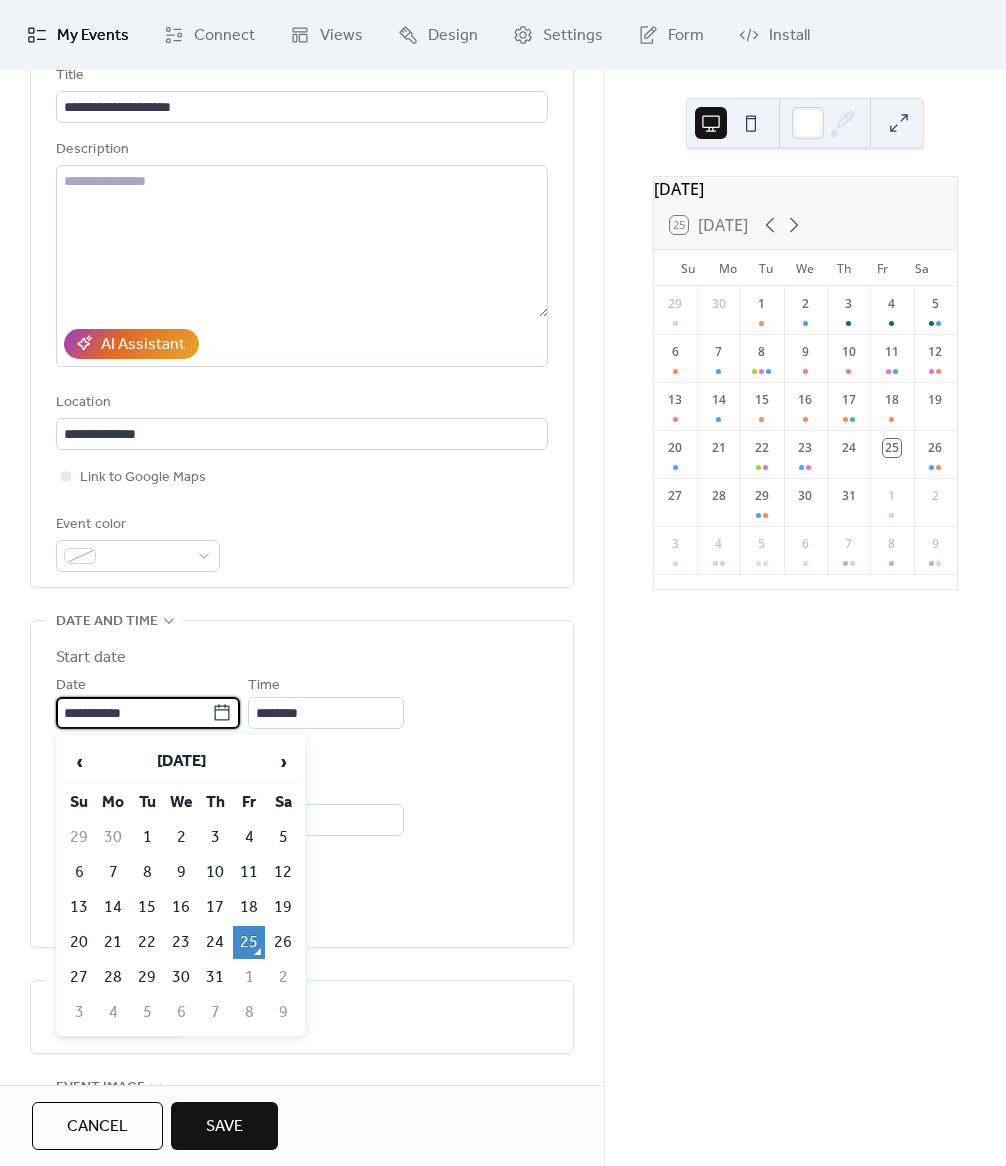 click on "**********" at bounding box center [134, 713] 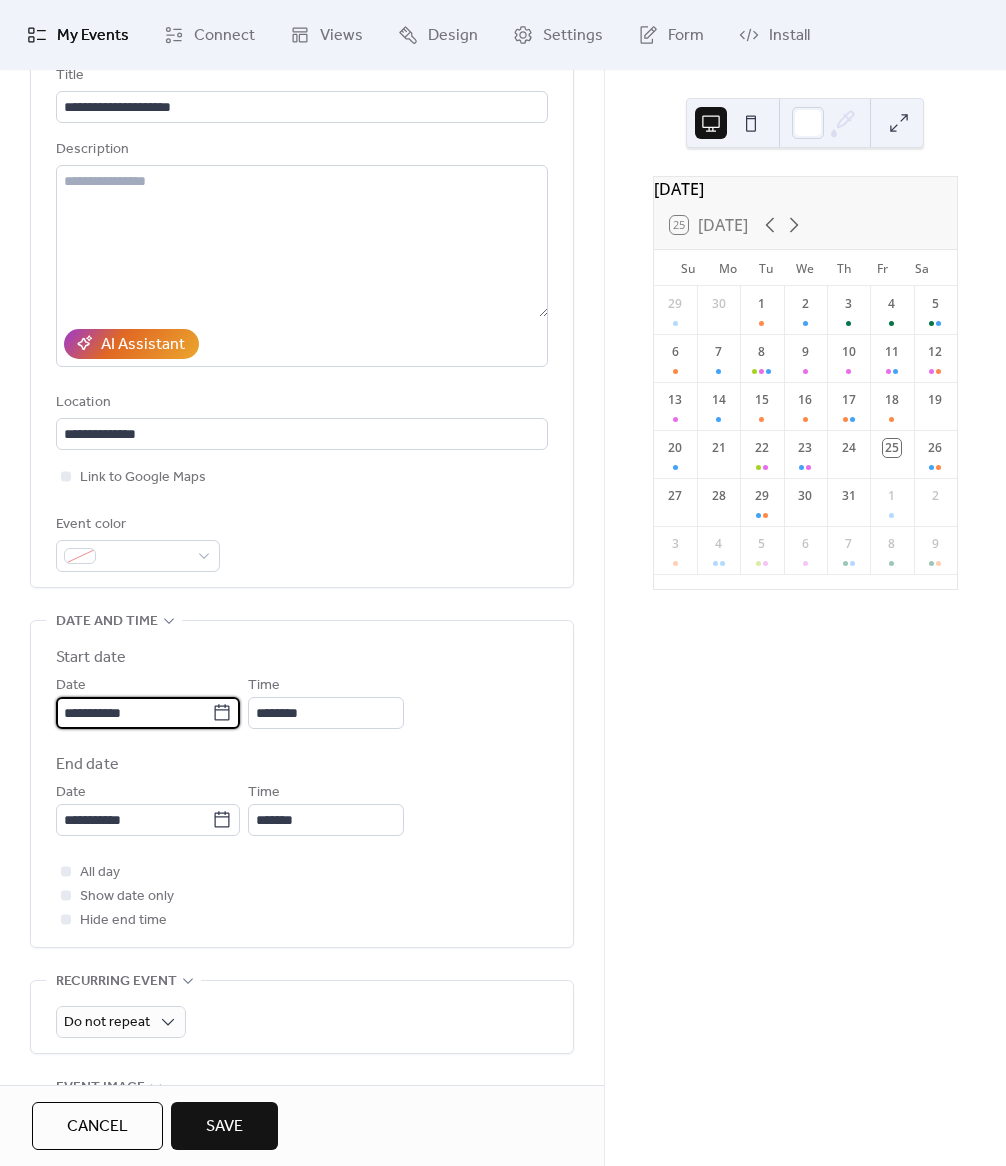 click on "**********" at bounding box center [134, 713] 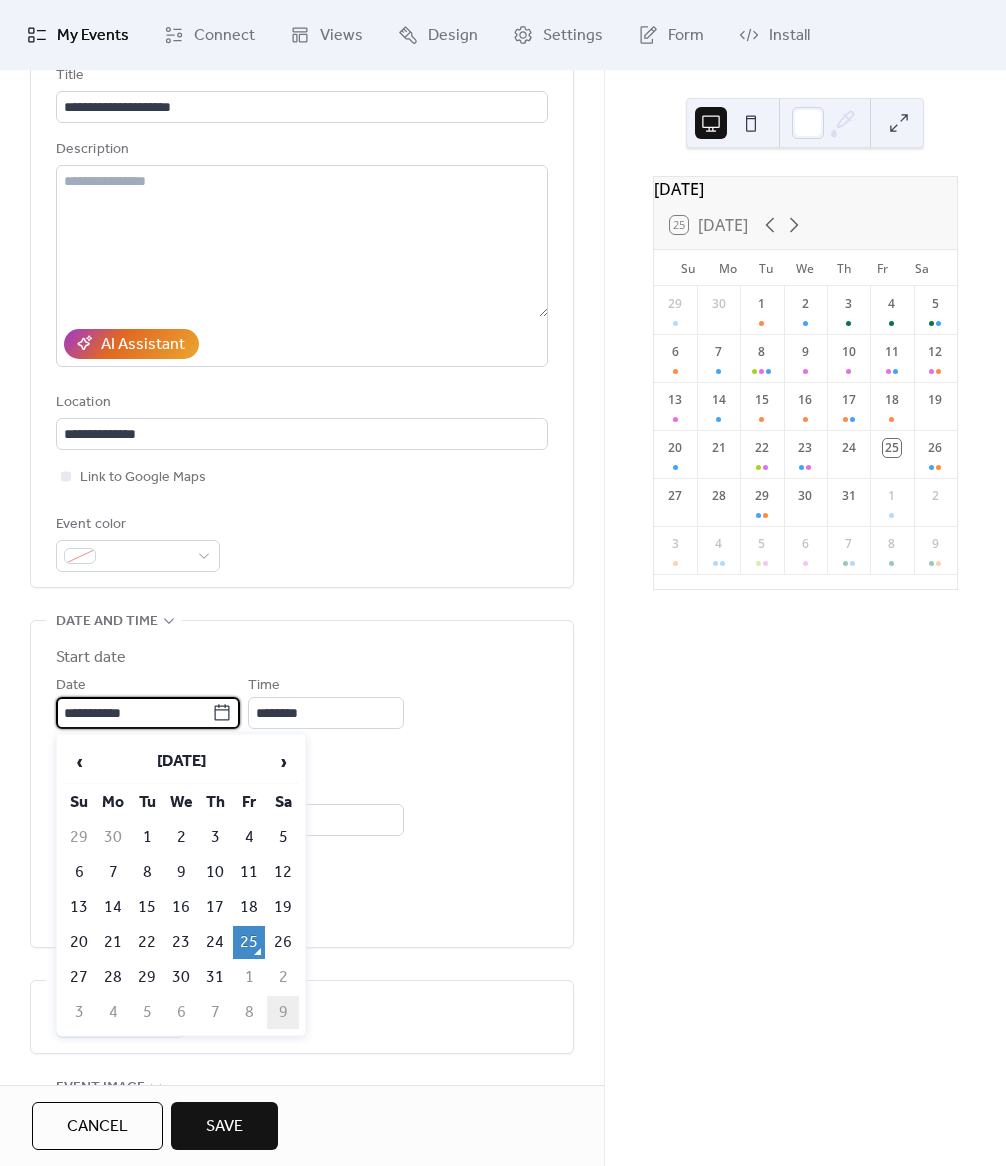 click on "9" at bounding box center [283, 1012] 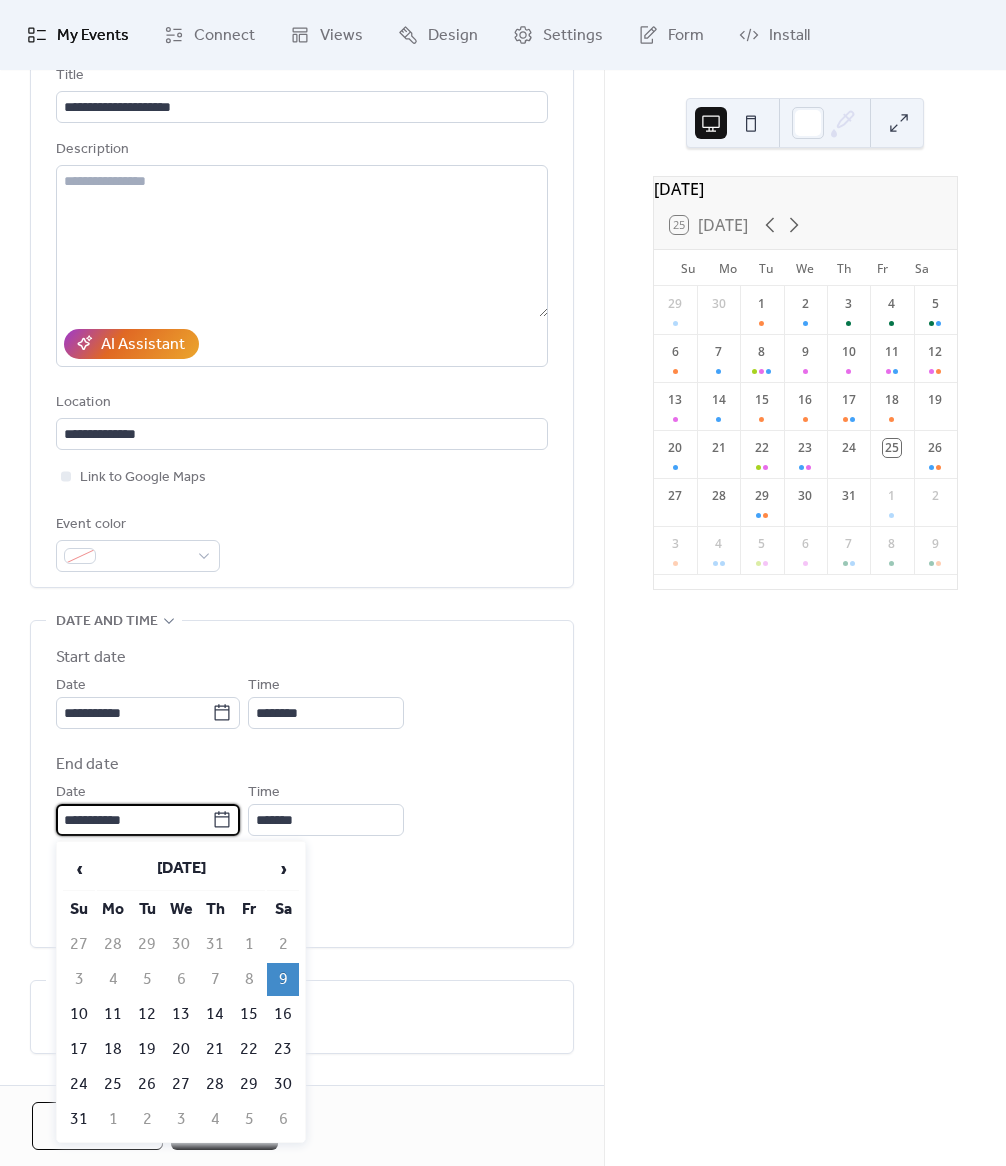 click on "**********" at bounding box center [134, 820] 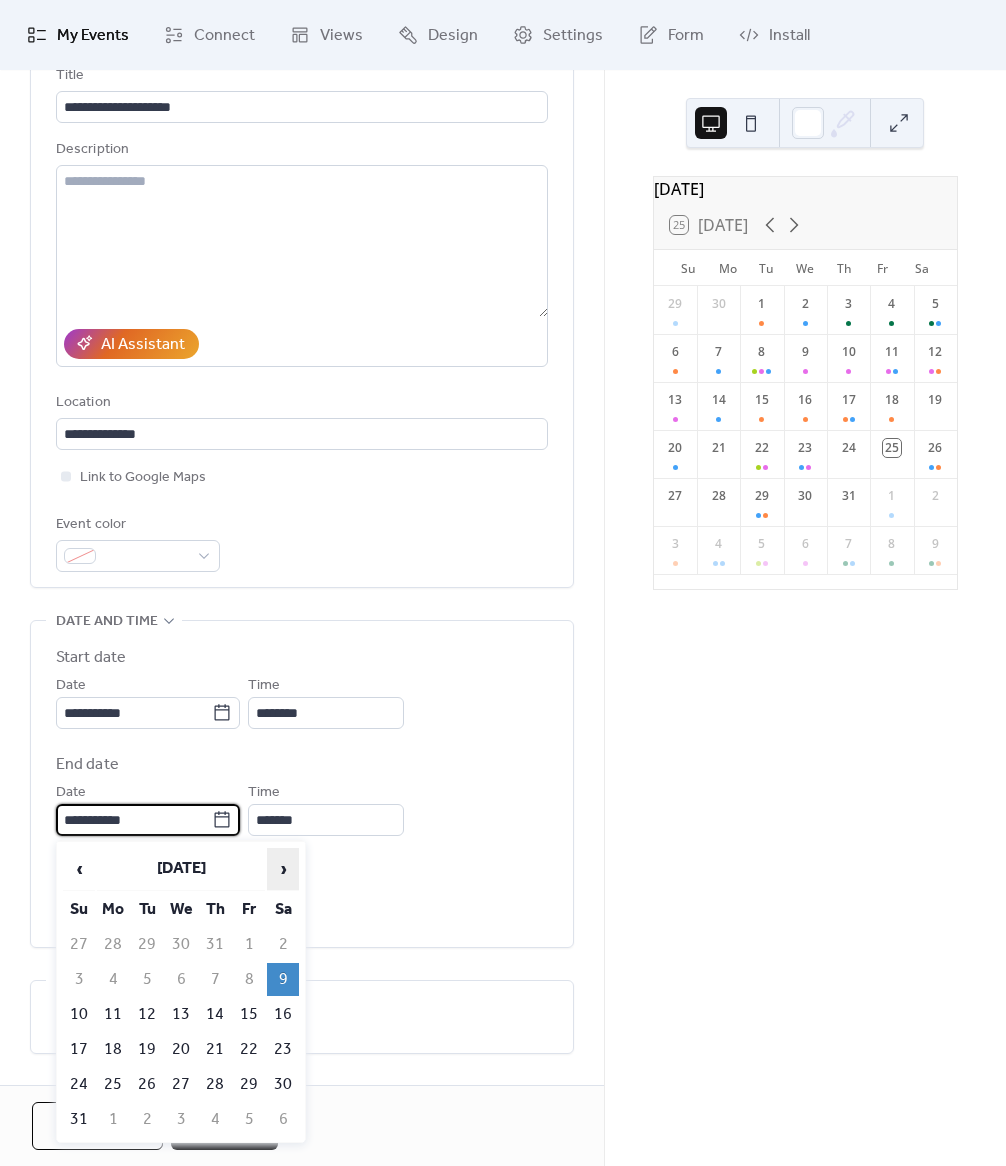 click on "›" at bounding box center (283, 869) 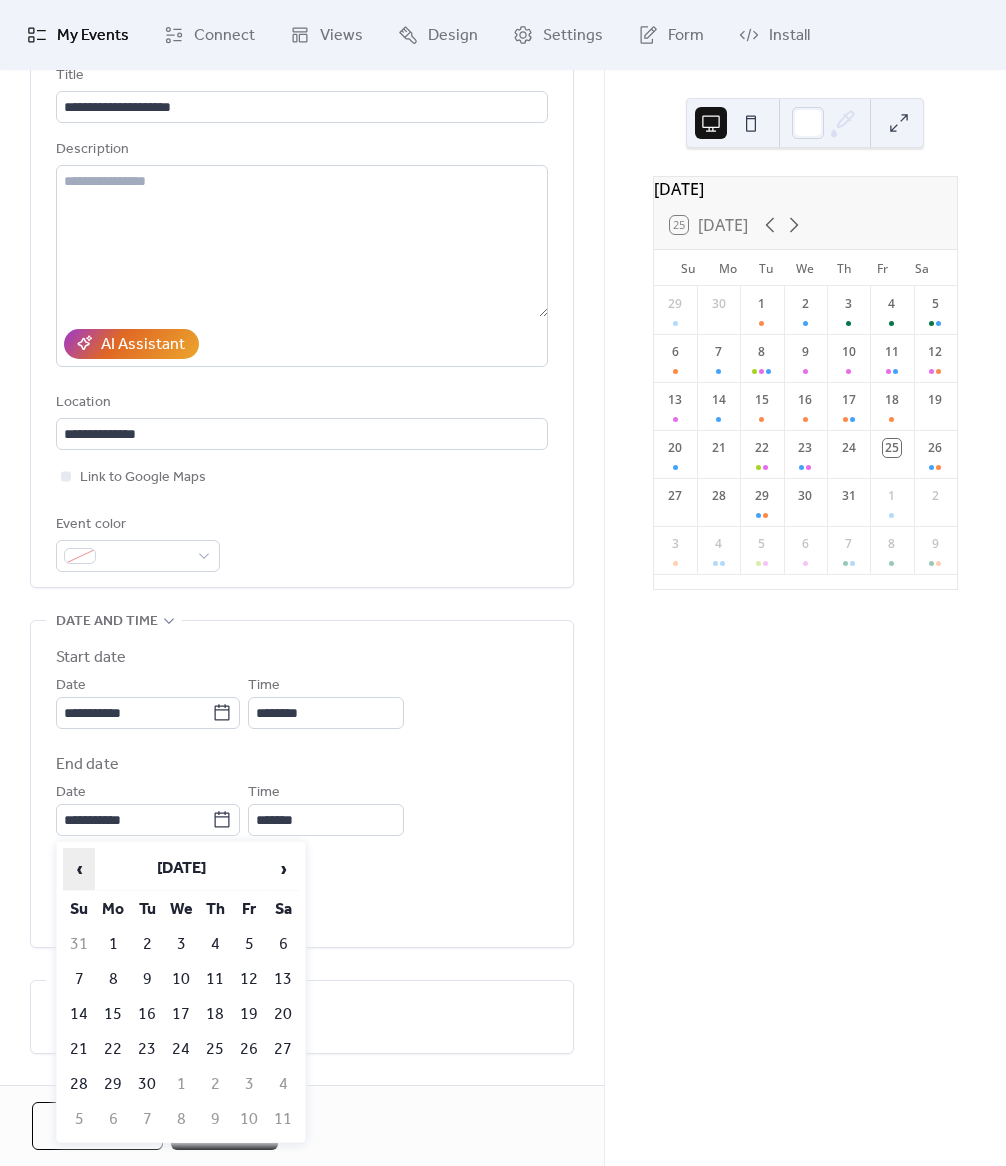 click on "‹" at bounding box center [79, 869] 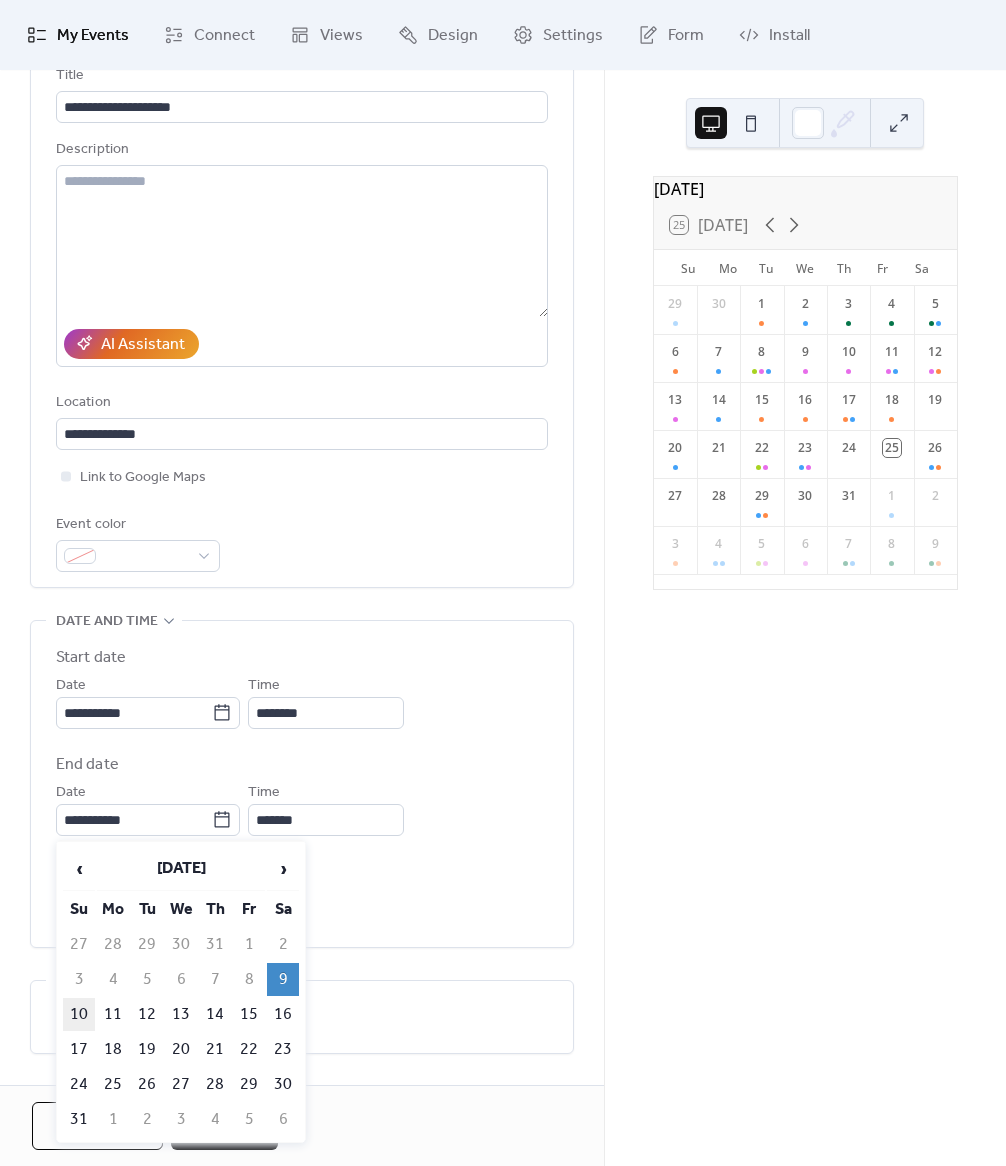 click on "10" at bounding box center (79, 1014) 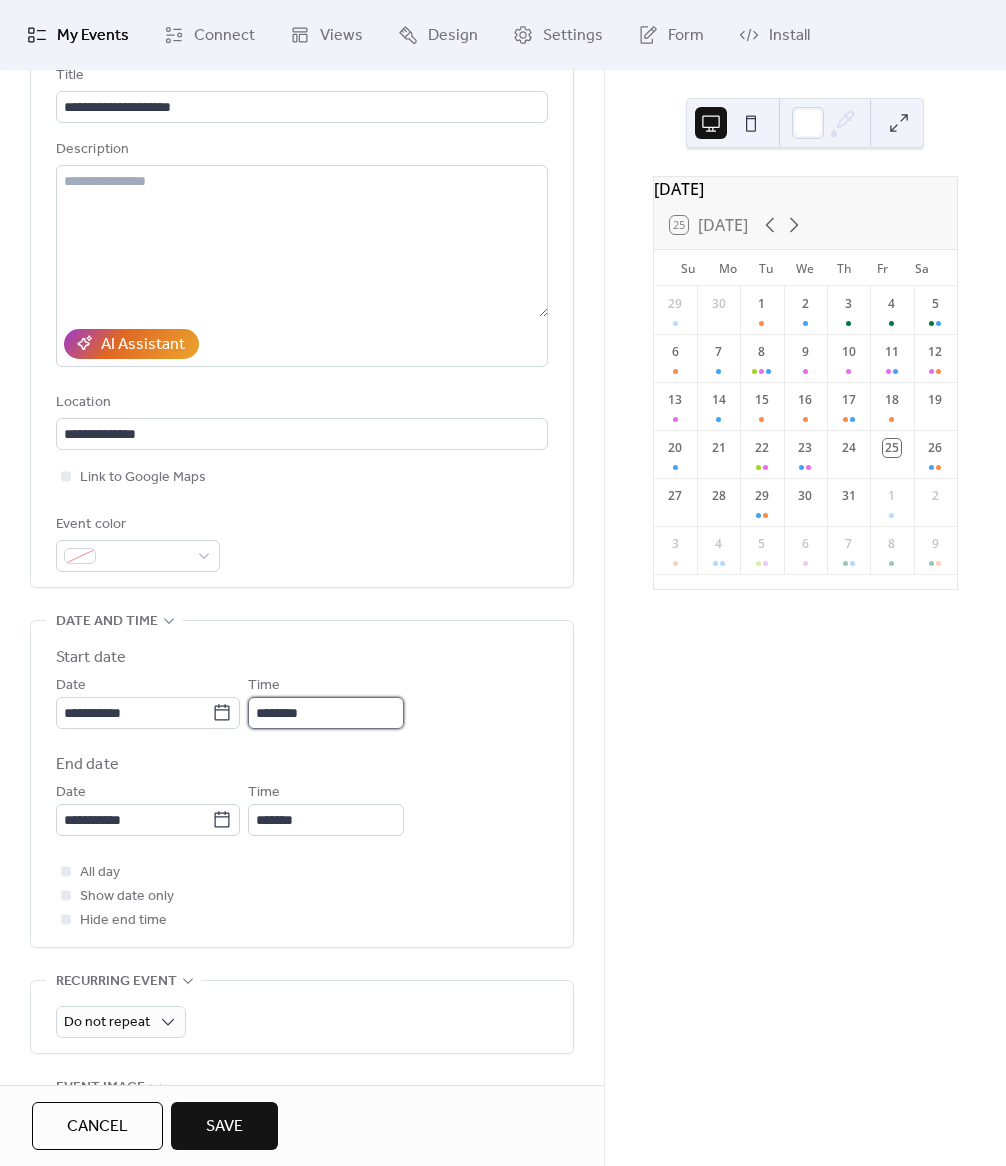 click on "********" at bounding box center [326, 713] 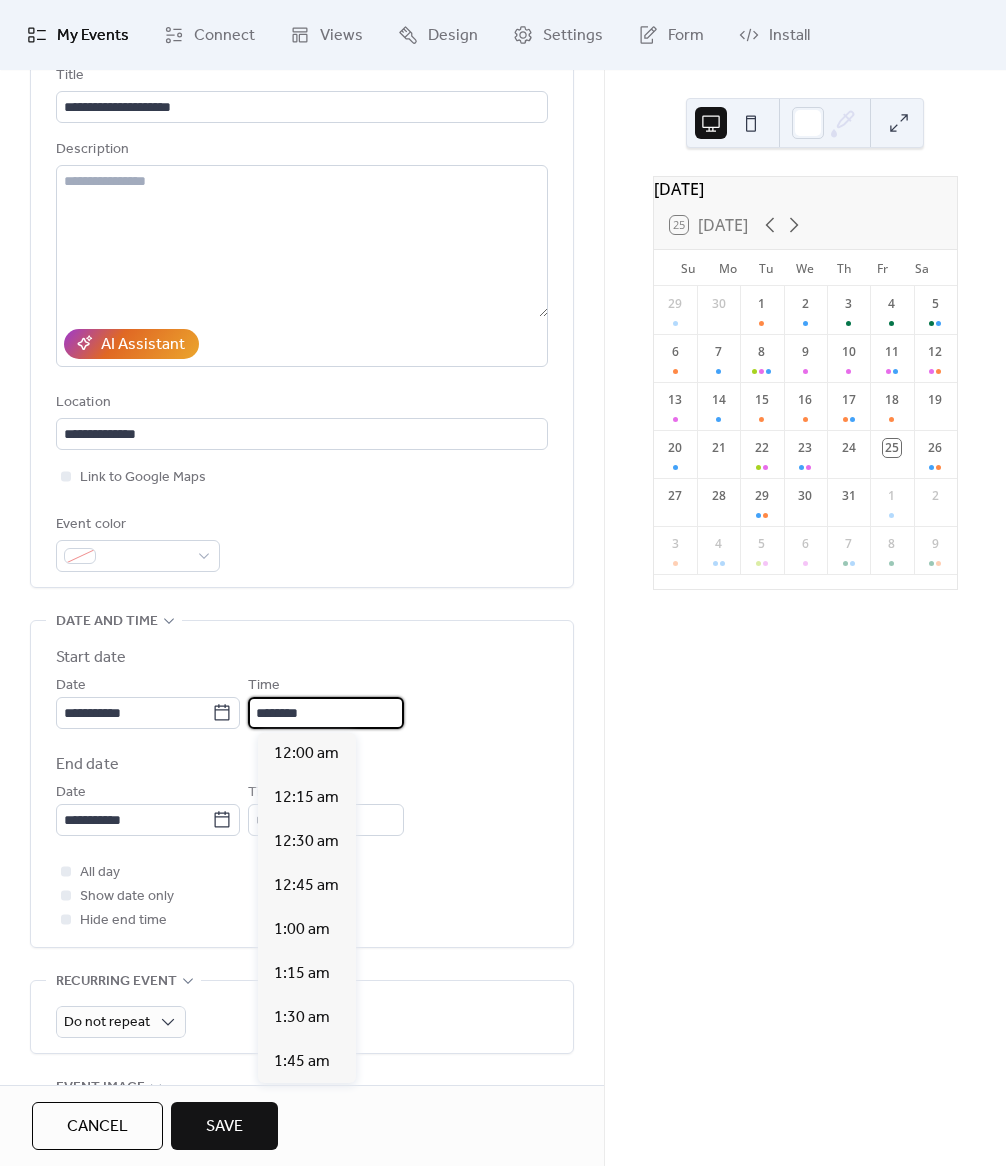 scroll, scrollTop: 2112, scrollLeft: 0, axis: vertical 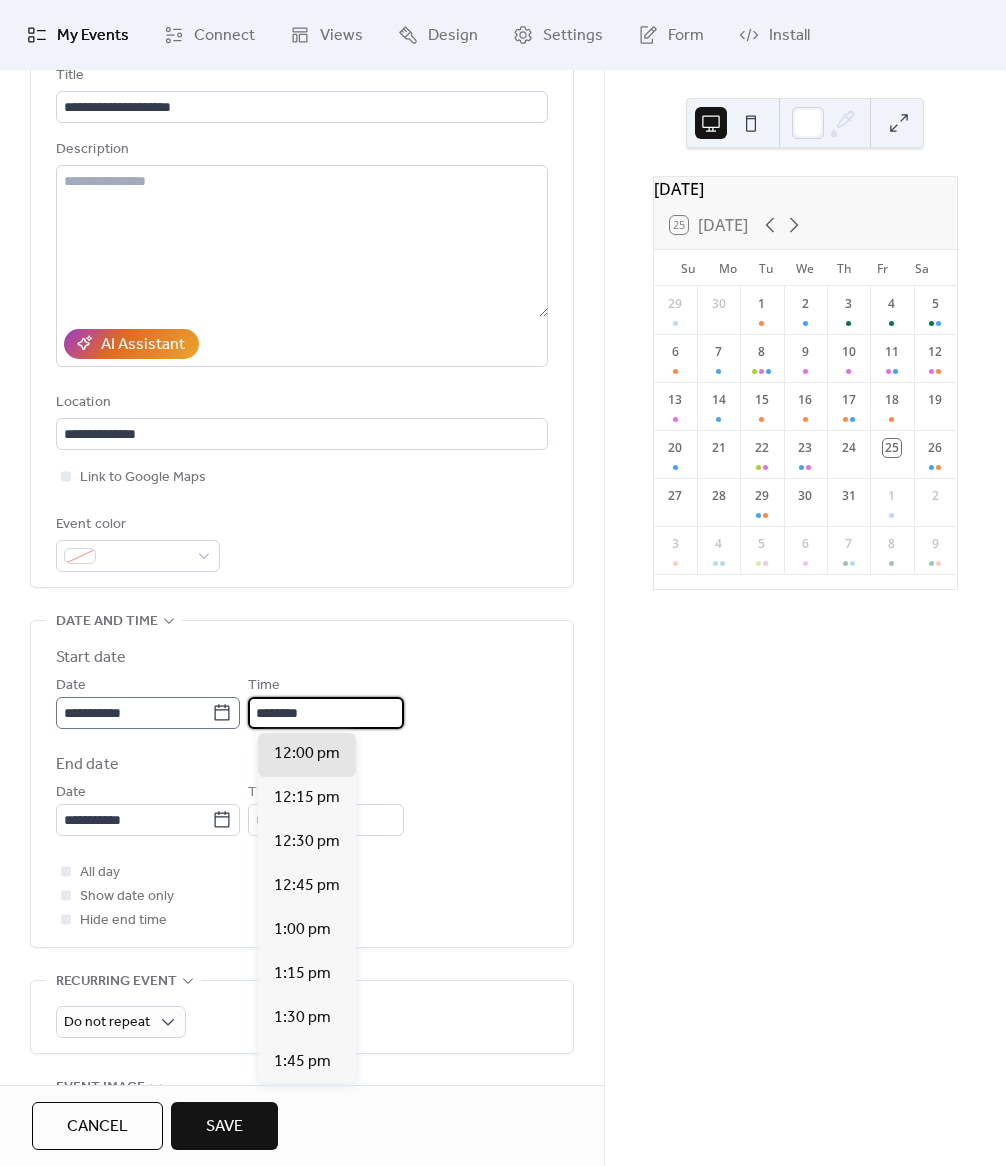 drag, startPoint x: 255, startPoint y: 709, endPoint x: 243, endPoint y: 709, distance: 12 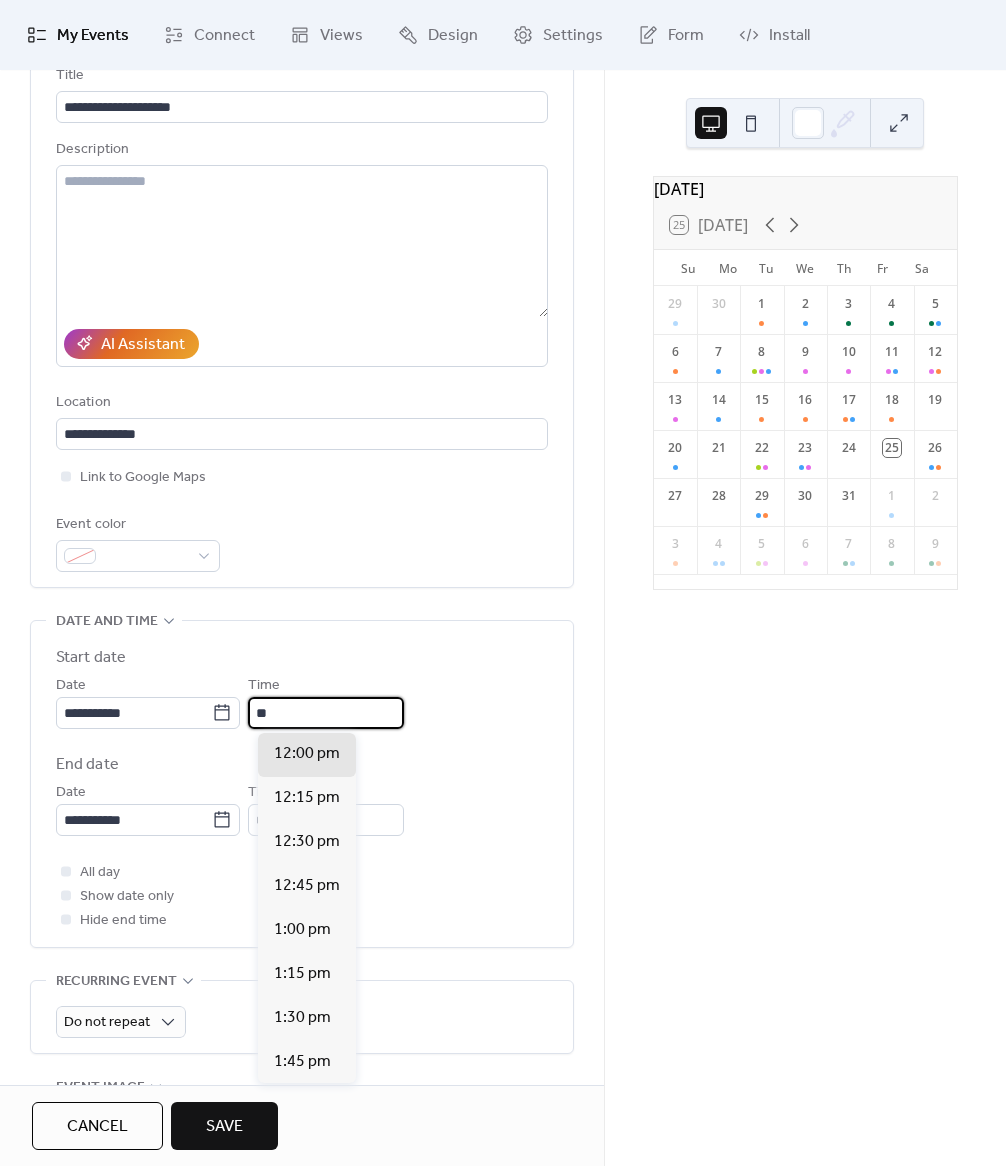 scroll, scrollTop: 0, scrollLeft: 0, axis: both 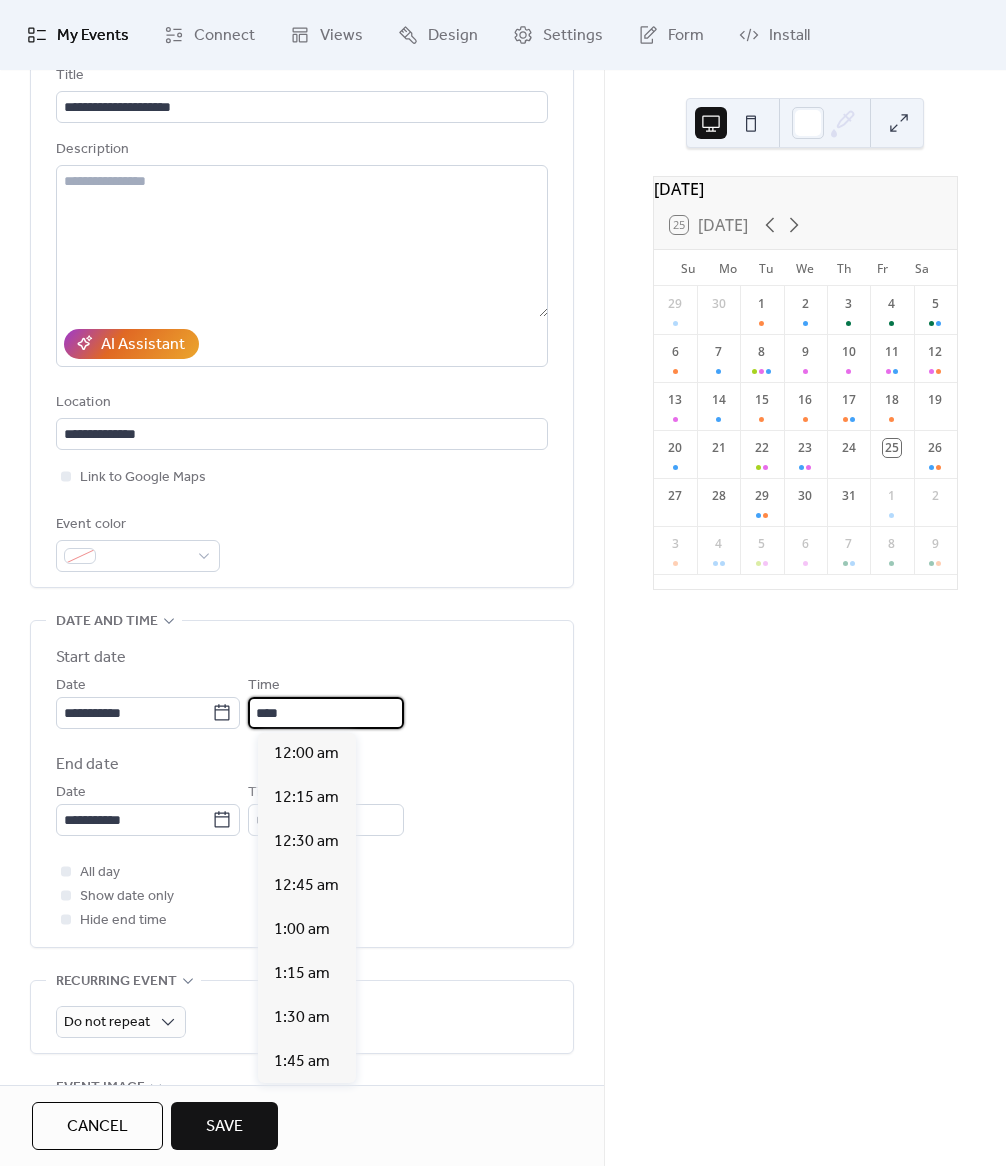 type on "********" 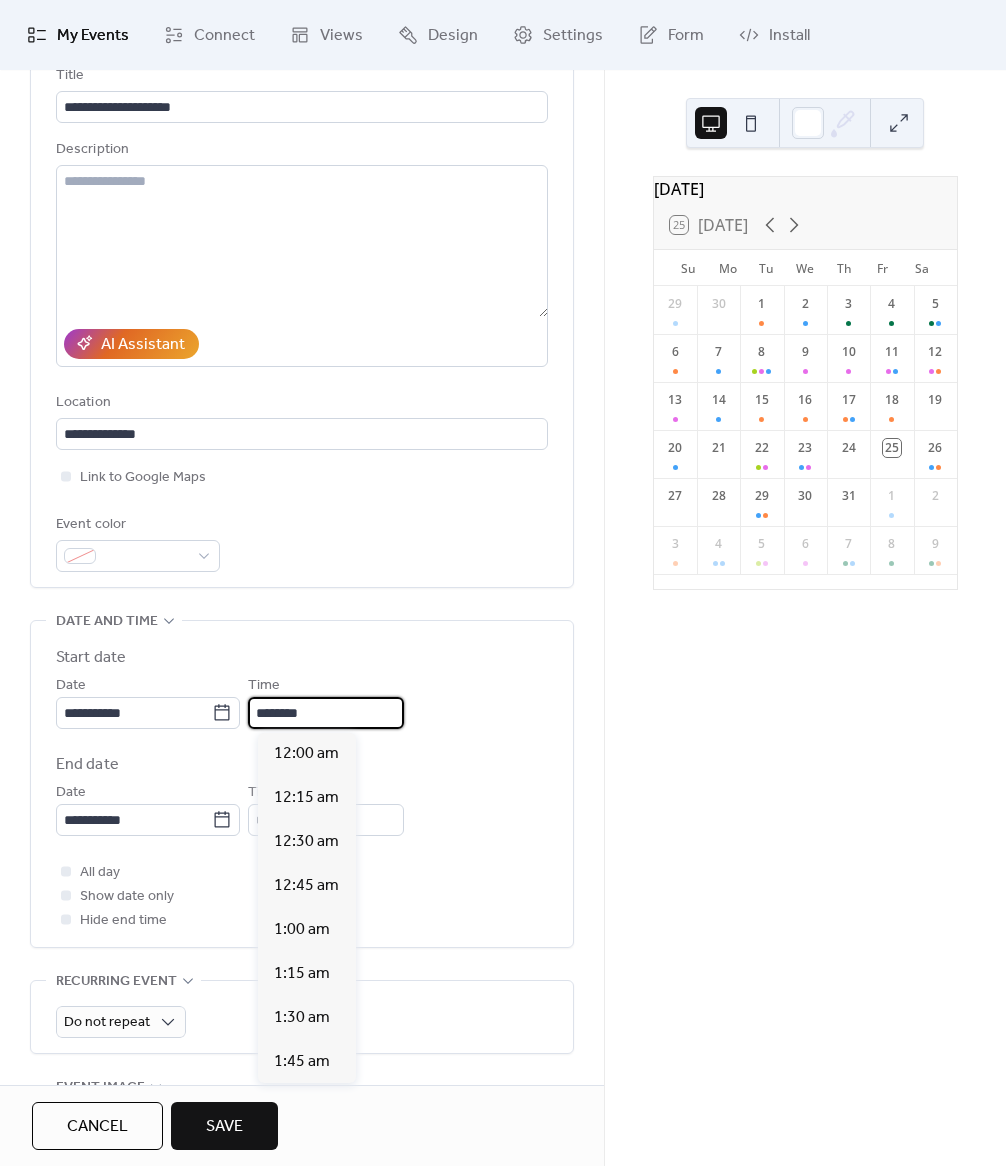 drag, startPoint x: 496, startPoint y: 738, endPoint x: 463, endPoint y: 754, distance: 36.67424 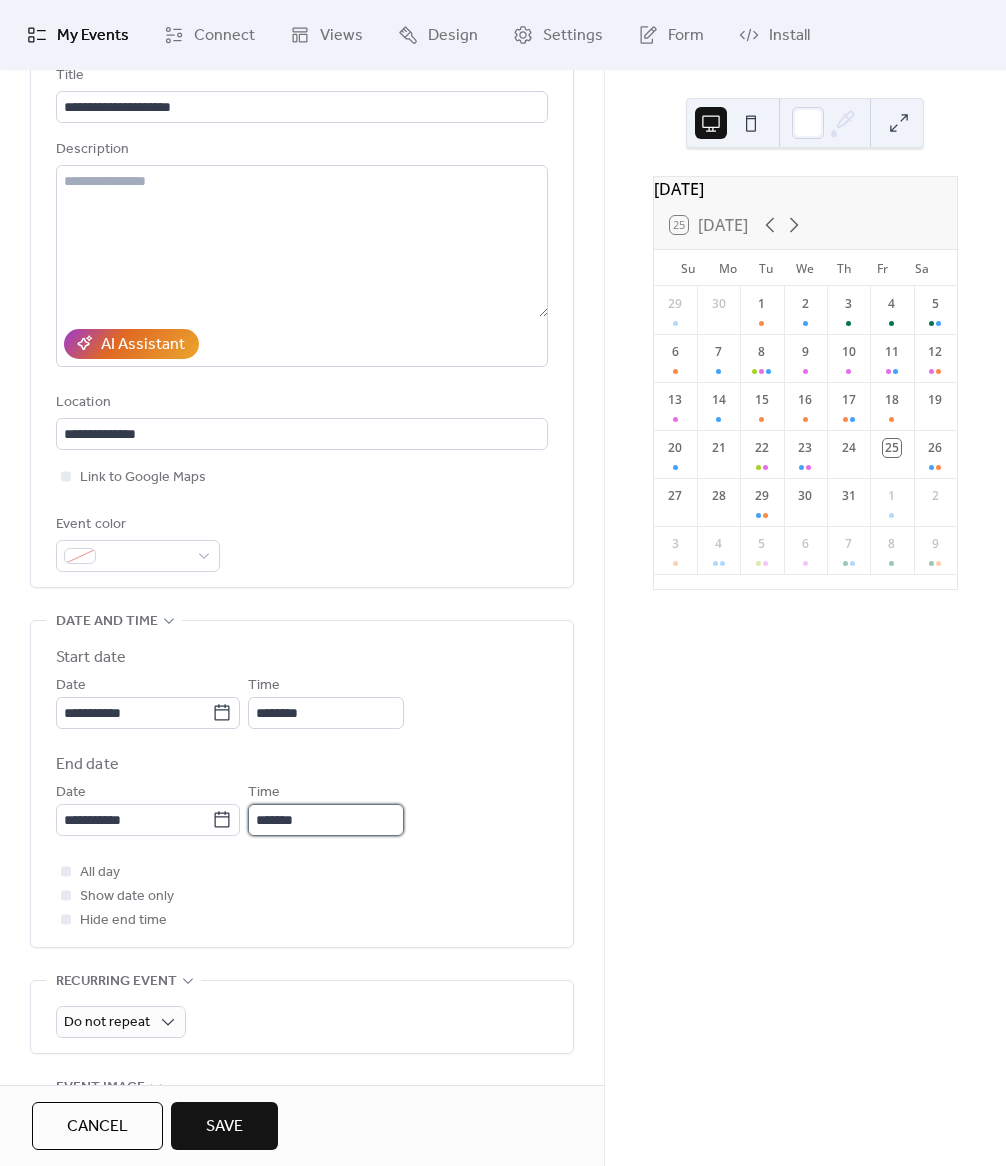 click on "*******" at bounding box center [326, 820] 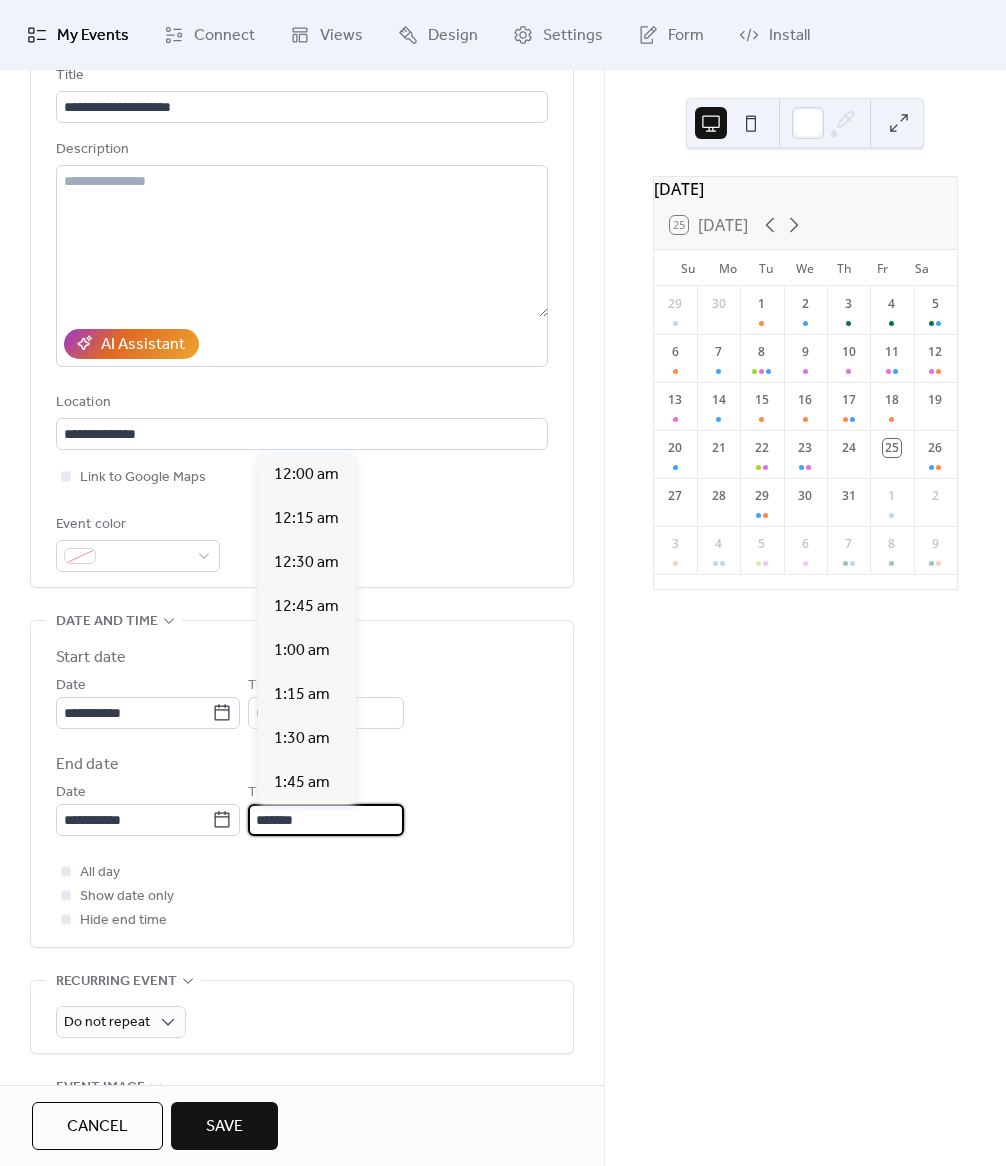 scroll, scrollTop: 2288, scrollLeft: 0, axis: vertical 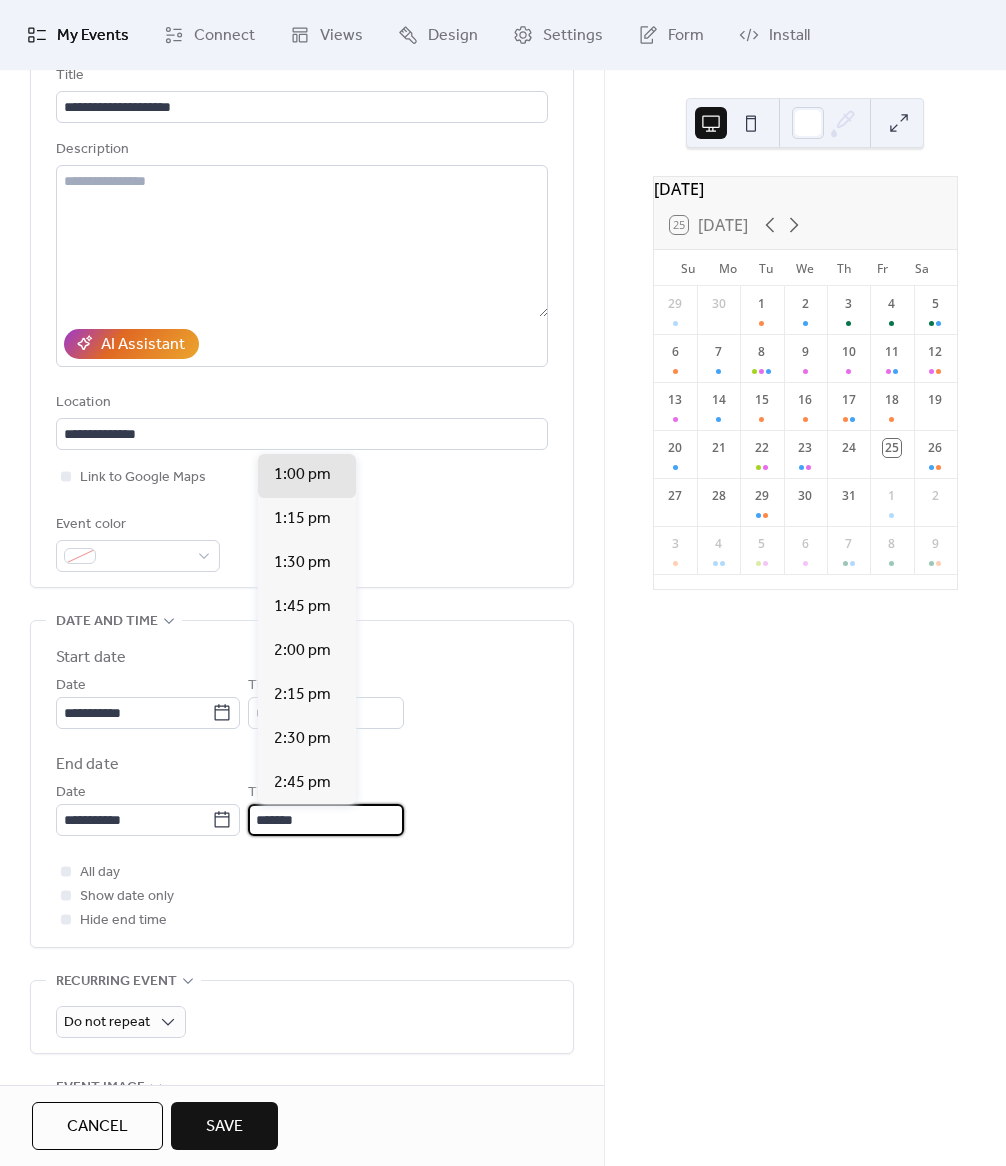 click on "*******" at bounding box center (326, 820) 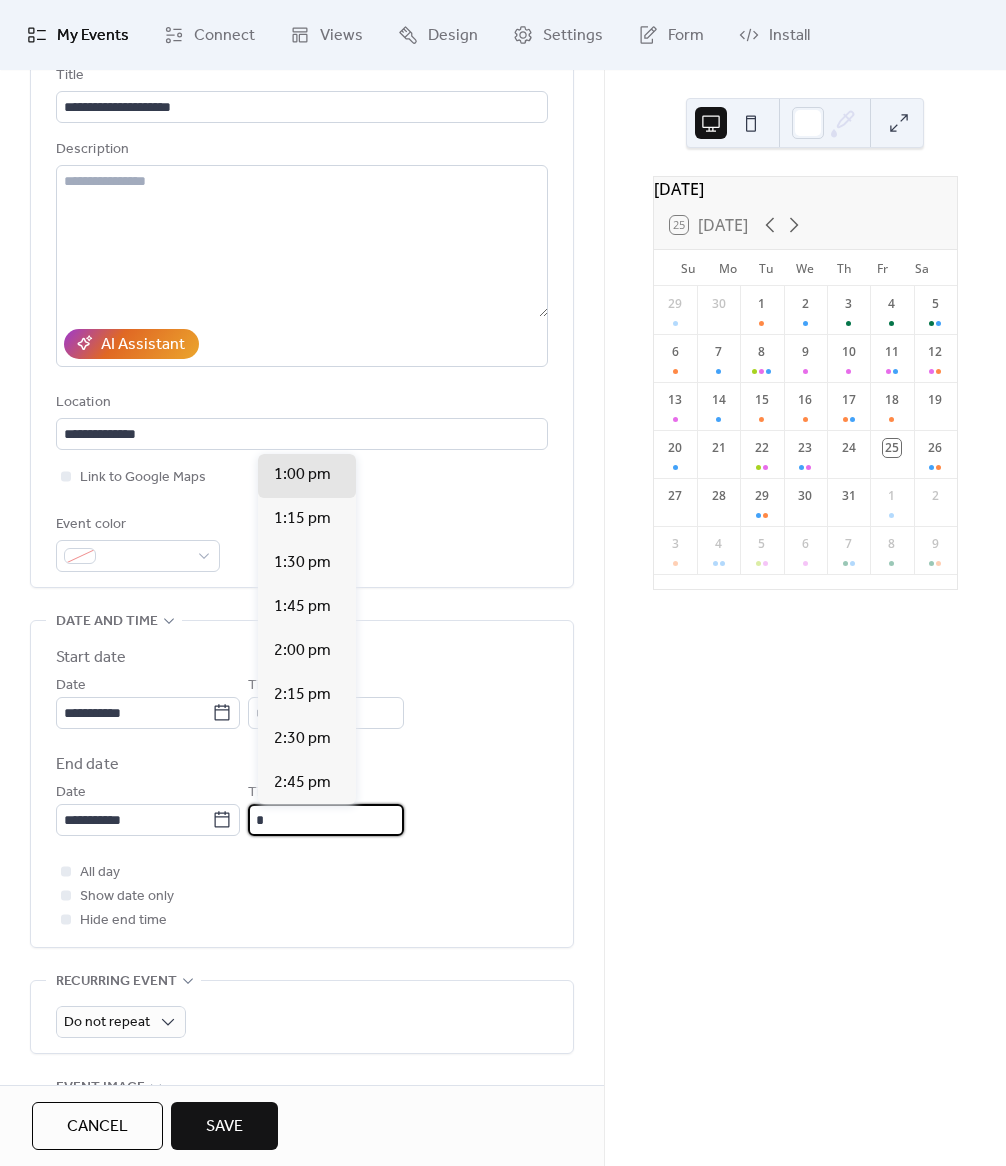 scroll, scrollTop: 1232, scrollLeft: 0, axis: vertical 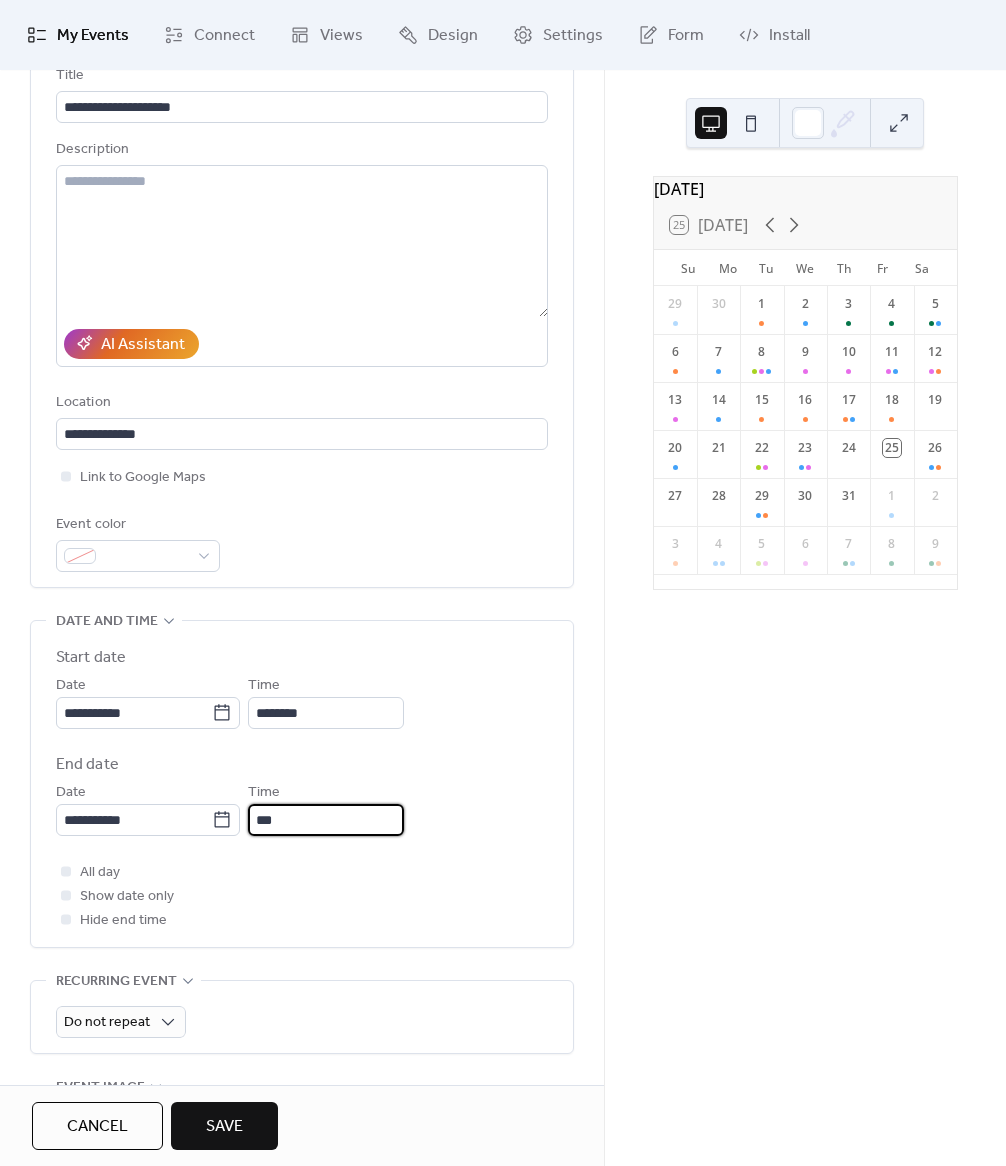 type on "*******" 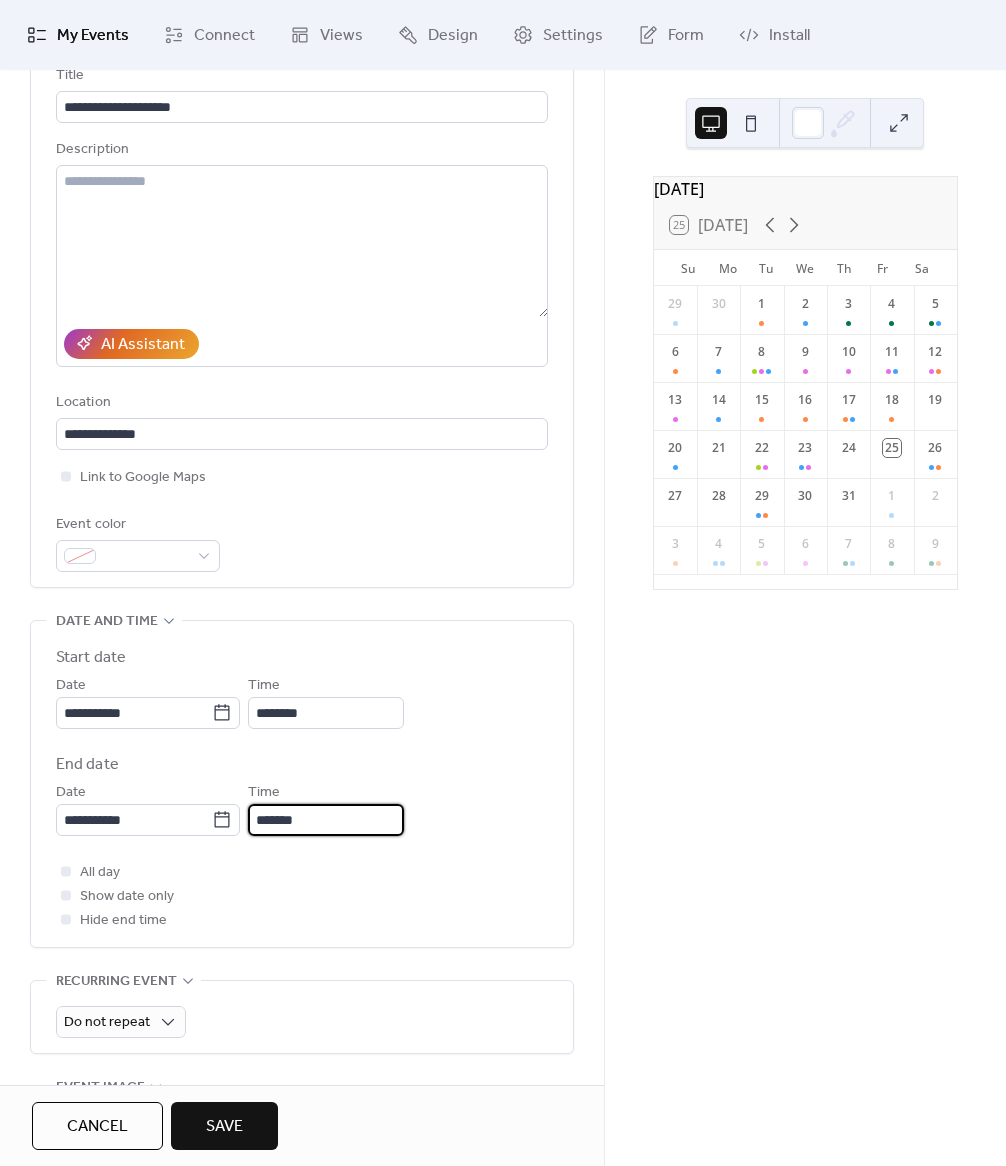 click on "**********" at bounding box center [302, 789] 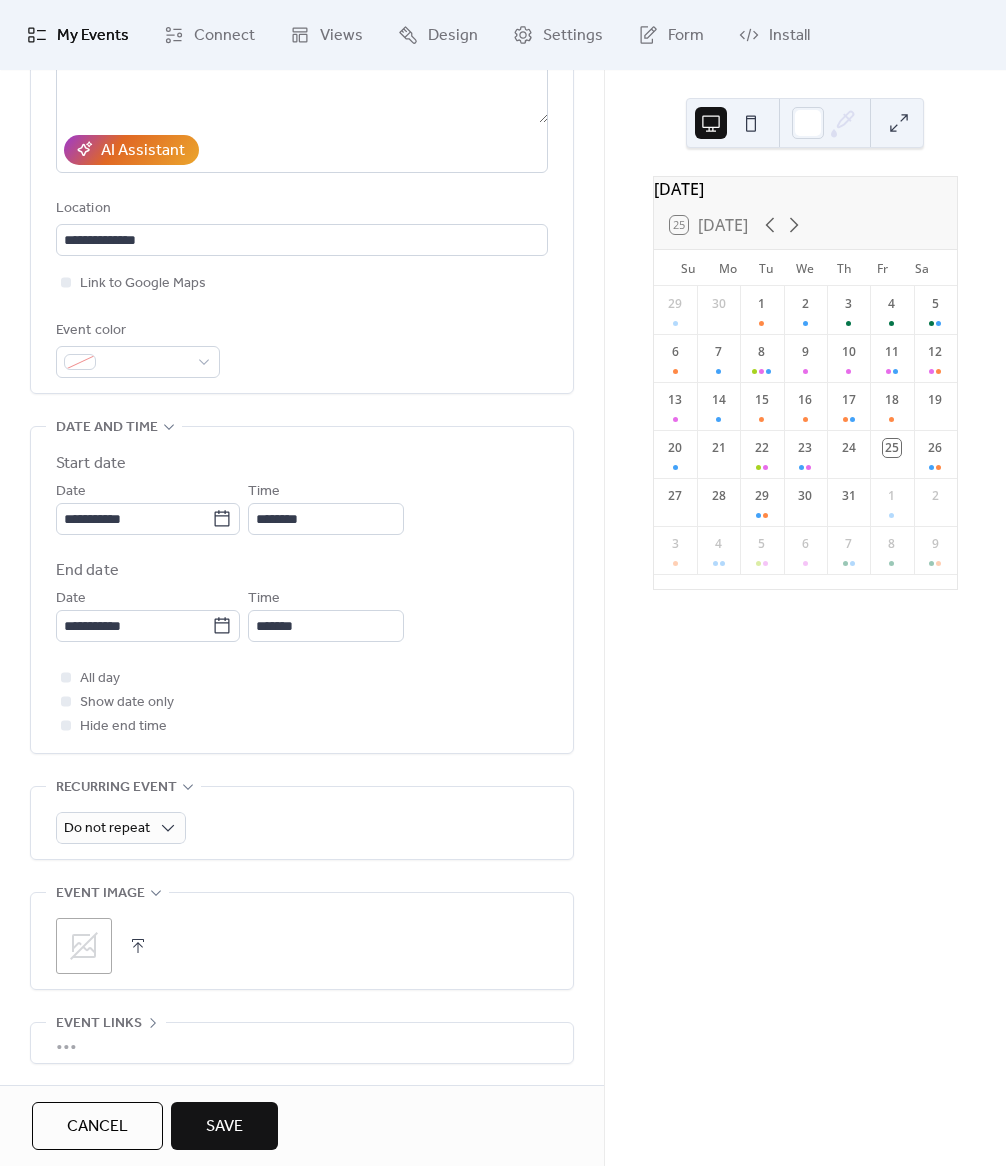 scroll, scrollTop: 488, scrollLeft: 0, axis: vertical 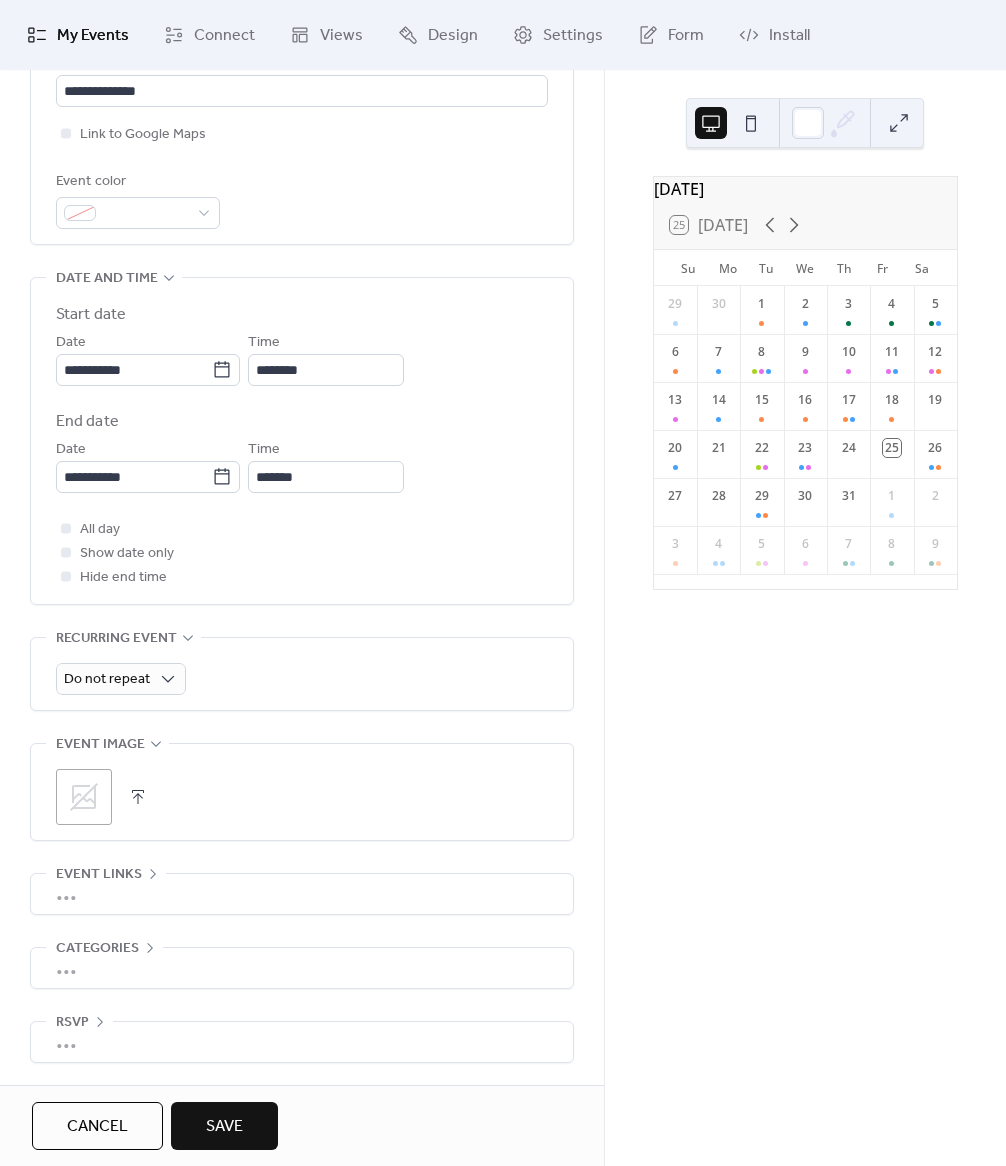 click on "•••" at bounding box center [302, 968] 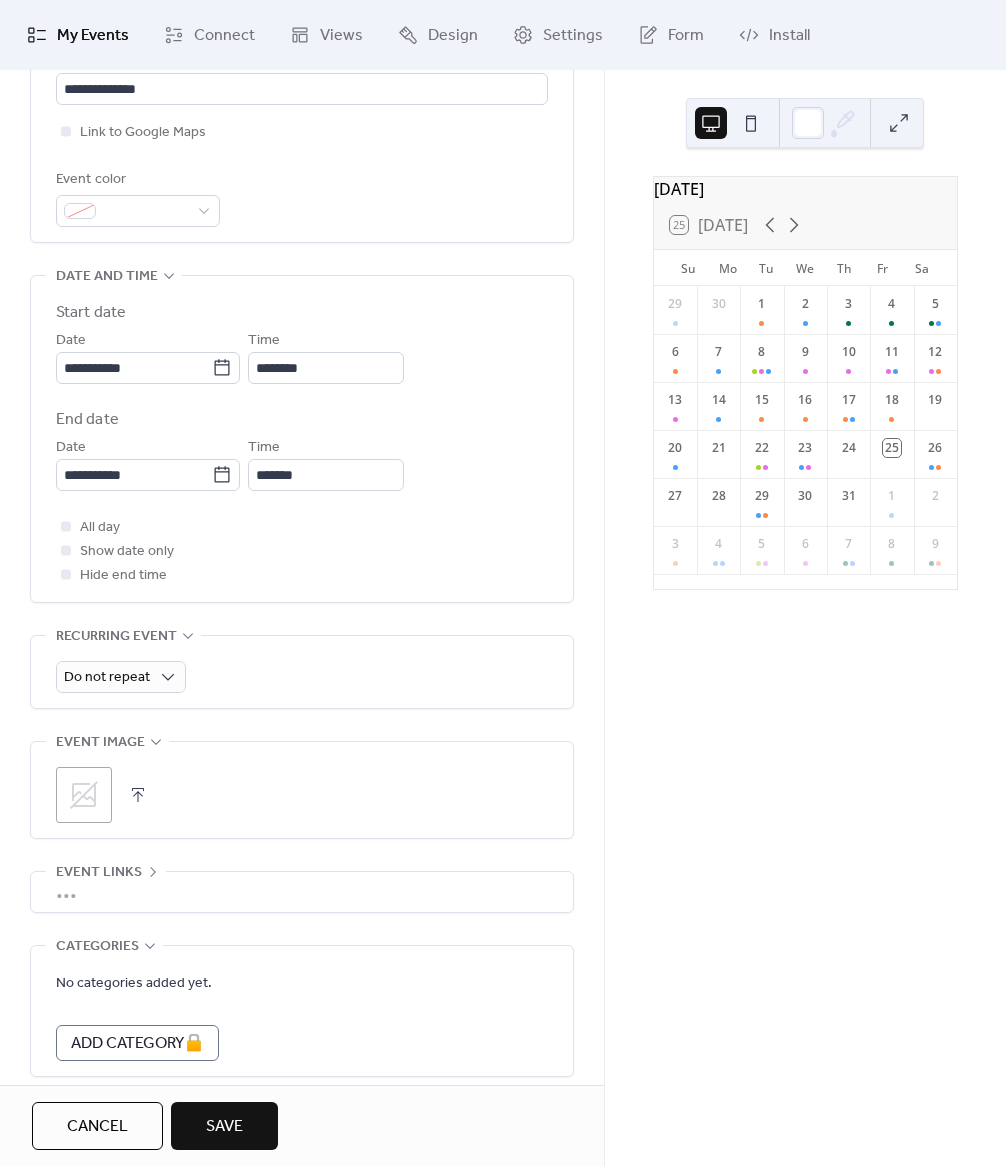 scroll, scrollTop: 488, scrollLeft: 0, axis: vertical 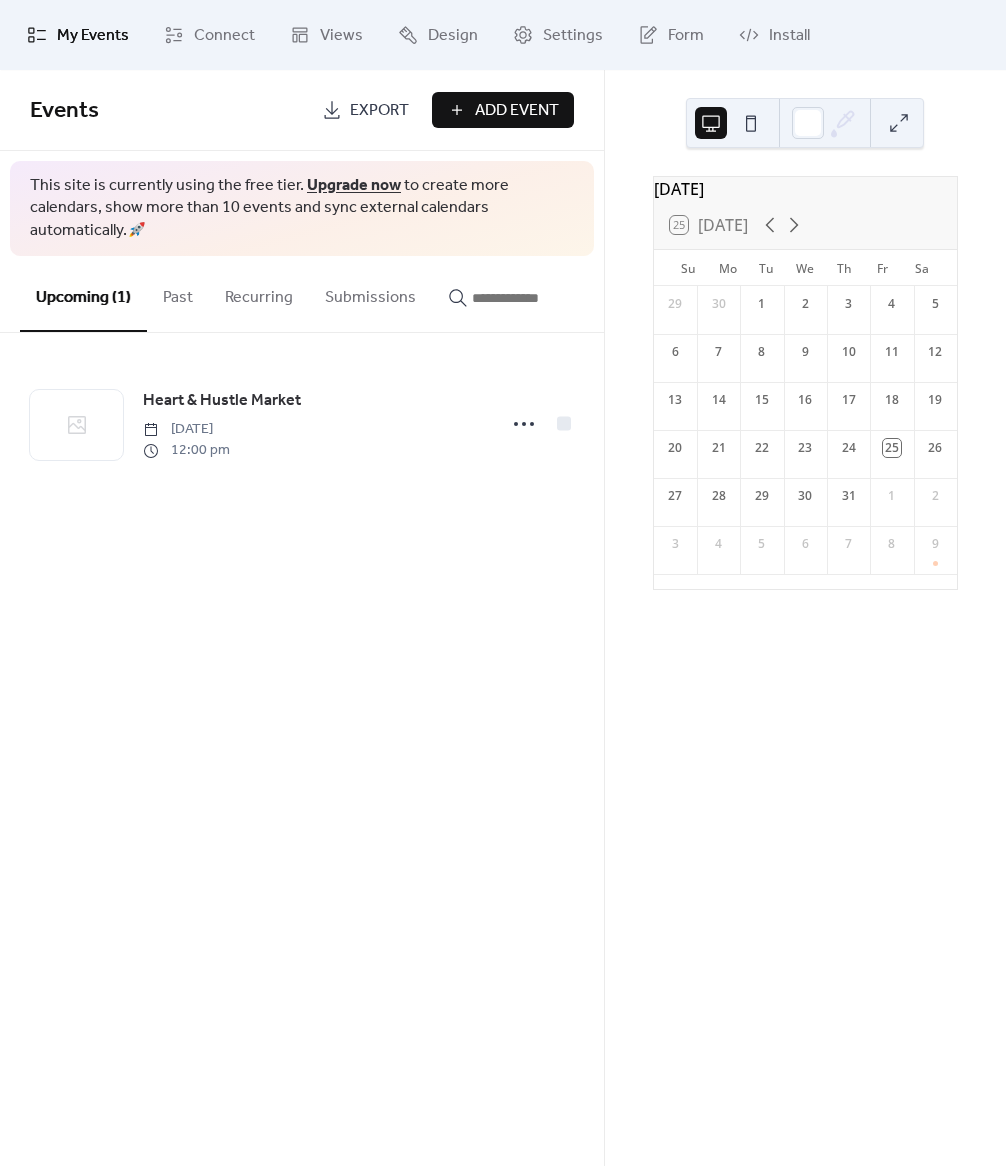 click on "Add Event" at bounding box center (503, 110) 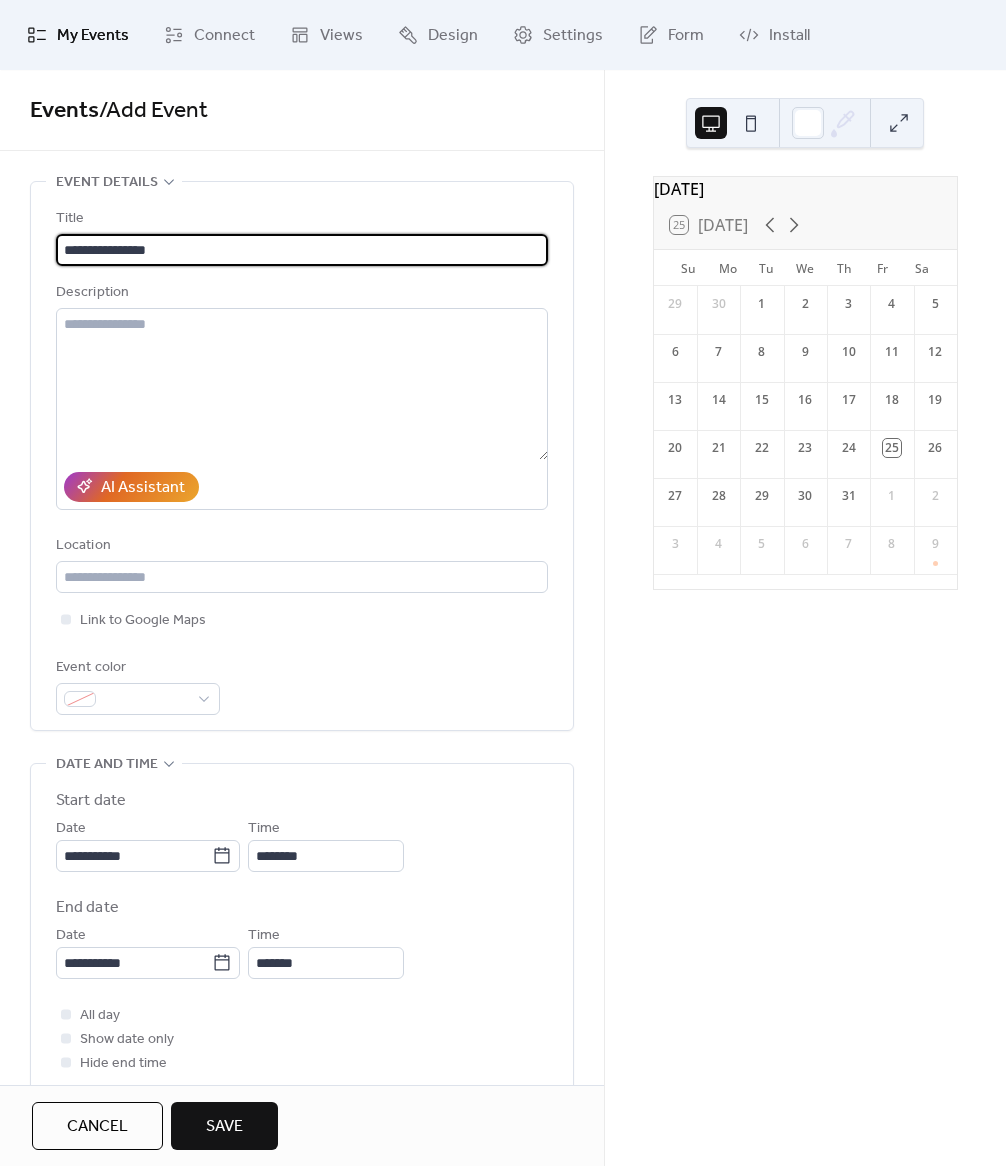 type on "**********" 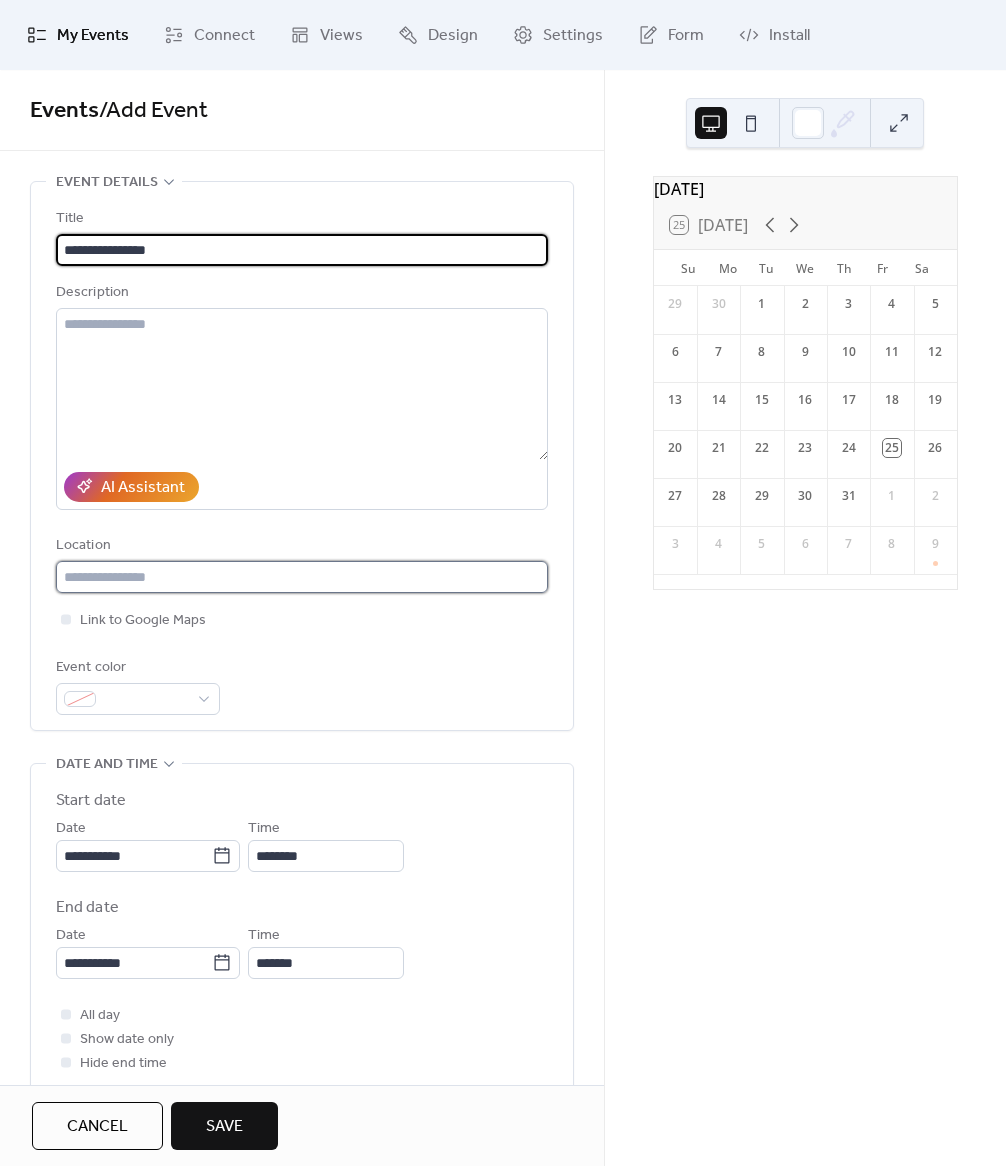 click at bounding box center [302, 577] 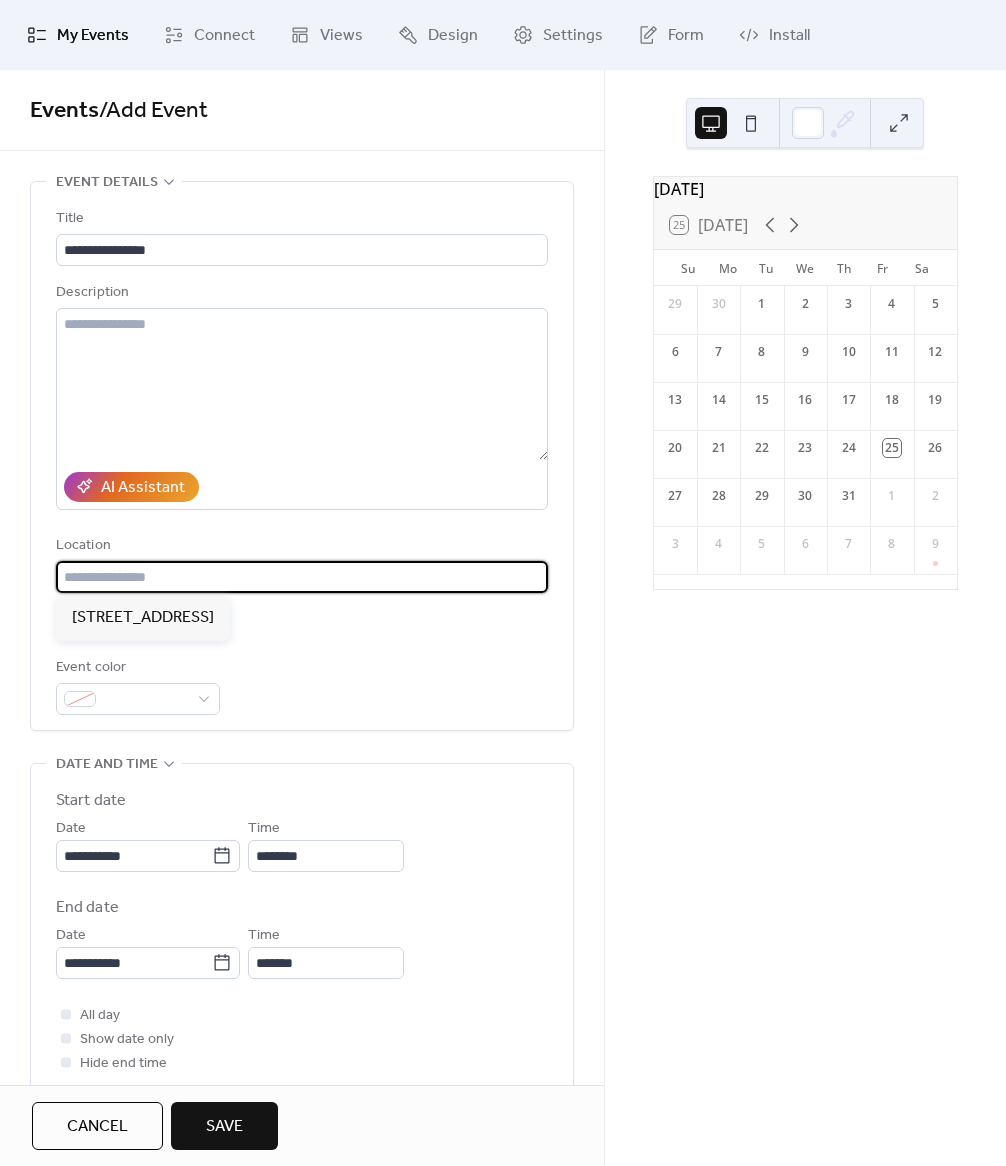 paste on "**********" 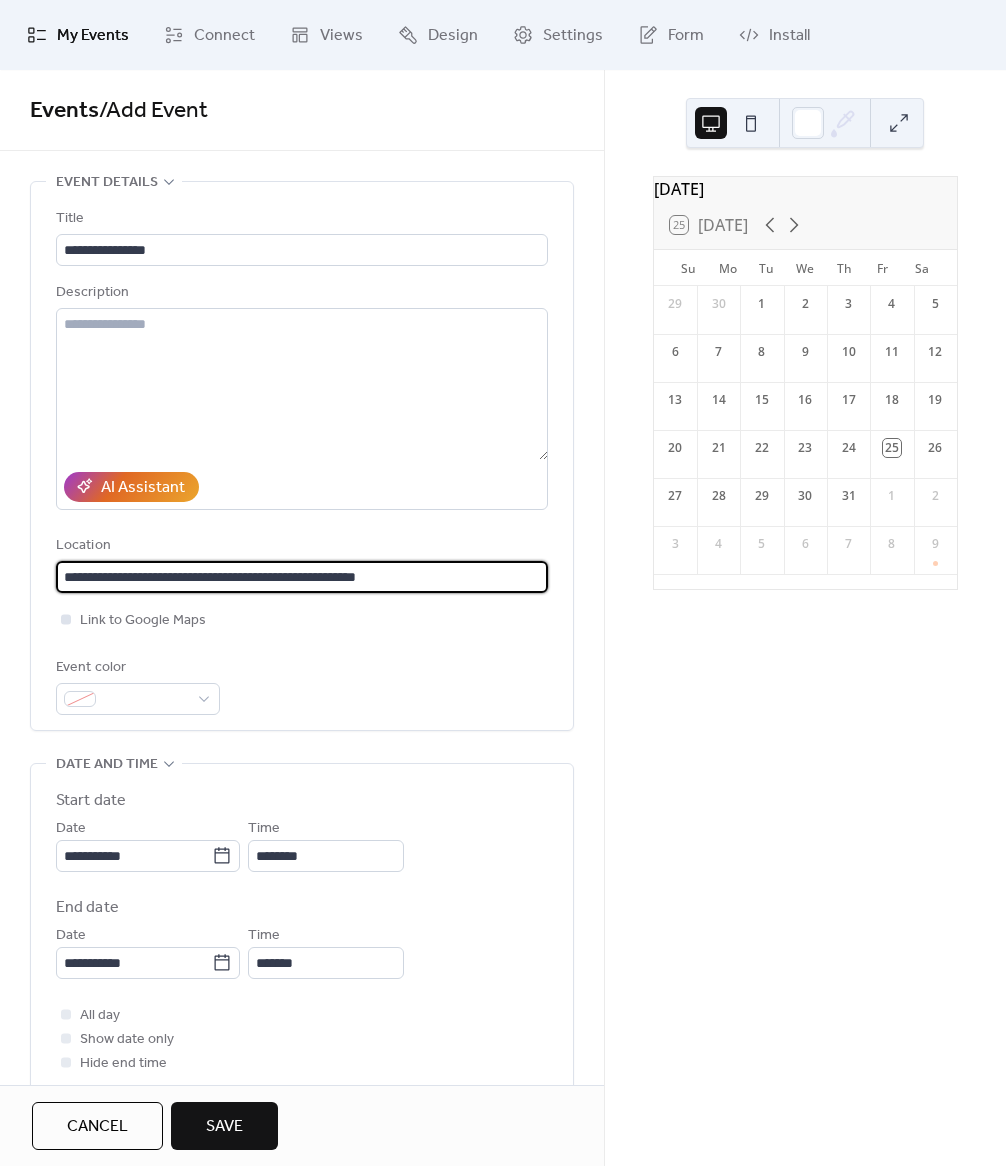 type on "**********" 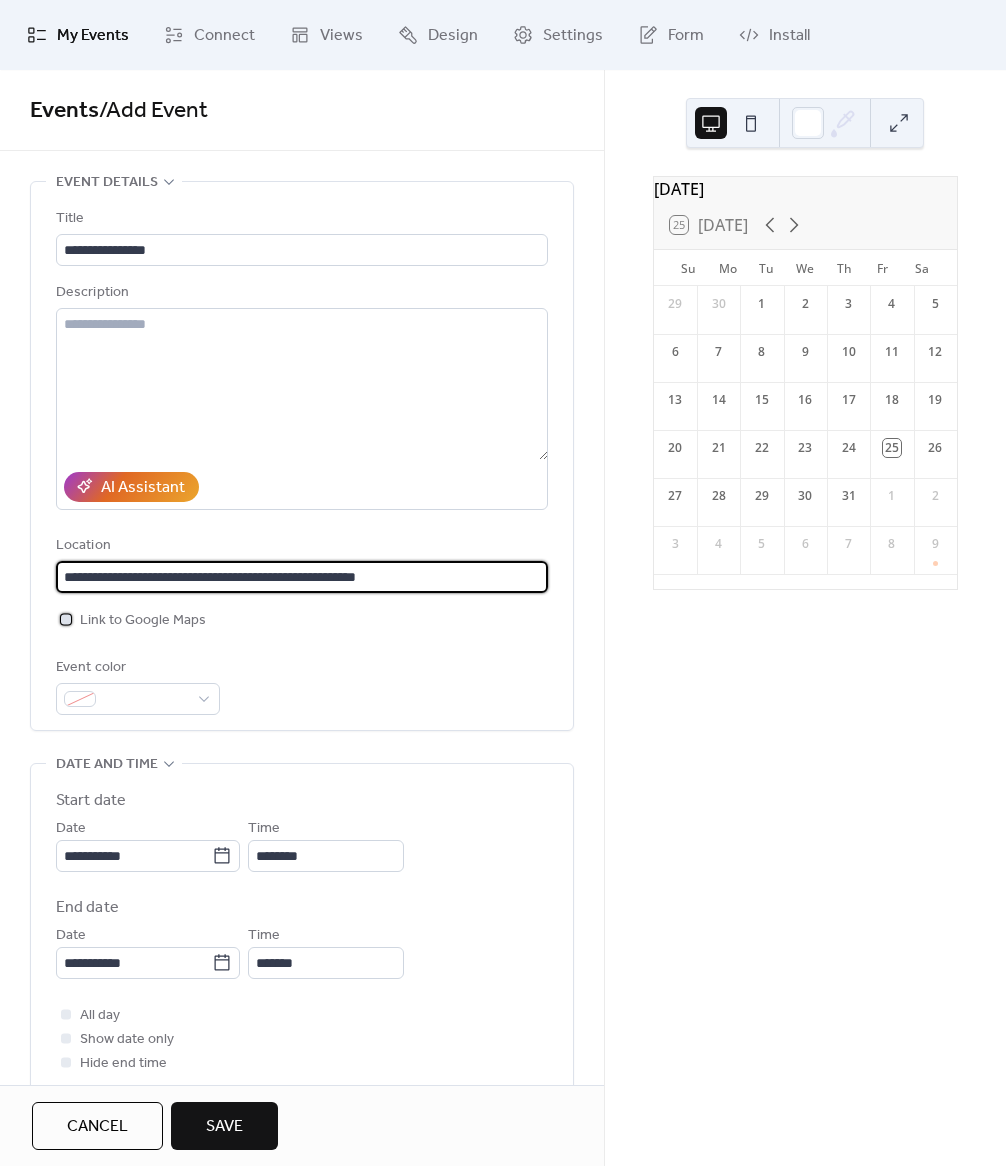 click on "Link to Google Maps" at bounding box center (143, 621) 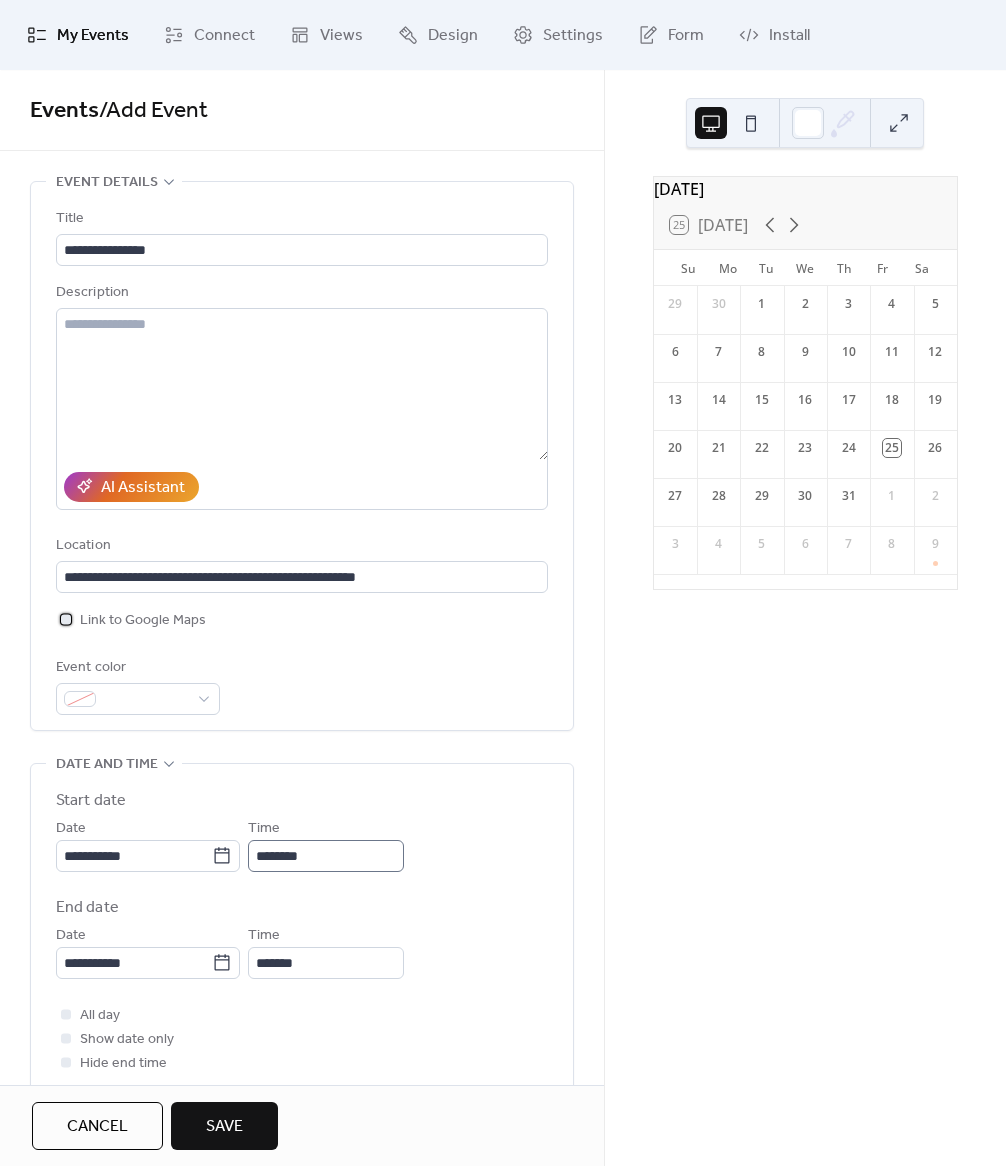 scroll, scrollTop: 1, scrollLeft: 0, axis: vertical 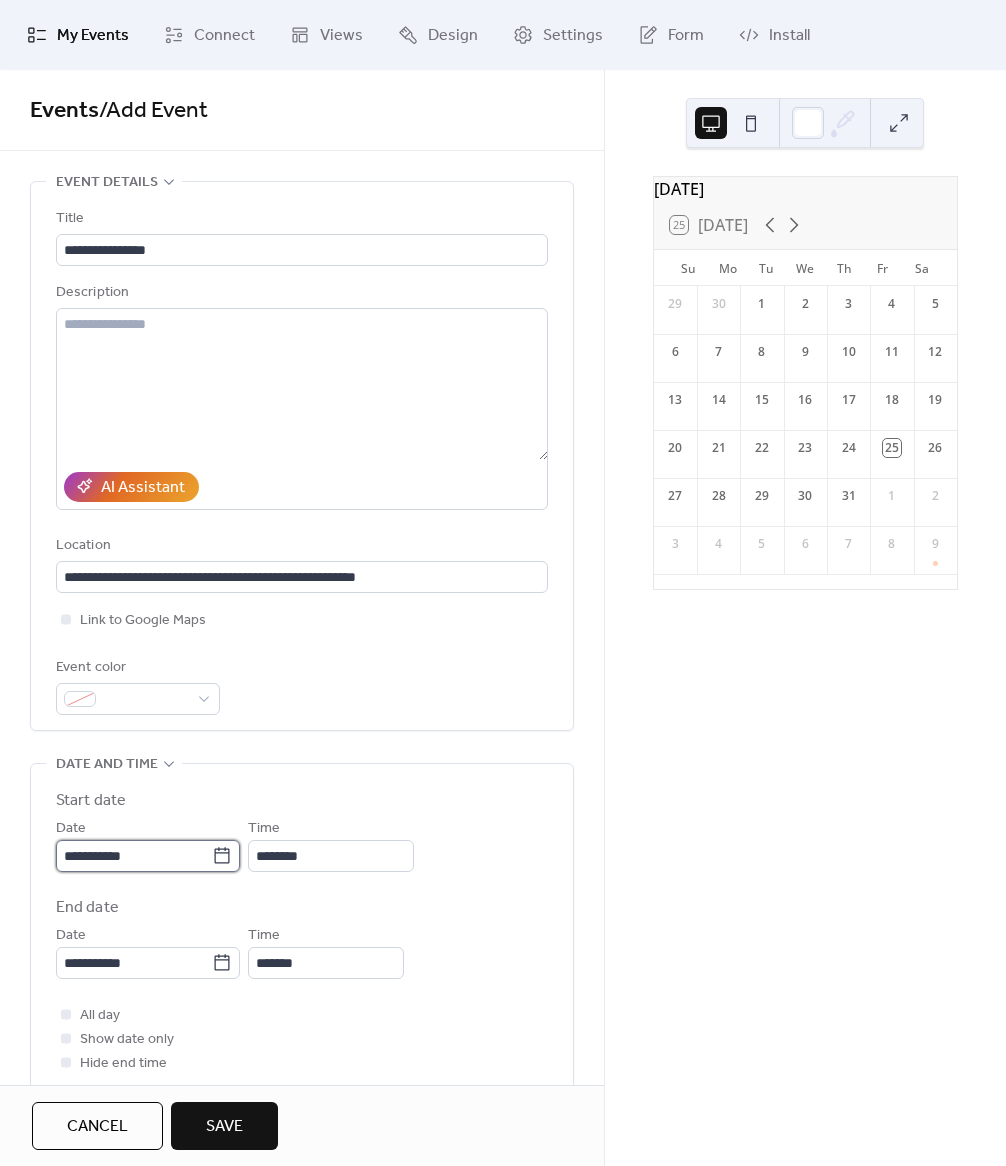 click on "**********" at bounding box center (134, 856) 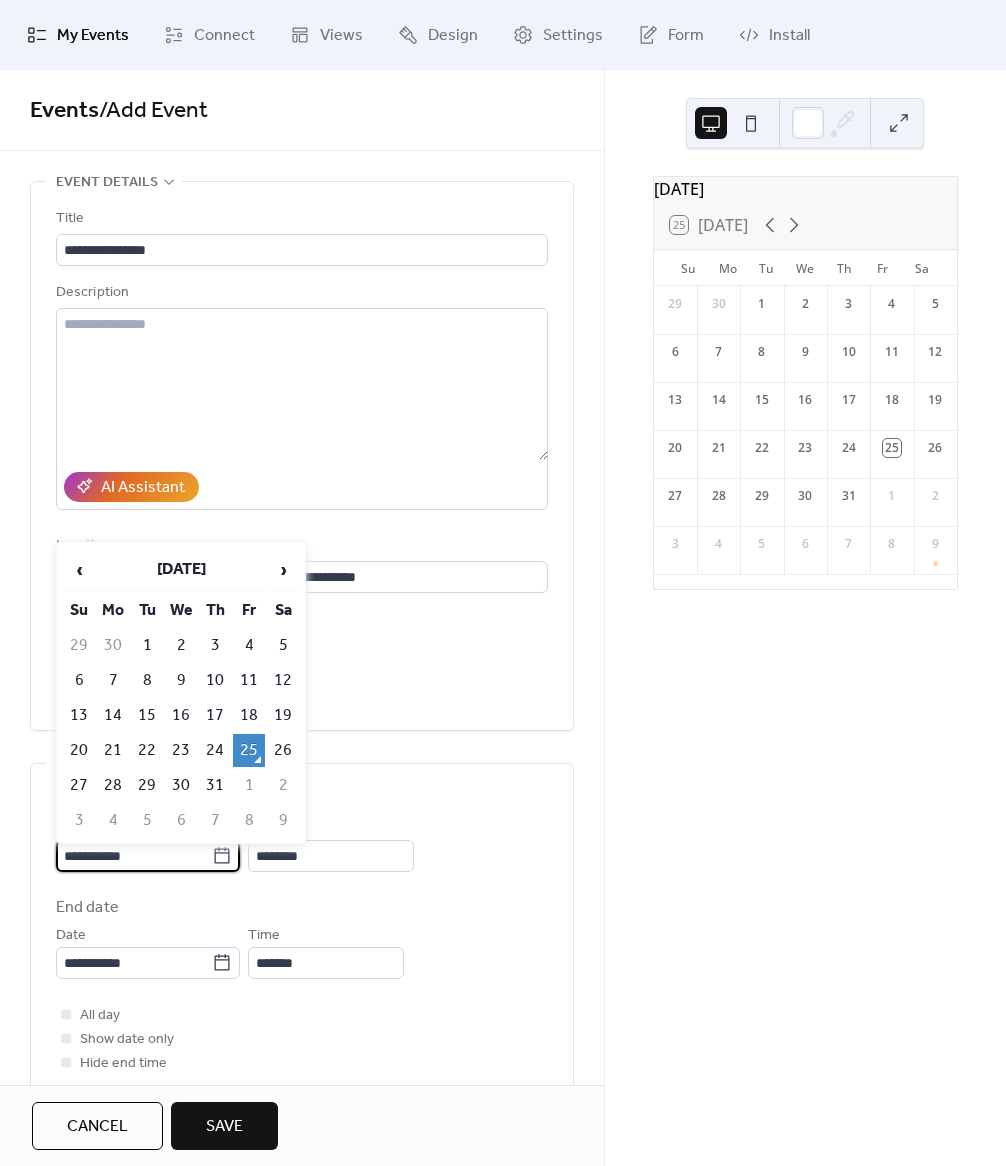 click on "**********" at bounding box center [134, 856] 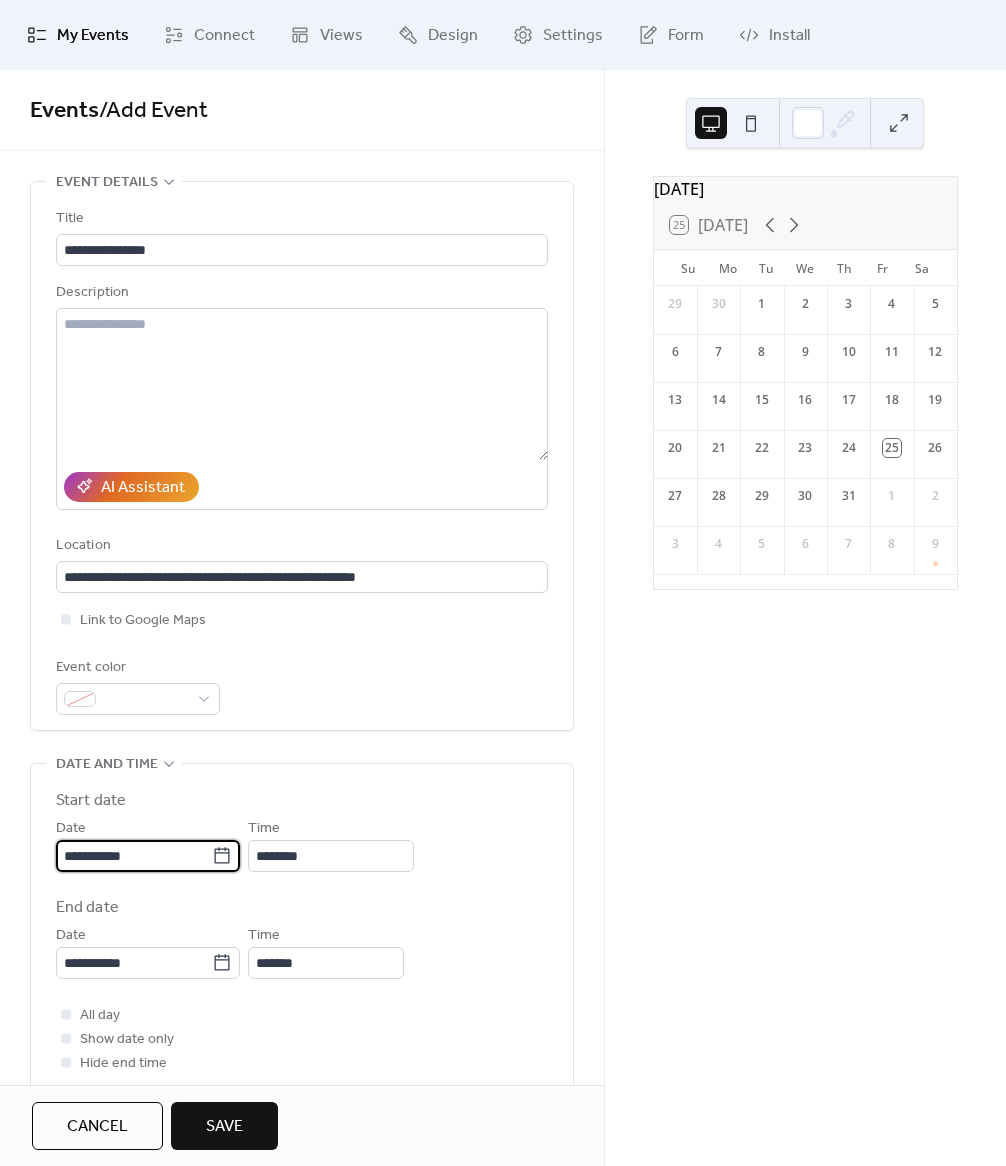 click on "**********" at bounding box center [134, 856] 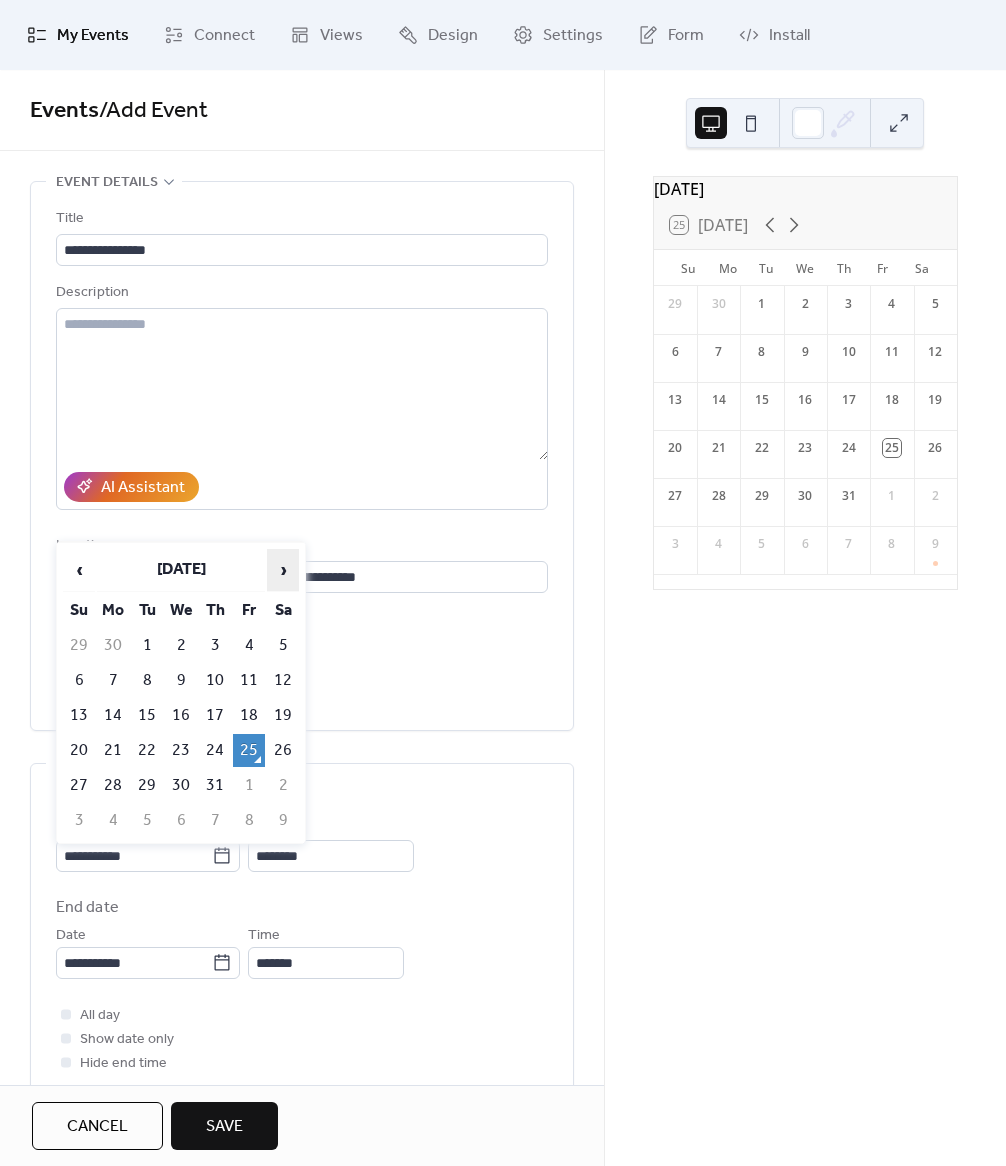 click on "›" at bounding box center (283, 570) 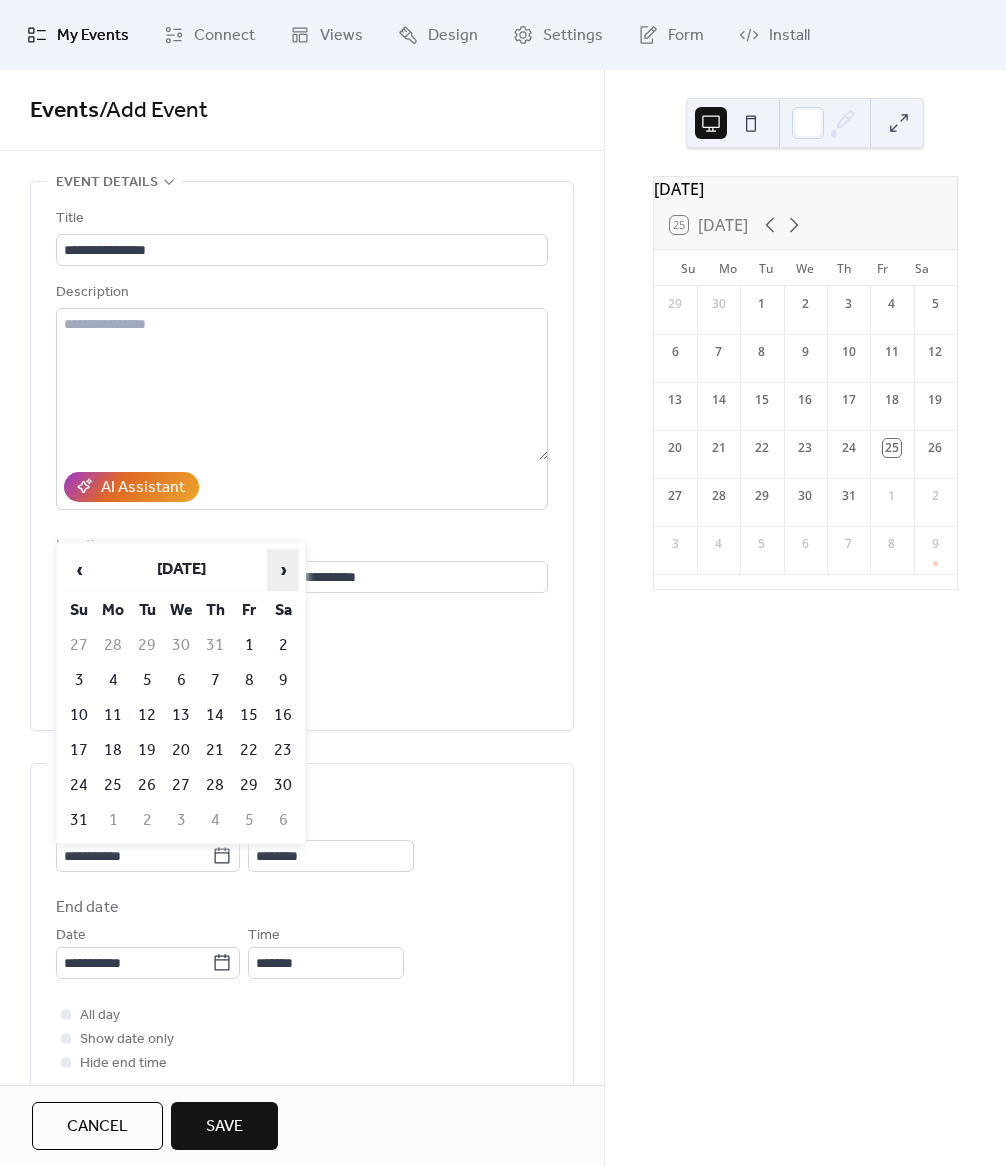 click on "›" at bounding box center [283, 570] 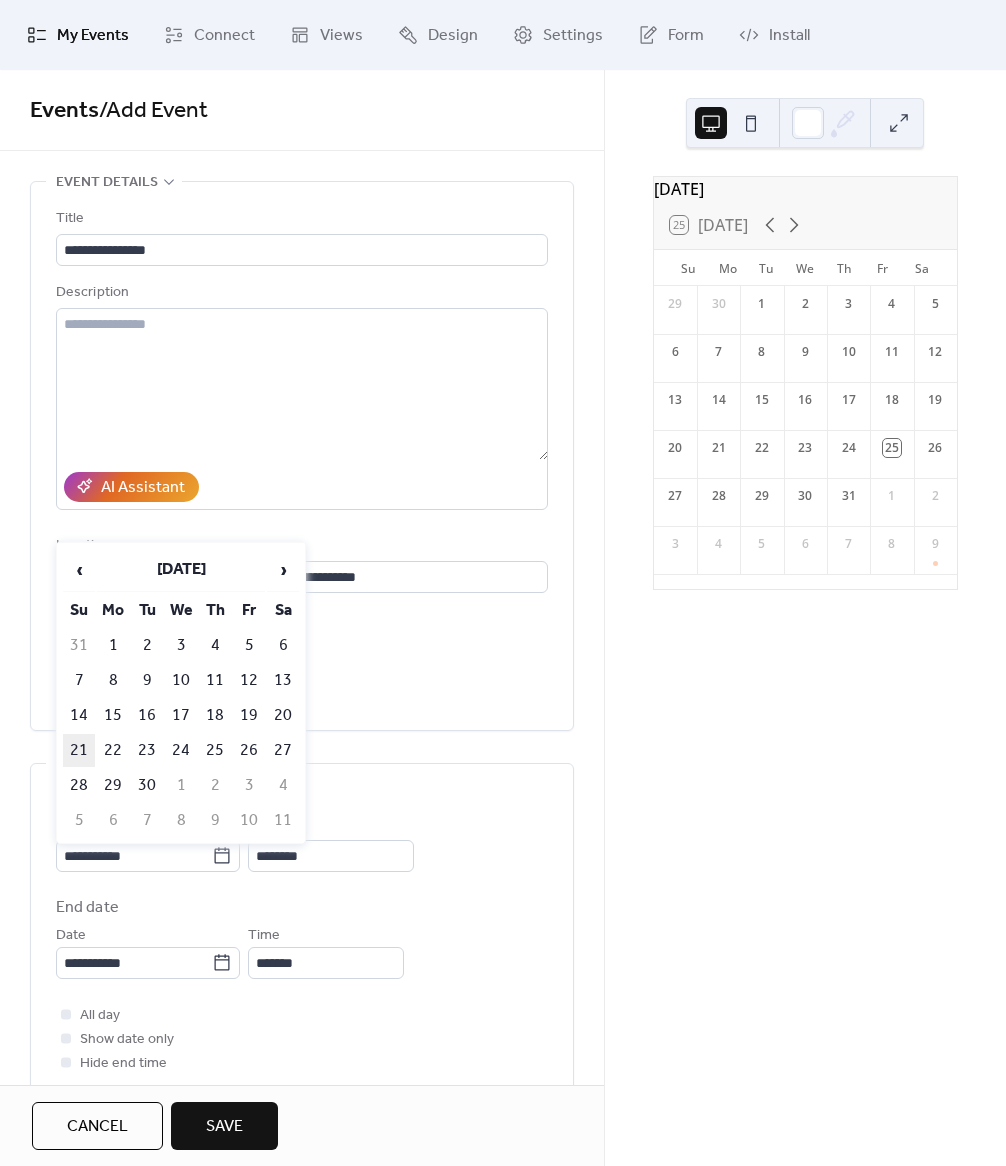 click on "21" at bounding box center [79, 750] 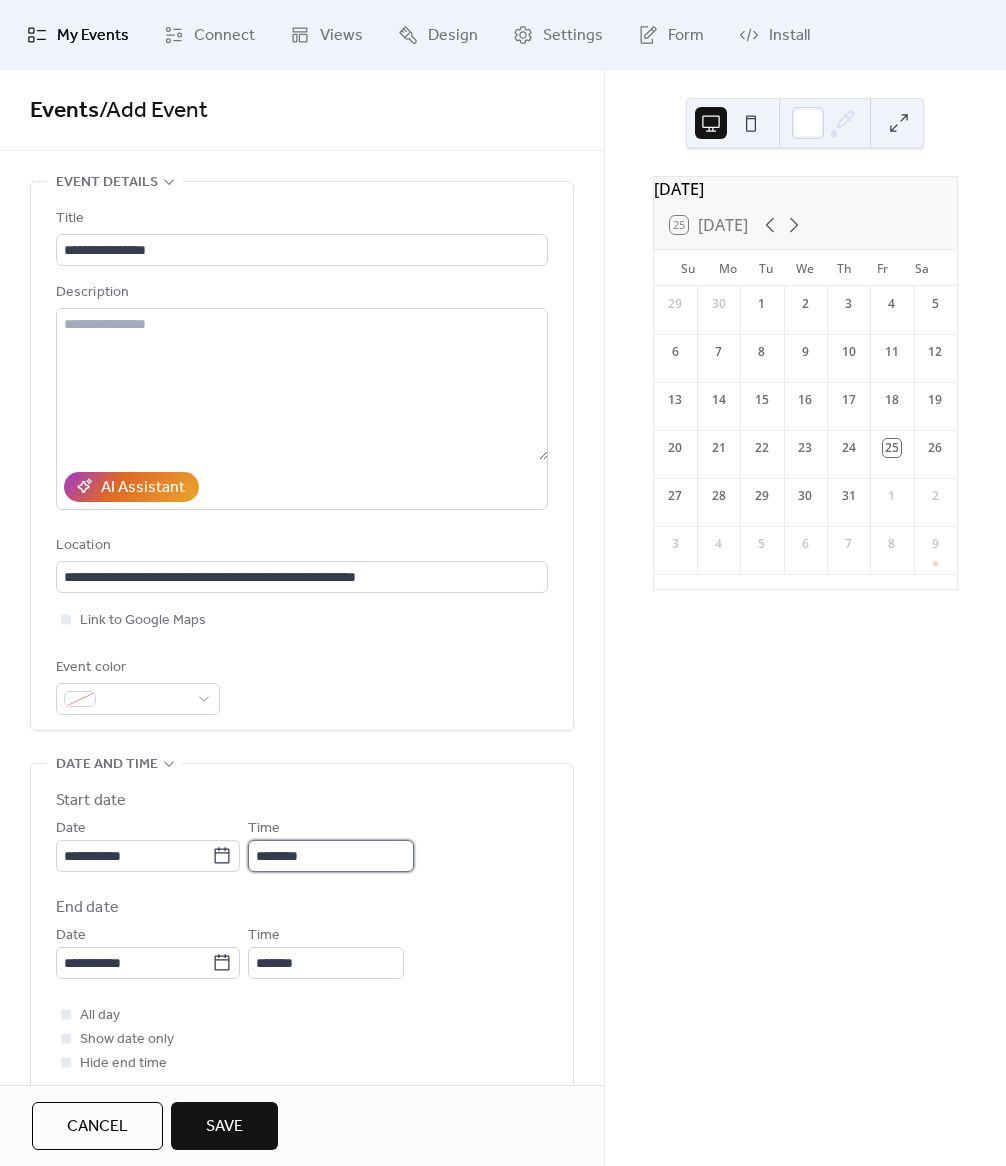 click on "********" at bounding box center [331, 856] 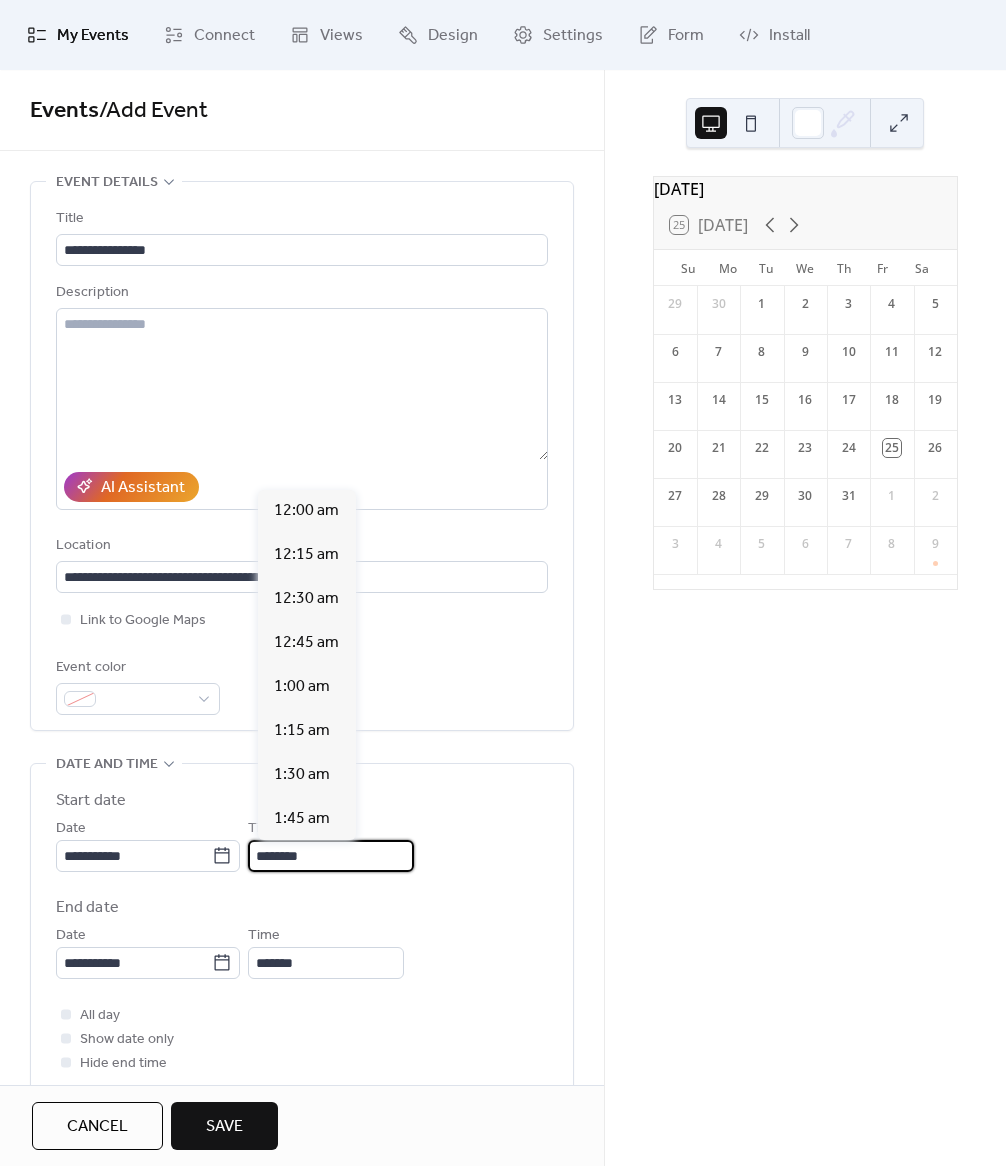 click on "********" at bounding box center [331, 856] 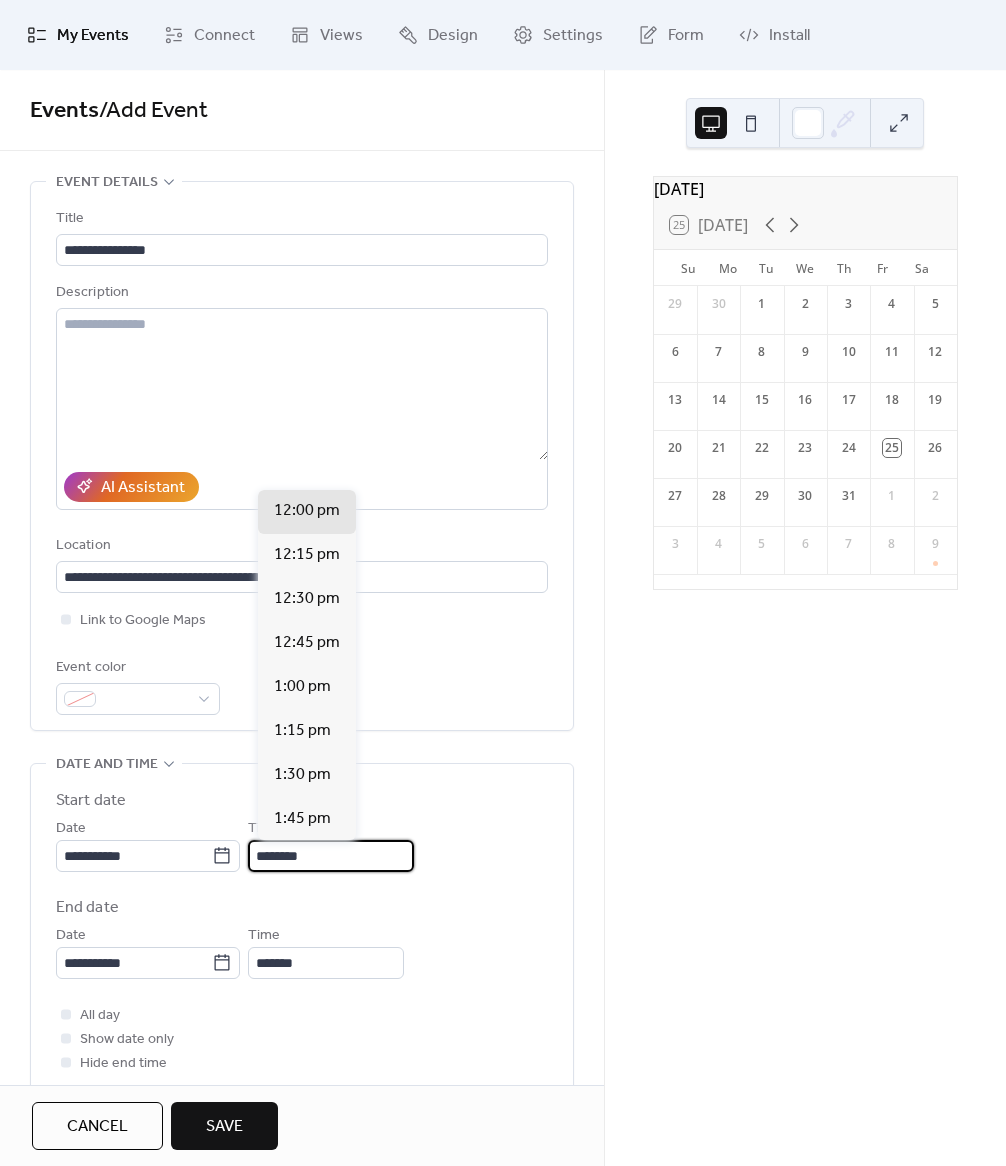 click on "********" at bounding box center (331, 856) 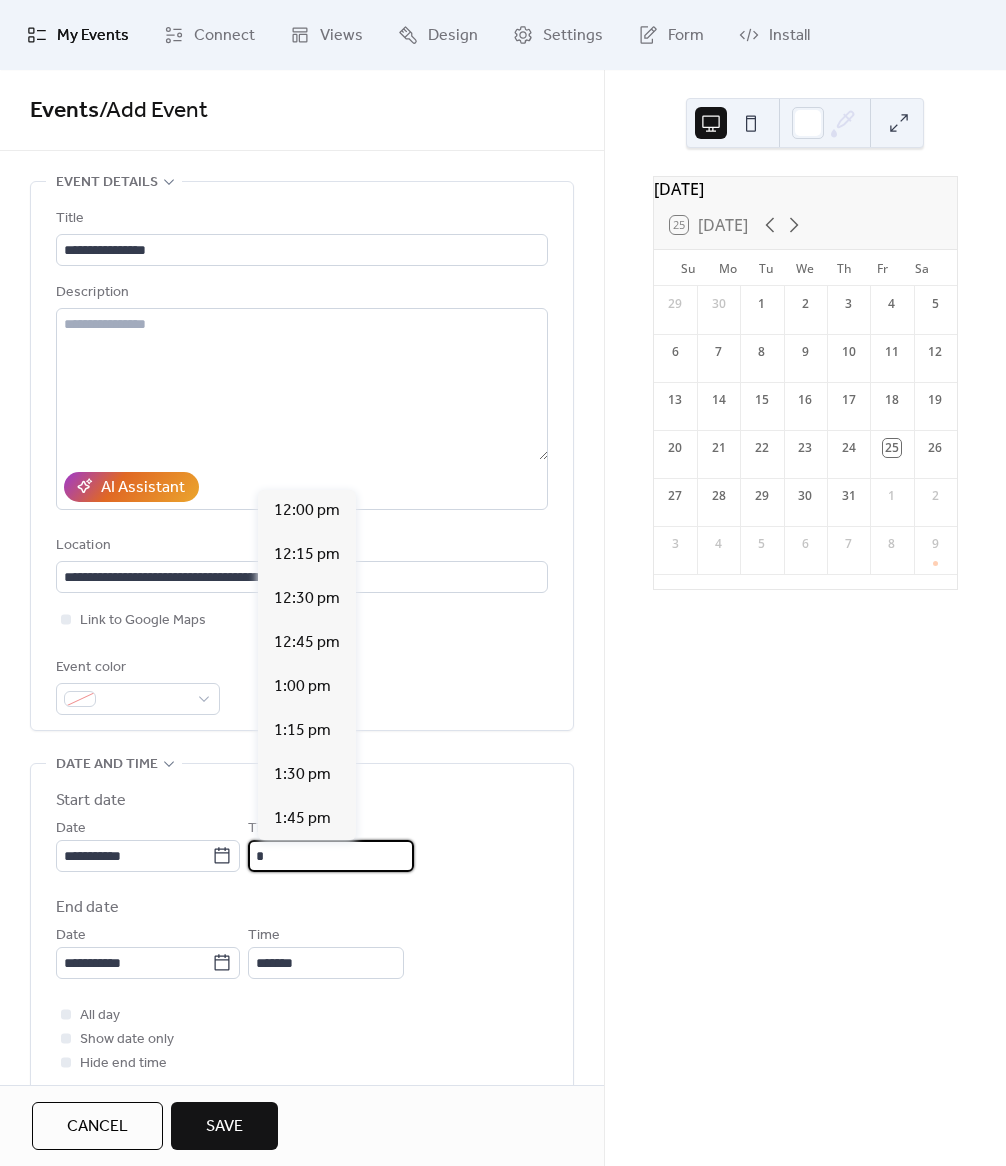 scroll, scrollTop: 1936, scrollLeft: 0, axis: vertical 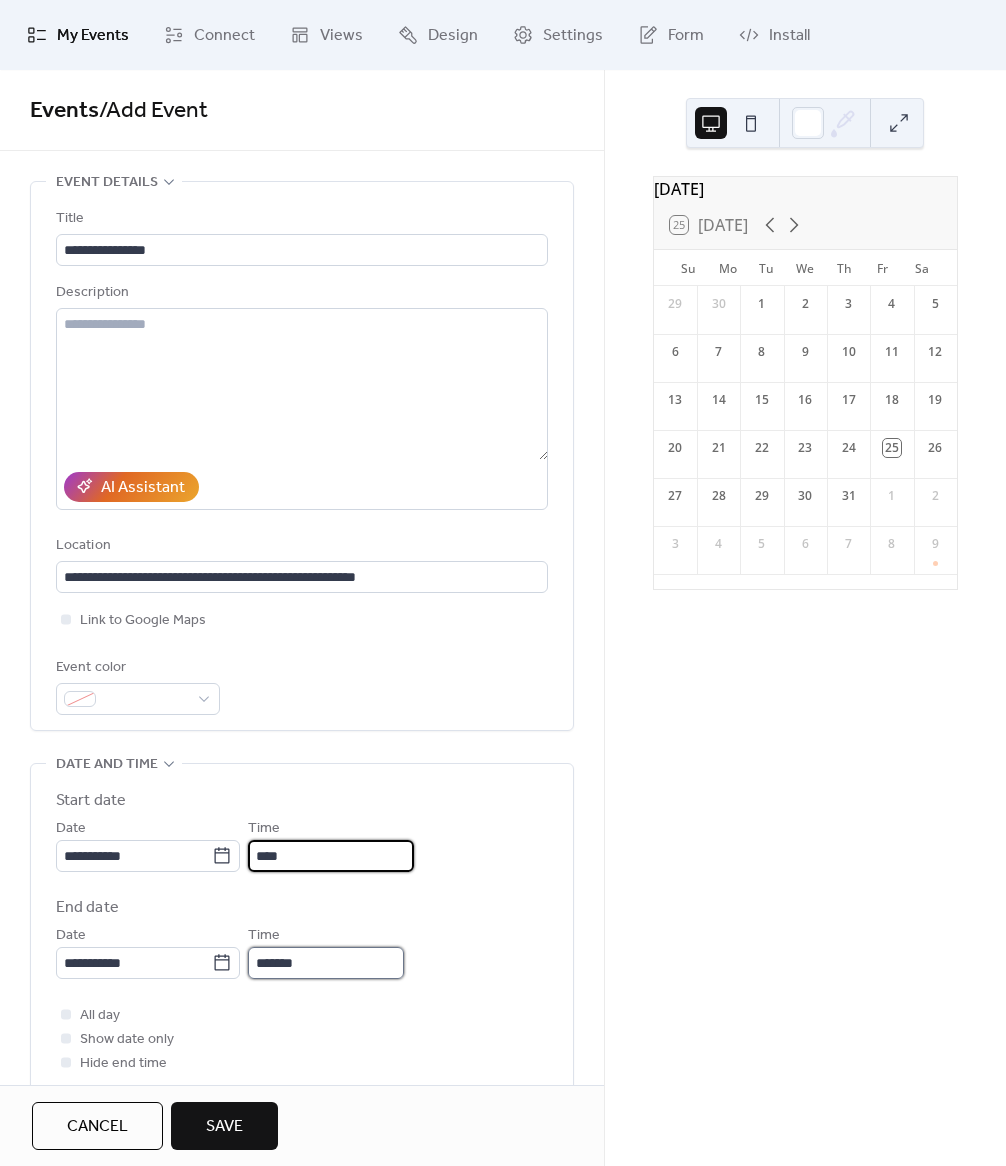 type on "********" 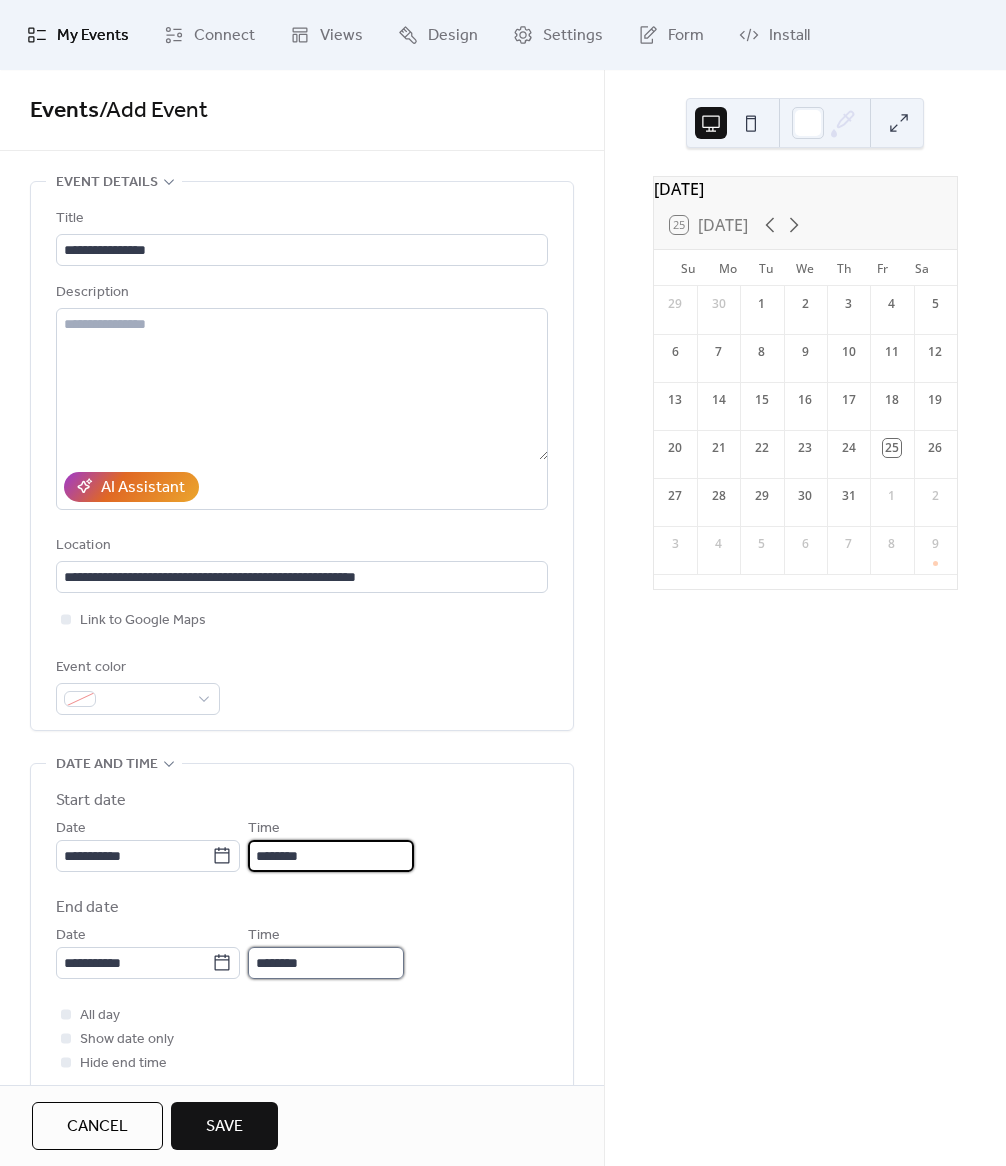 click on "********" at bounding box center (326, 963) 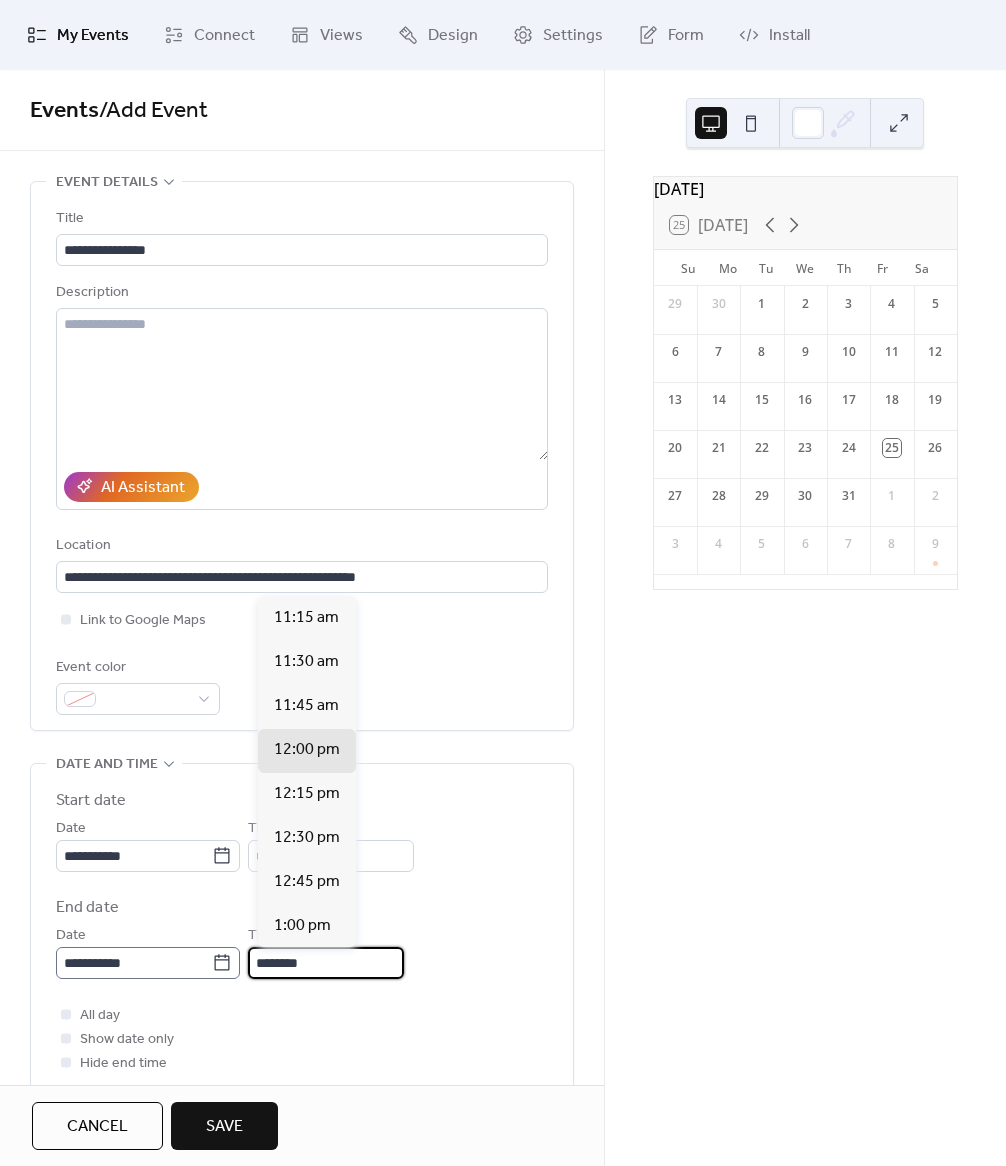 drag, startPoint x: 337, startPoint y: 961, endPoint x: 238, endPoint y: 963, distance: 99.0202 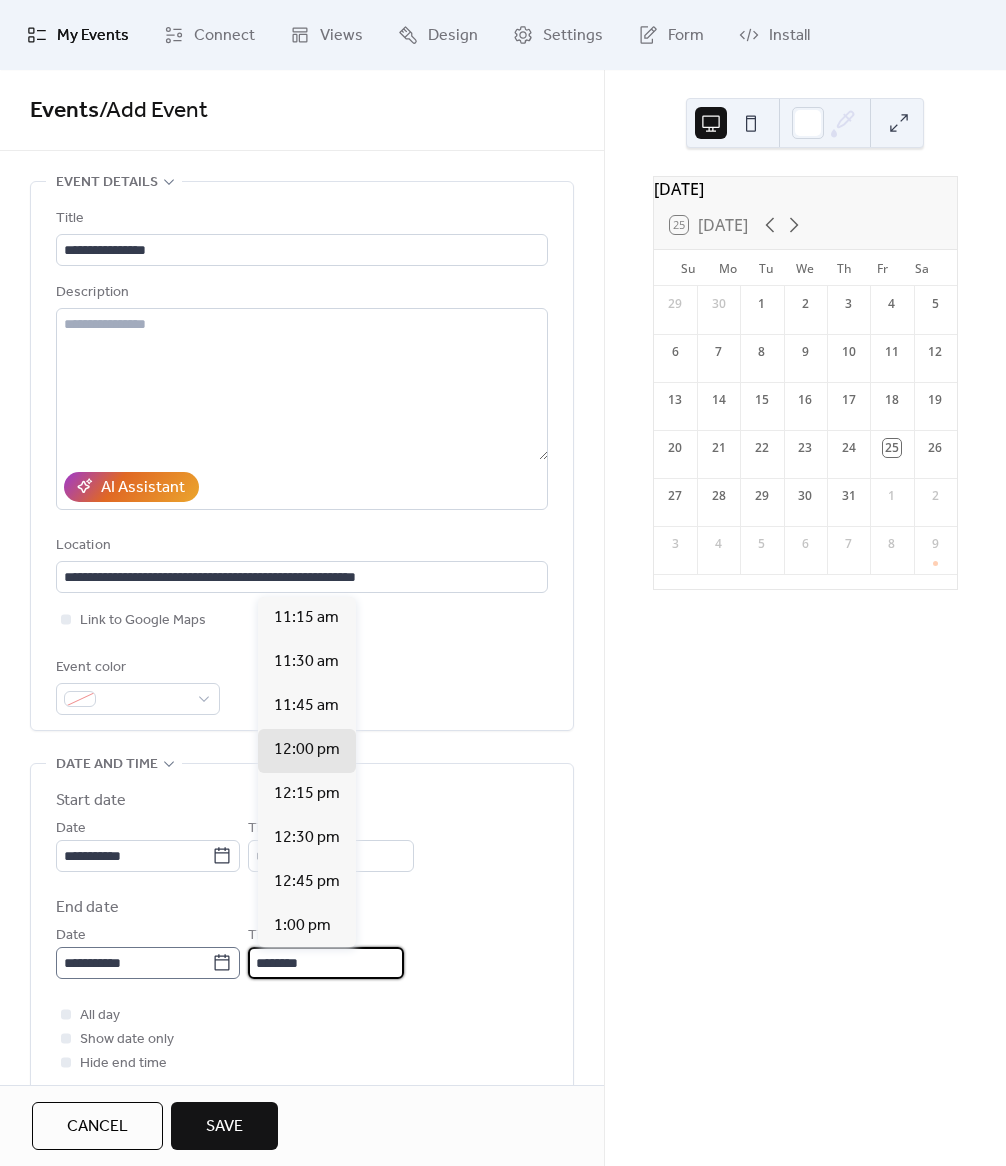 click on "**********" at bounding box center [302, 951] 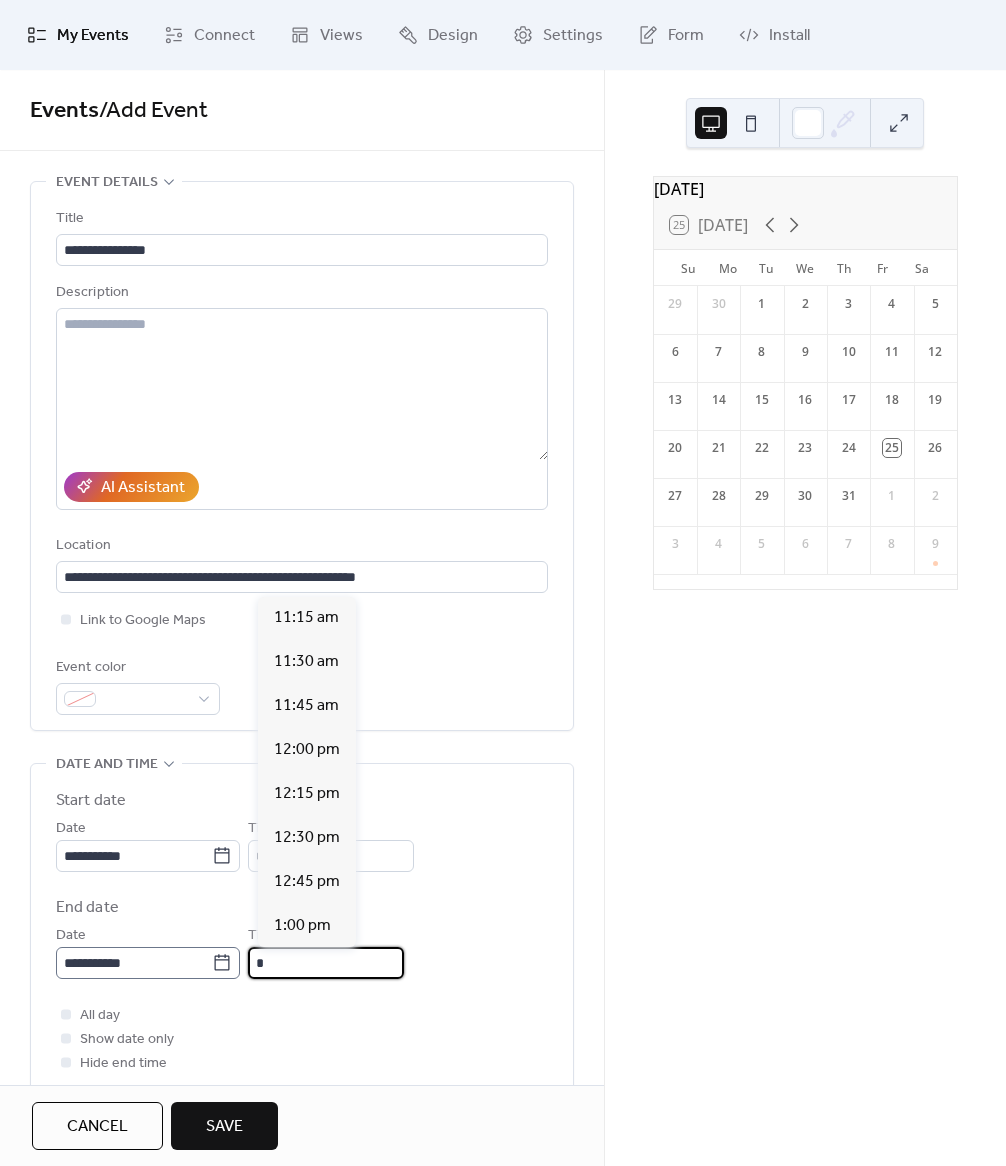 scroll, scrollTop: 1012, scrollLeft: 0, axis: vertical 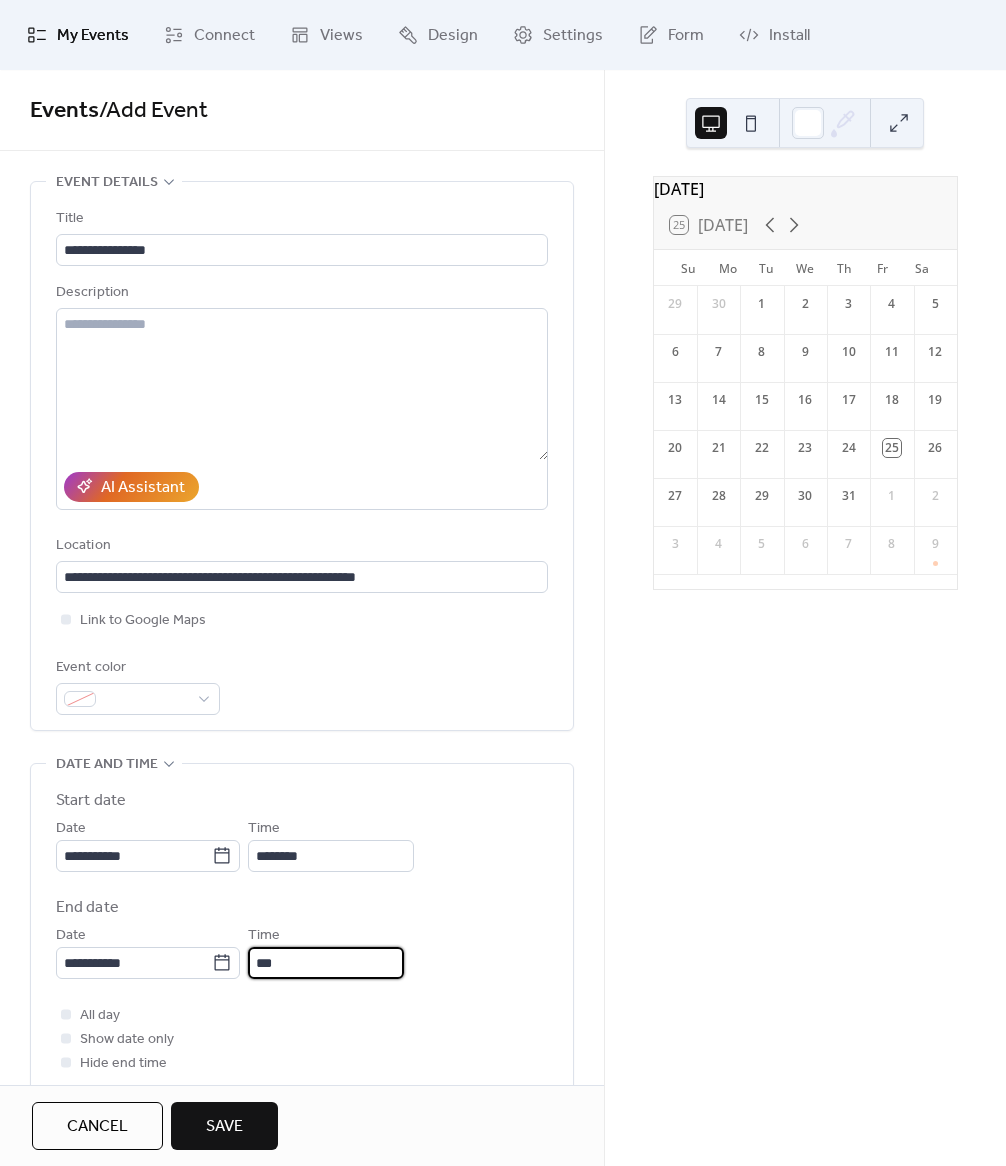 type on "*******" 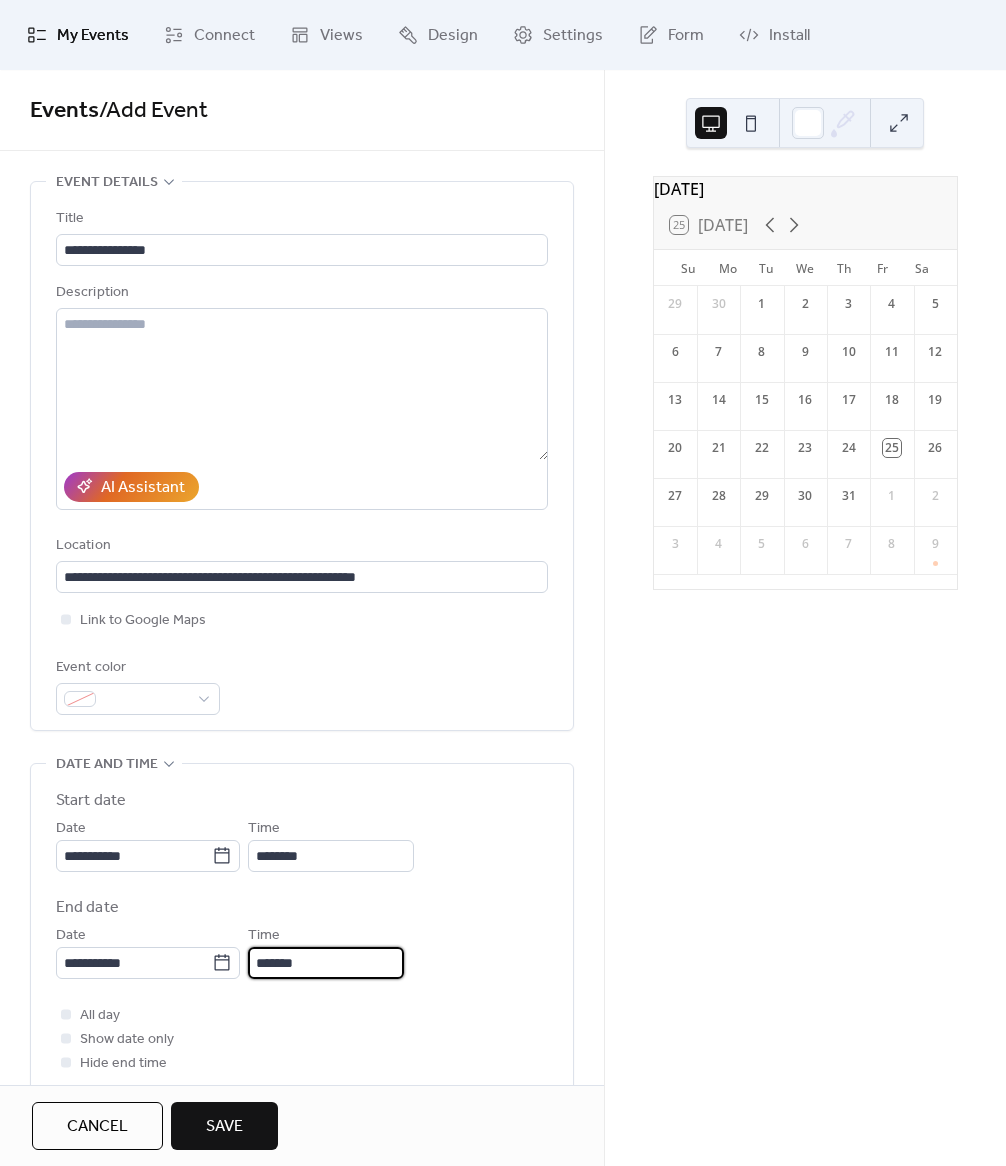 click on "All day Show date only Hide end time" at bounding box center (302, 1039) 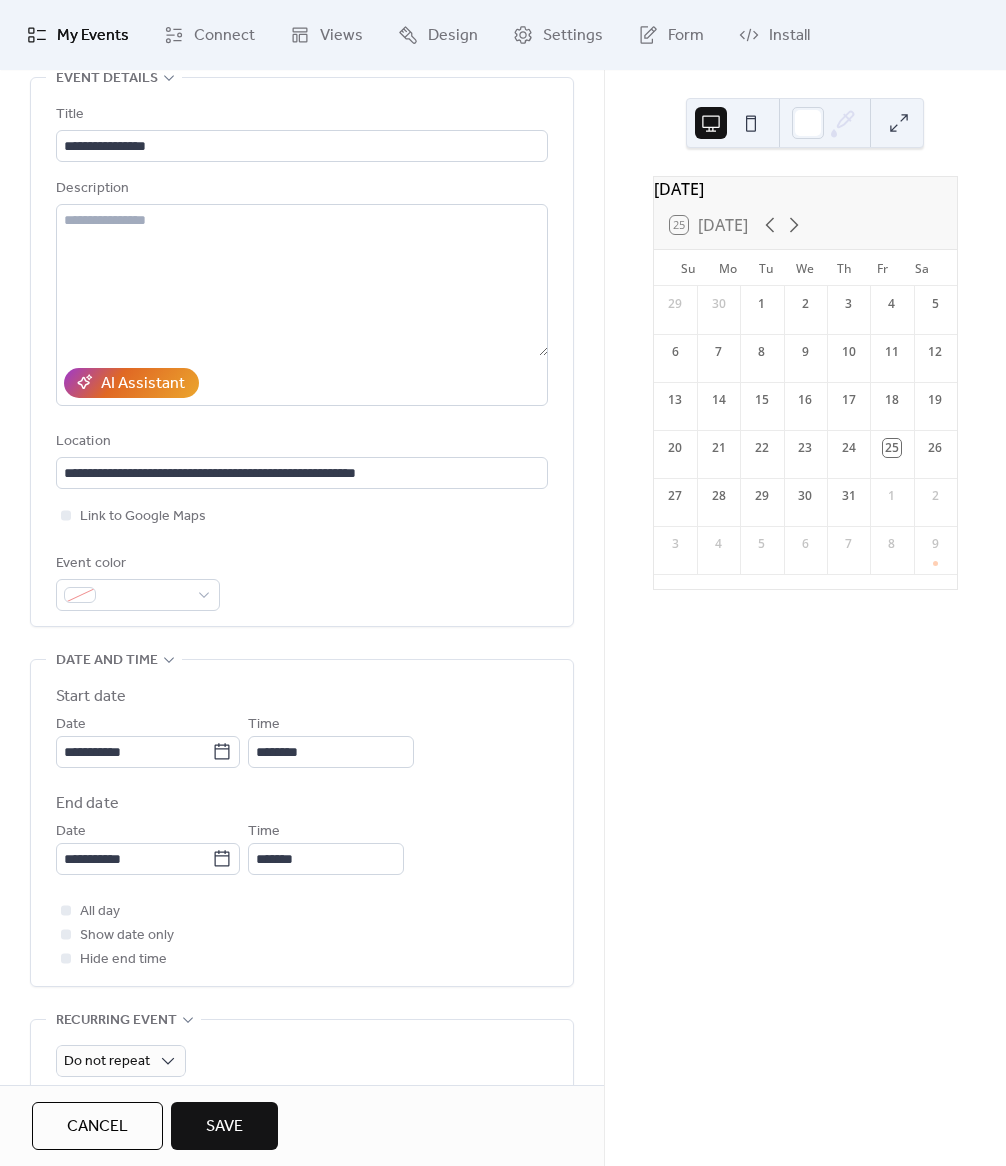 scroll, scrollTop: 108, scrollLeft: 0, axis: vertical 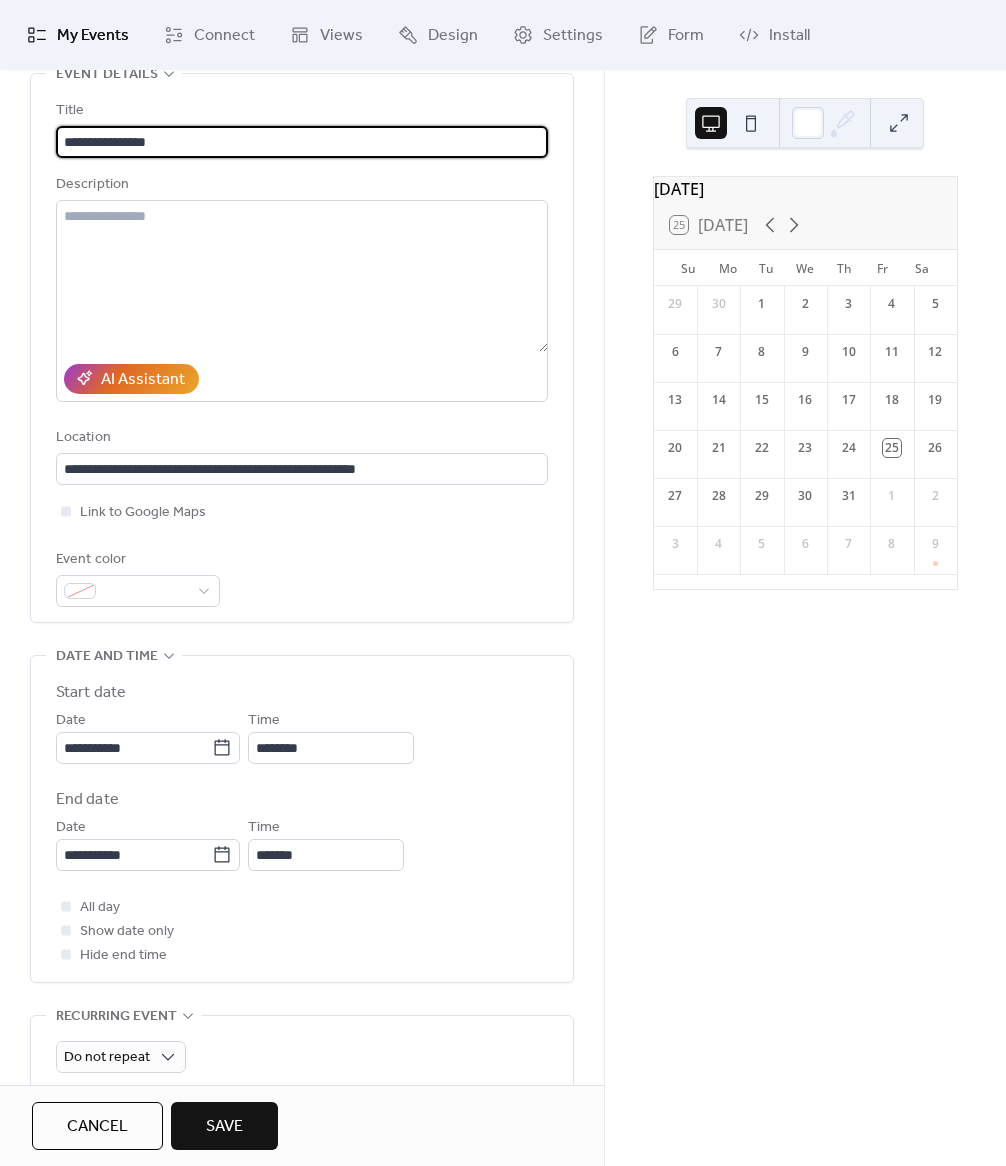 click on "**********" at bounding box center [302, 142] 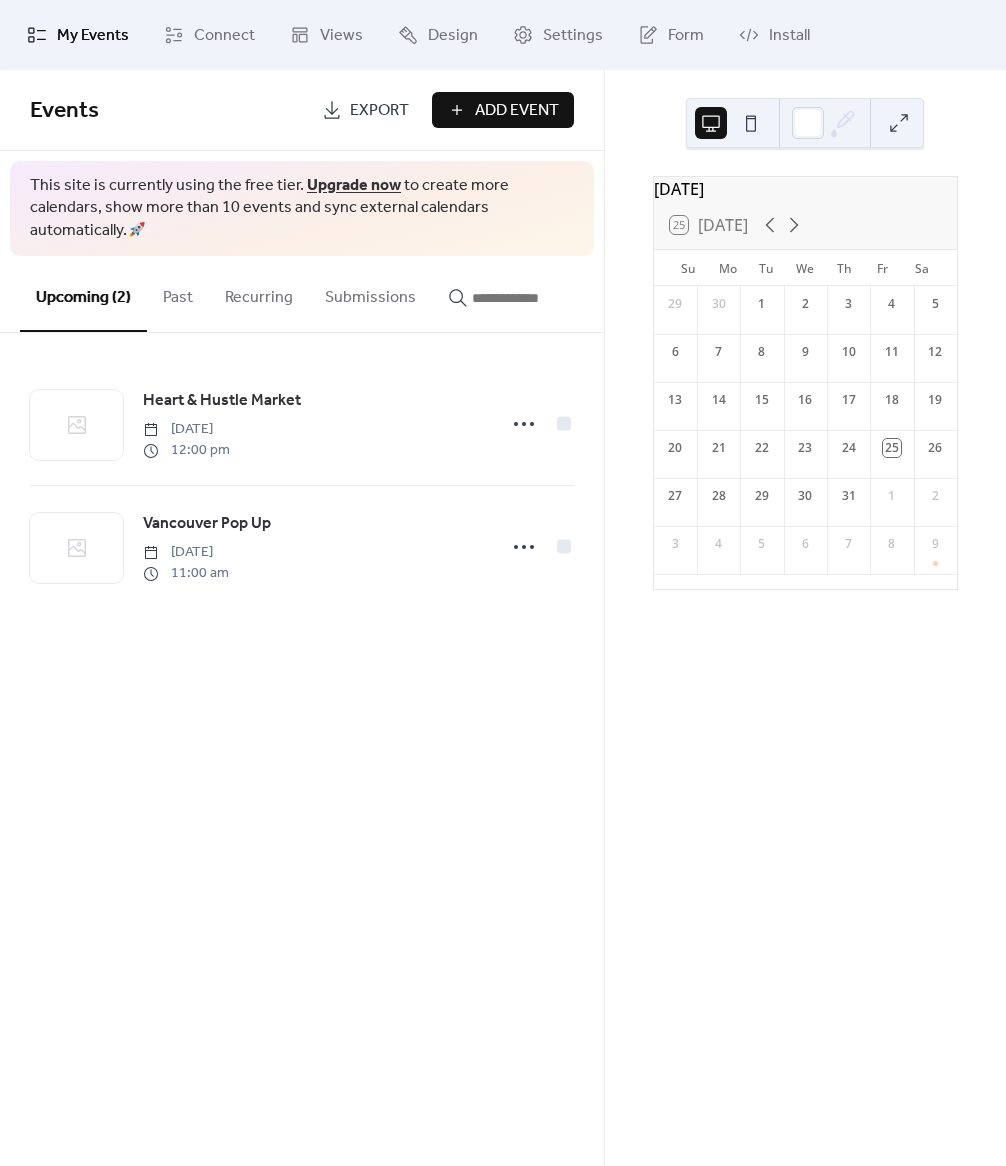 click on "Add Event" at bounding box center (517, 111) 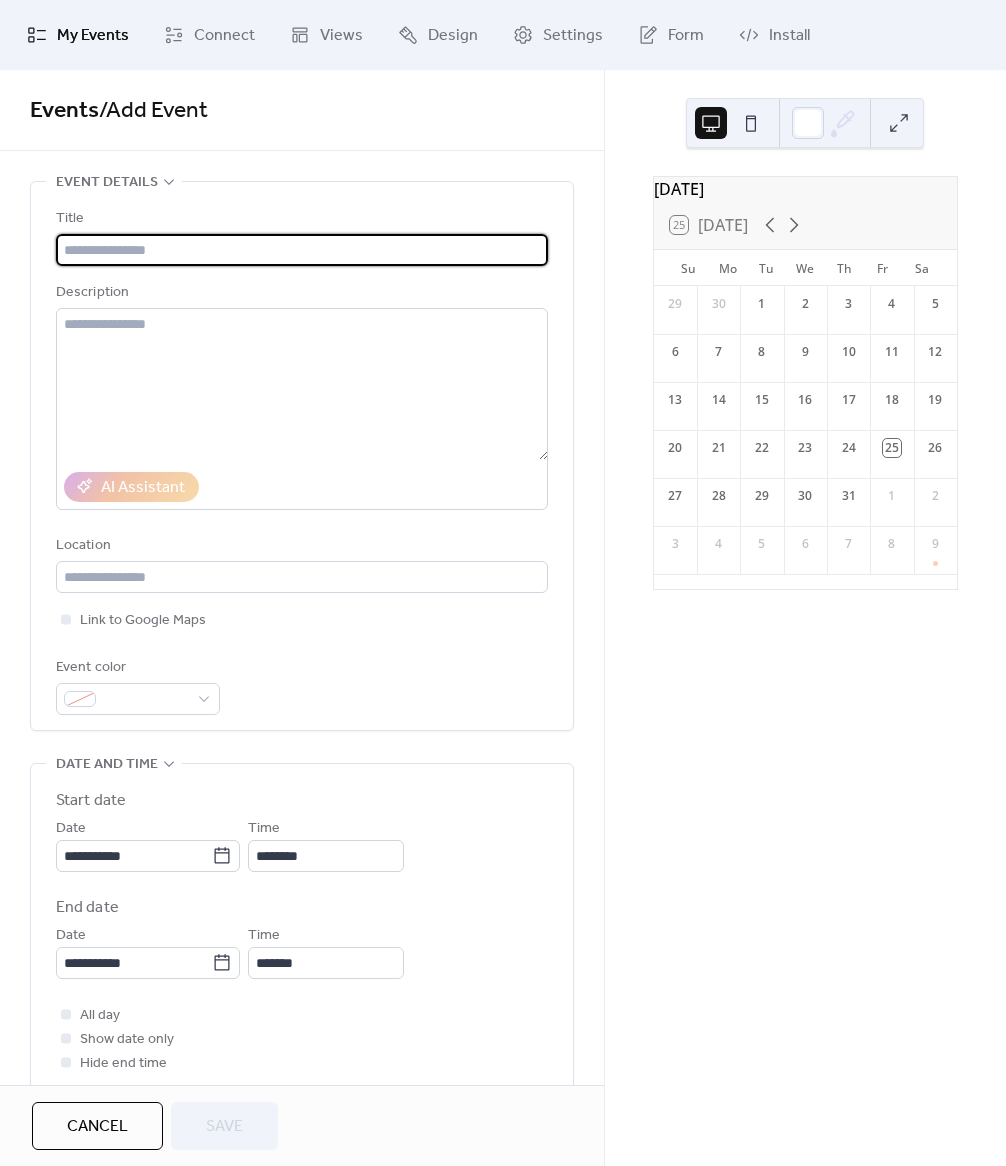 type on "*" 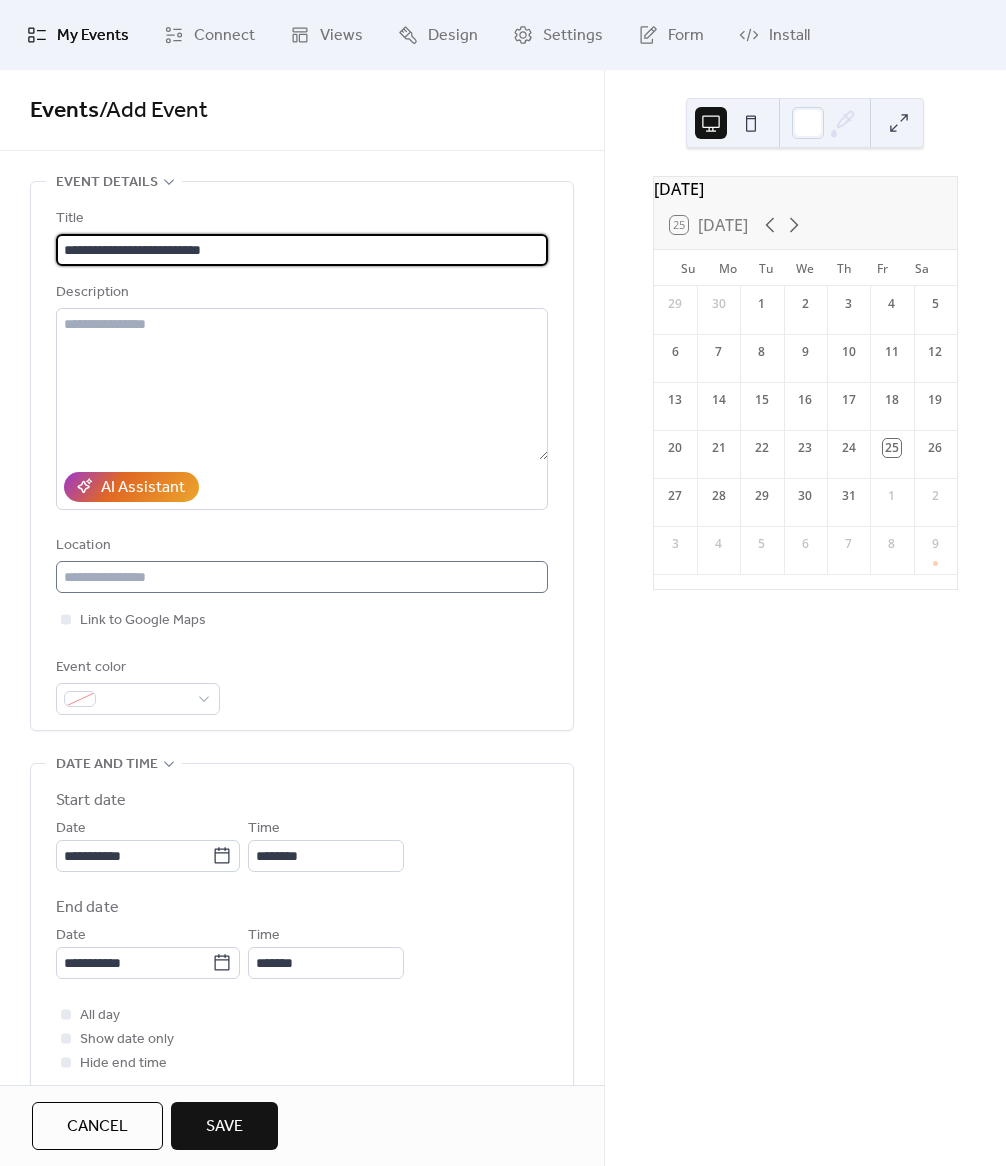 paste on "**********" 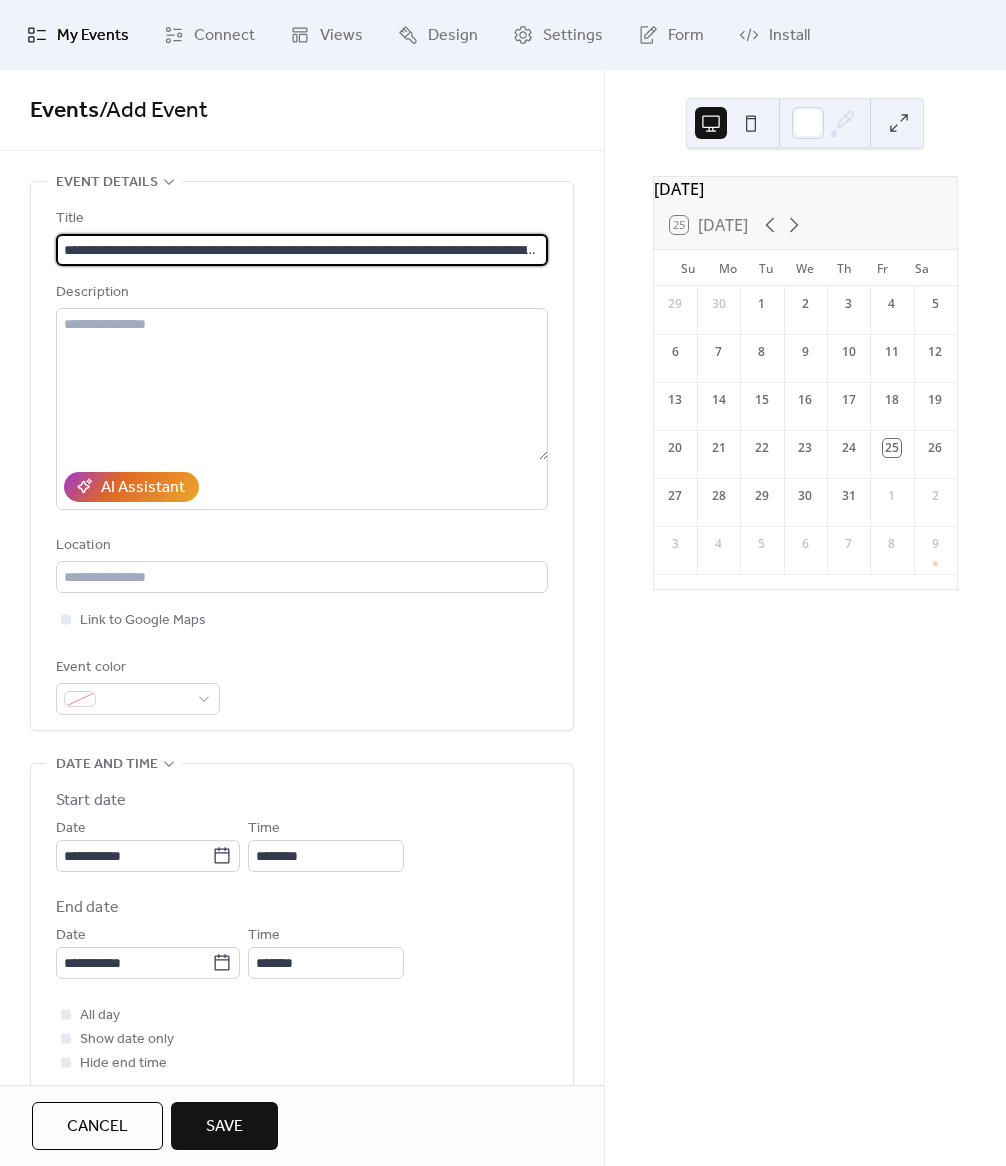 scroll, scrollTop: 0, scrollLeft: 121, axis: horizontal 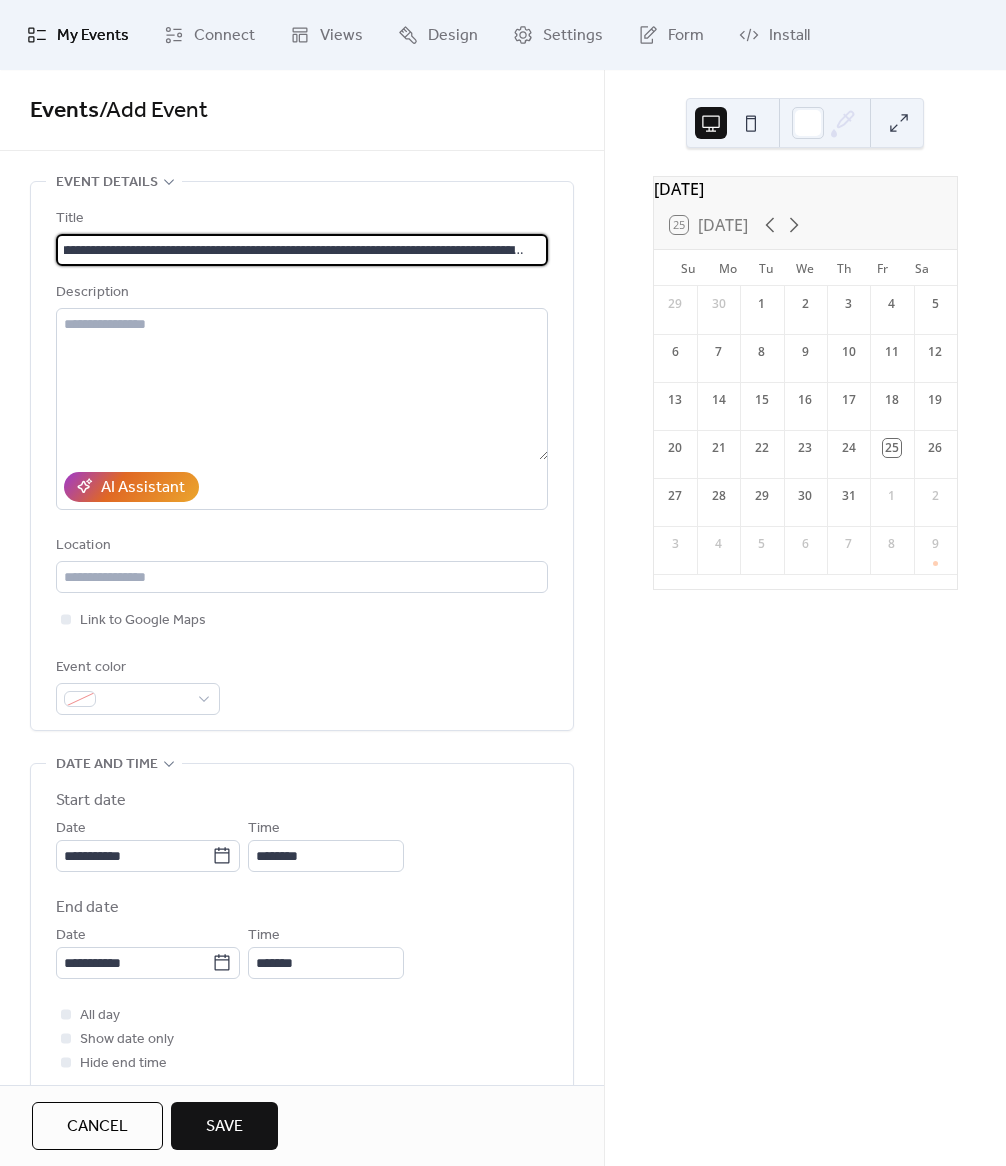 type on "**********" 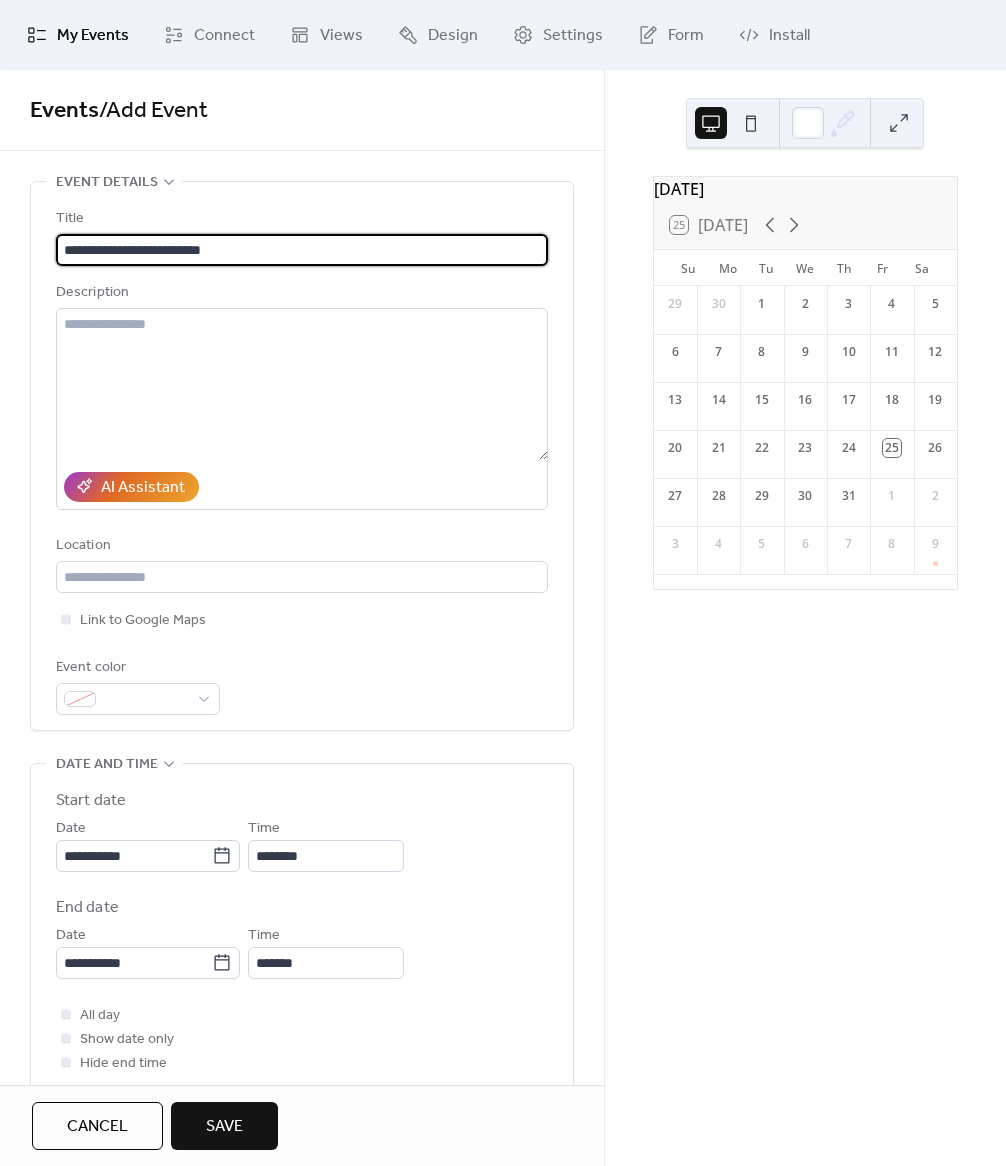 scroll, scrollTop: 0, scrollLeft: 0, axis: both 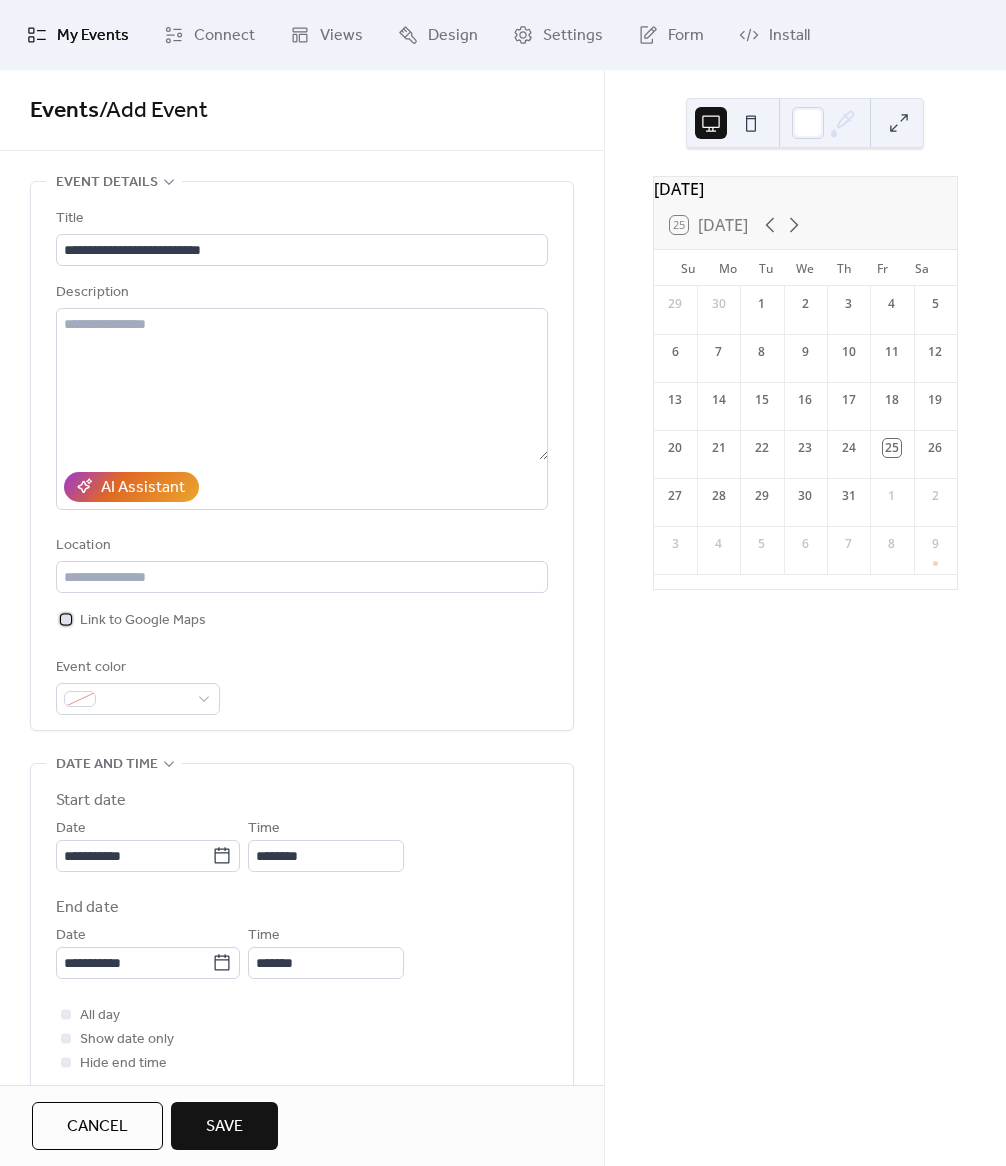 click on "Link to Google Maps" at bounding box center [143, 621] 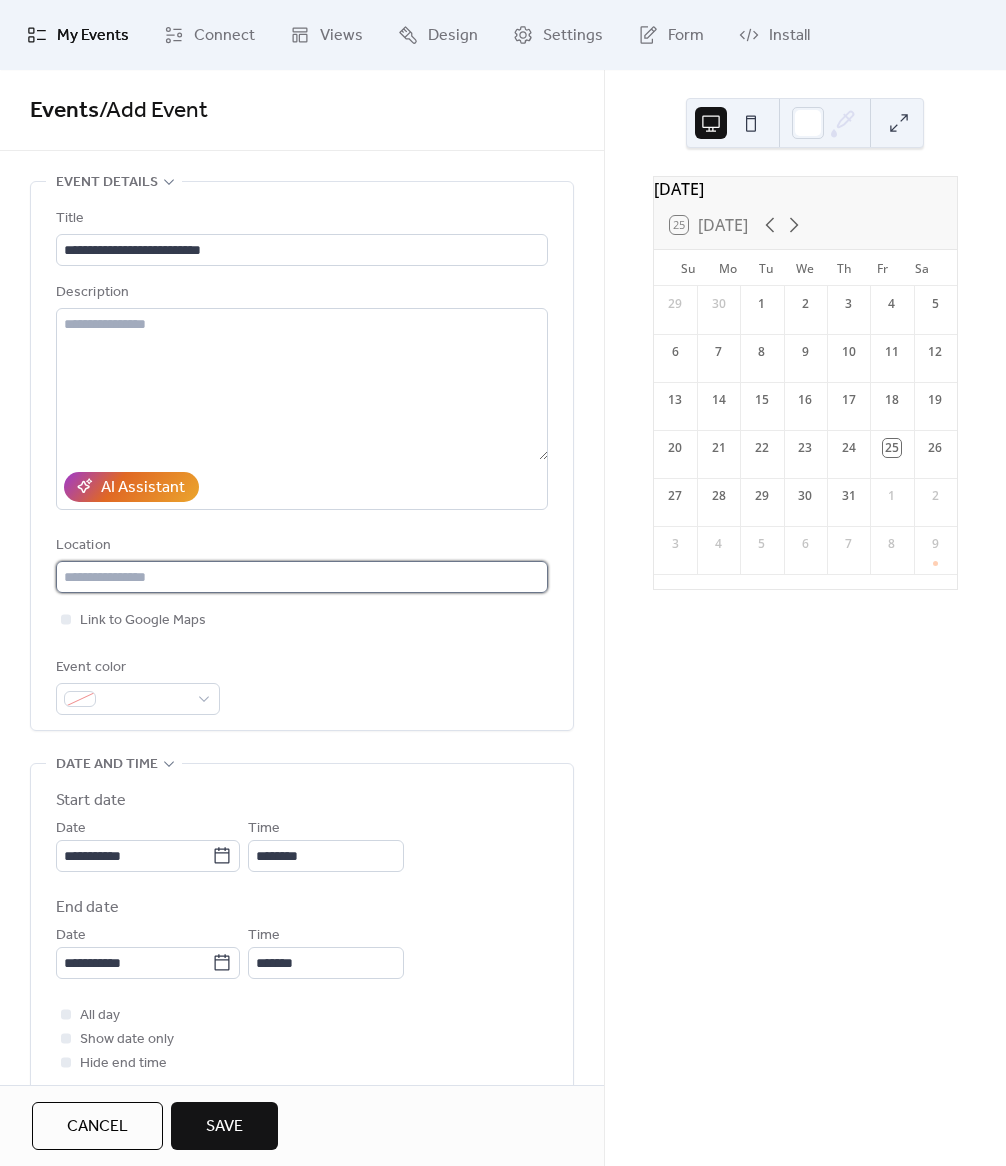 click 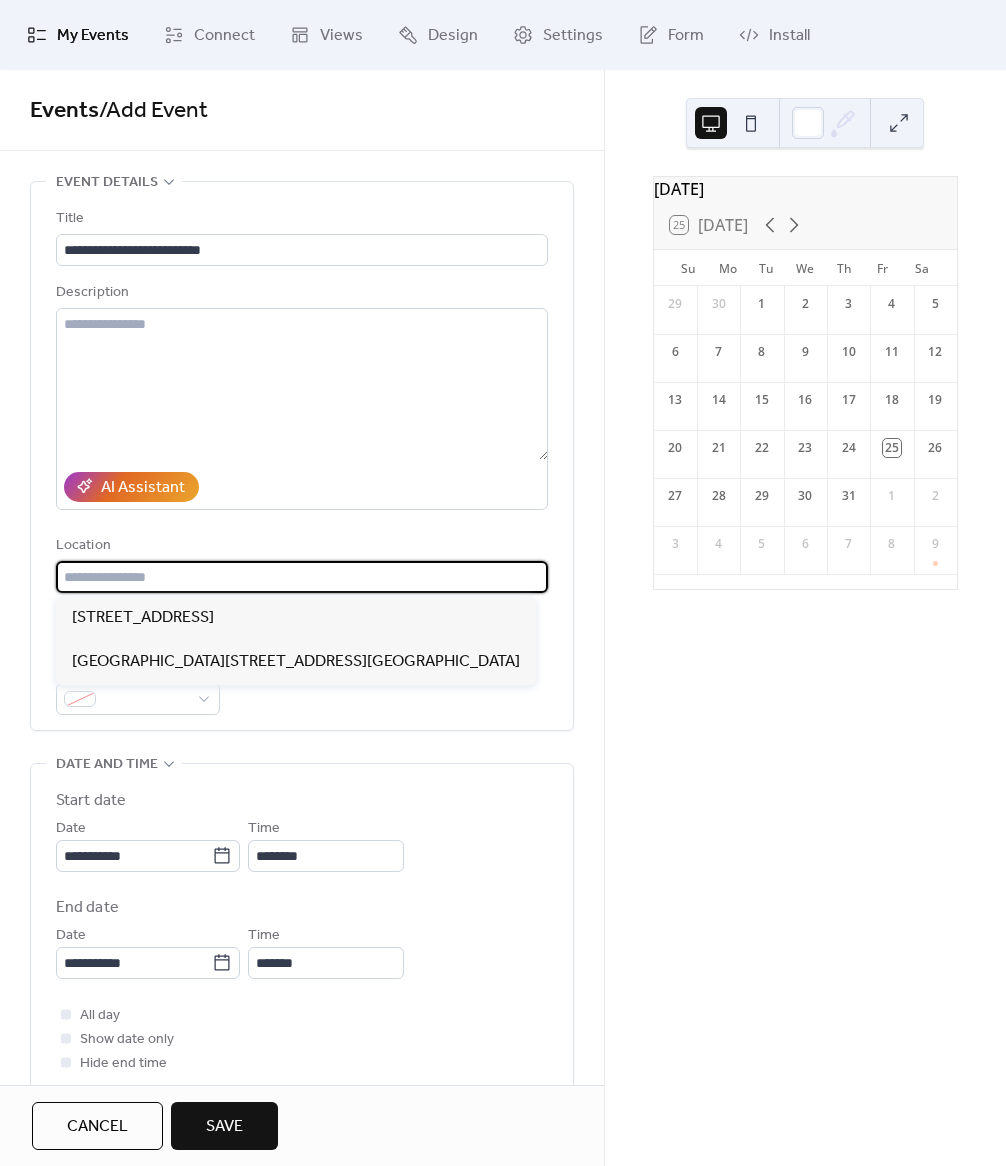paste on "**********" 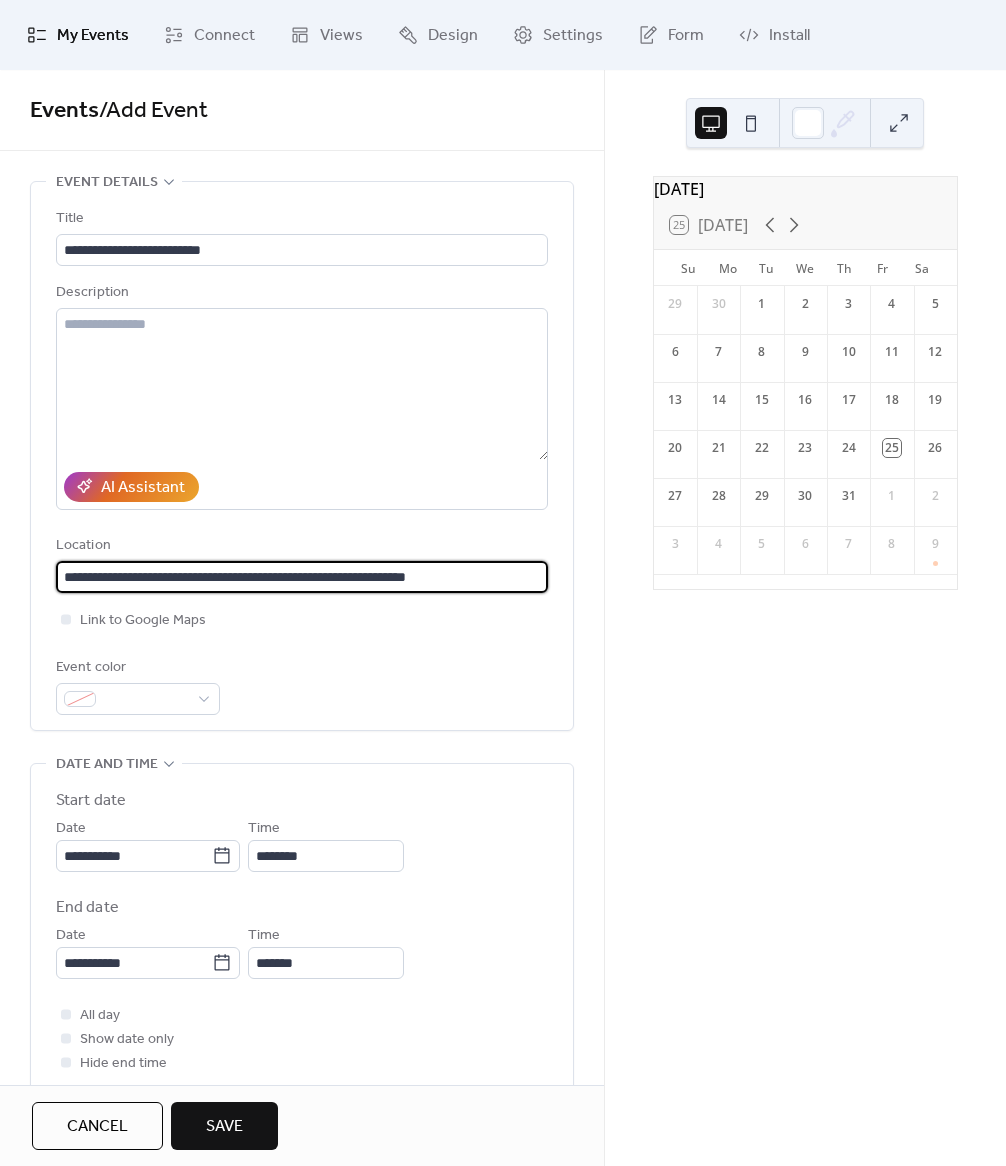 type on "**********" 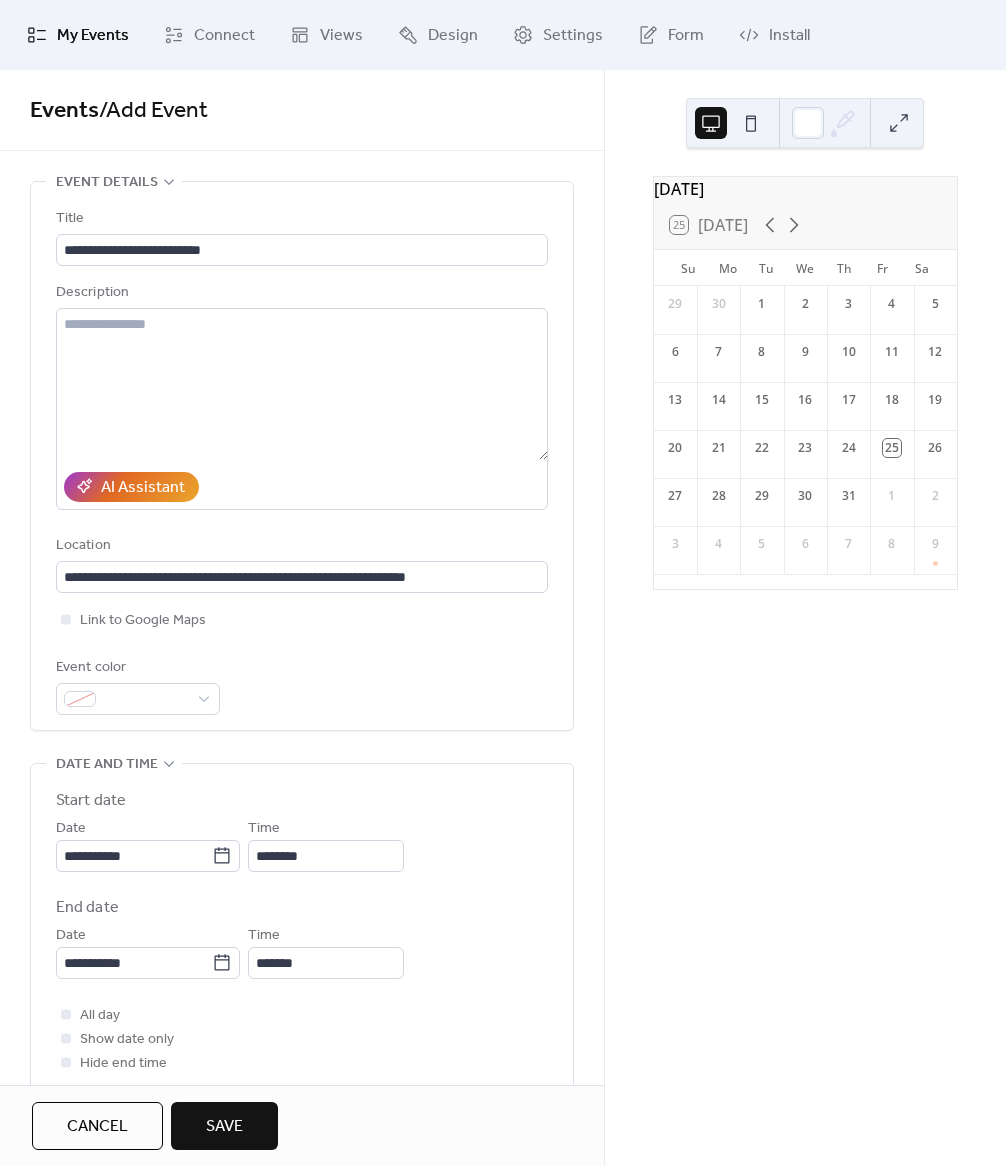 click on "**********" at bounding box center (302, 461) 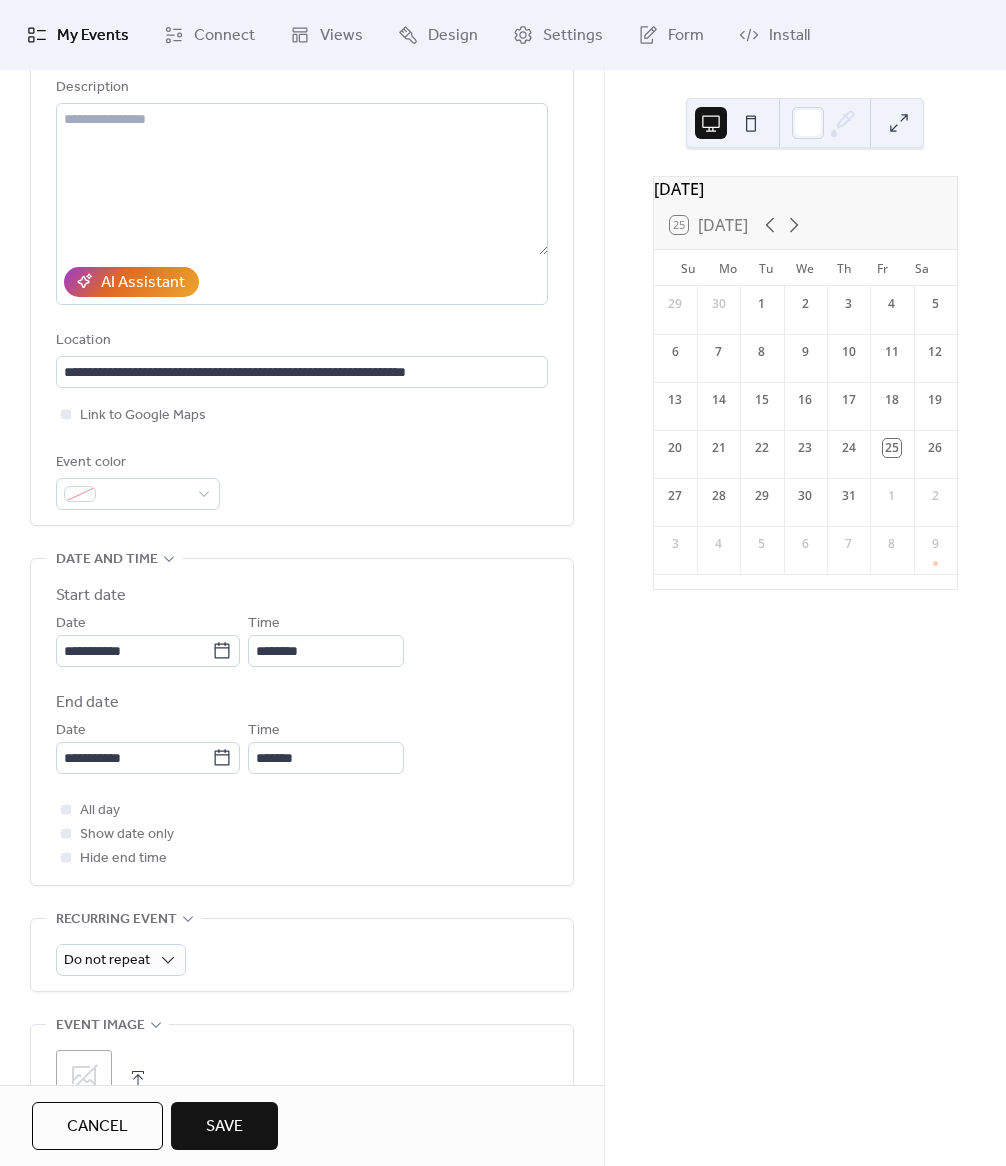 scroll, scrollTop: 343, scrollLeft: 0, axis: vertical 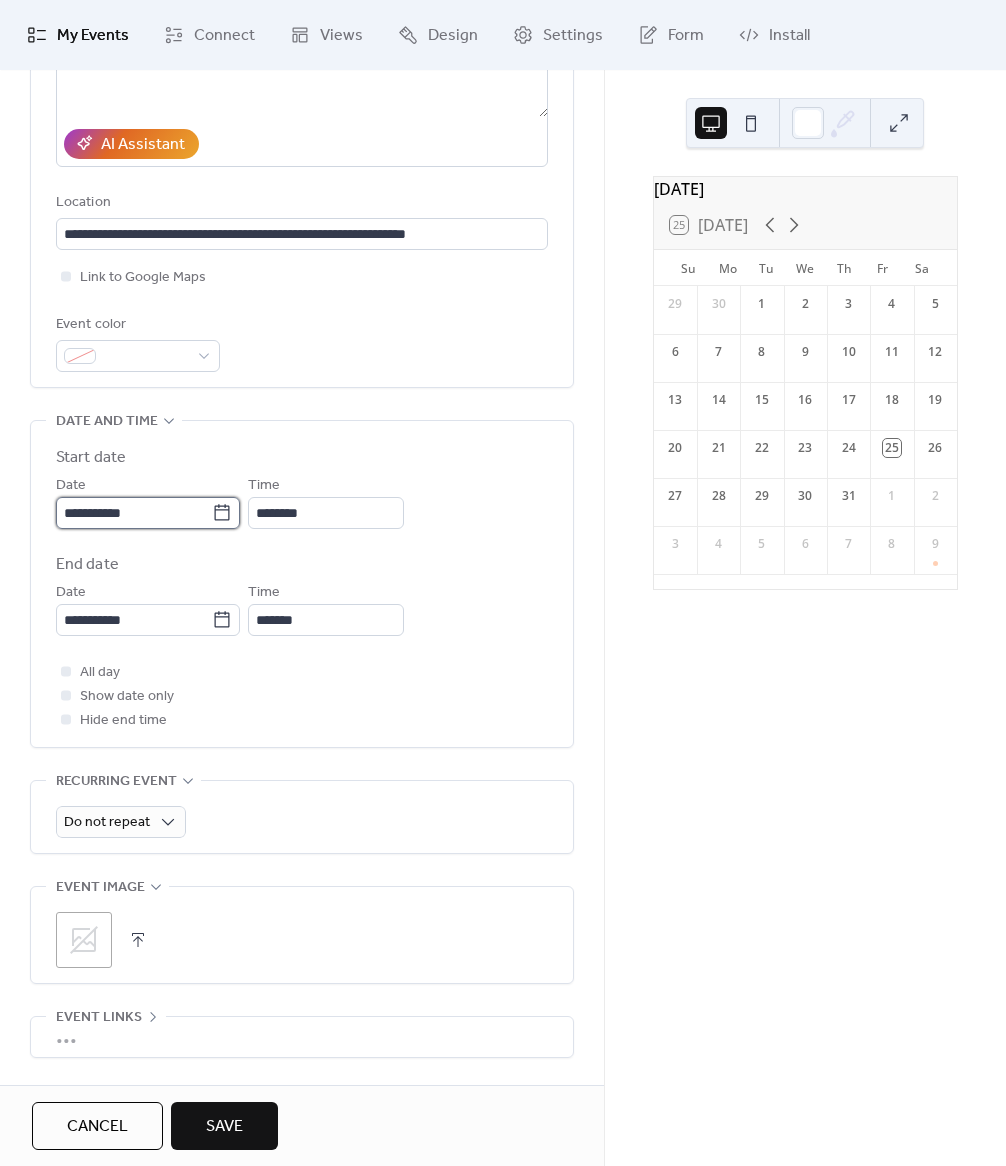click on "**********" at bounding box center (134, 513) 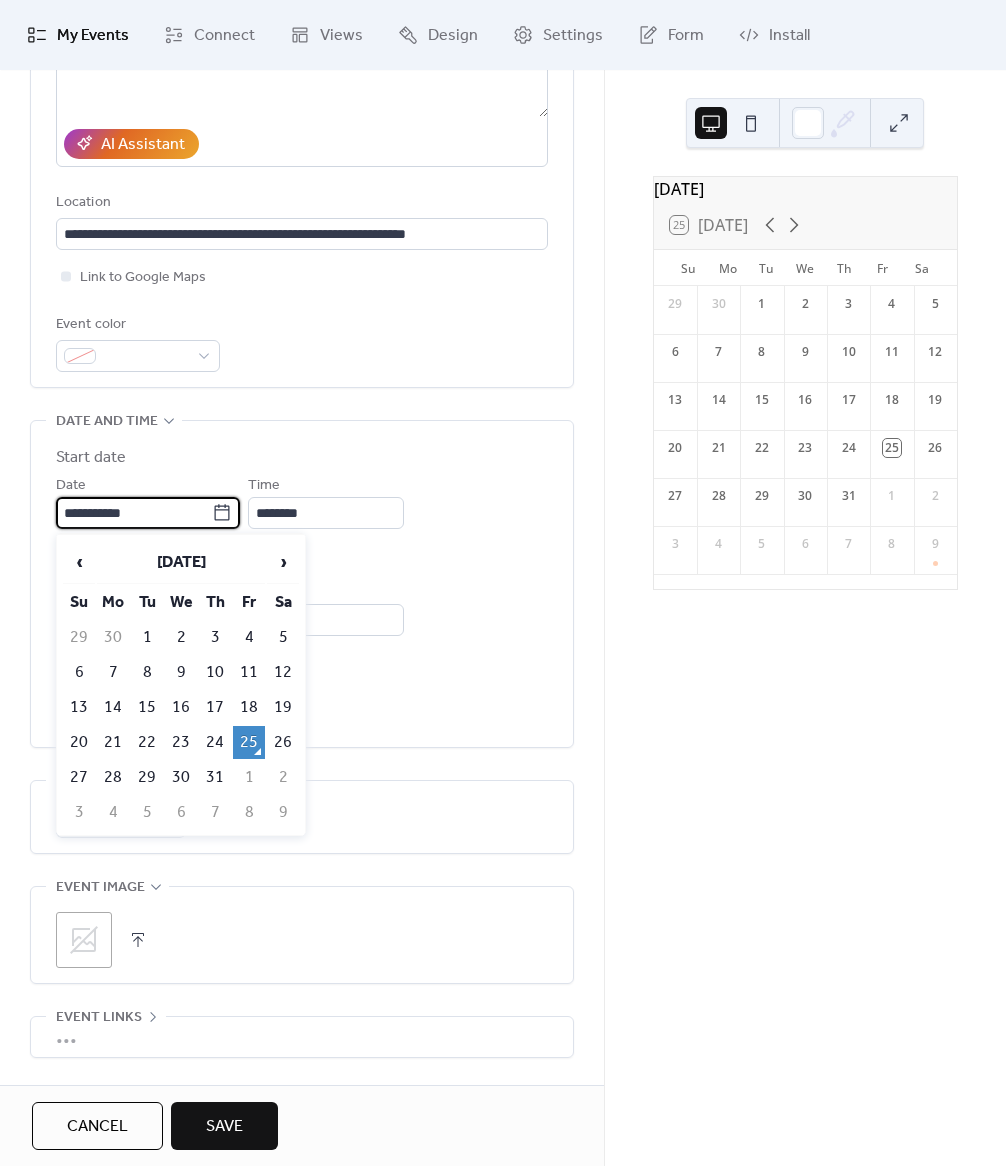 click on "**********" at bounding box center [134, 513] 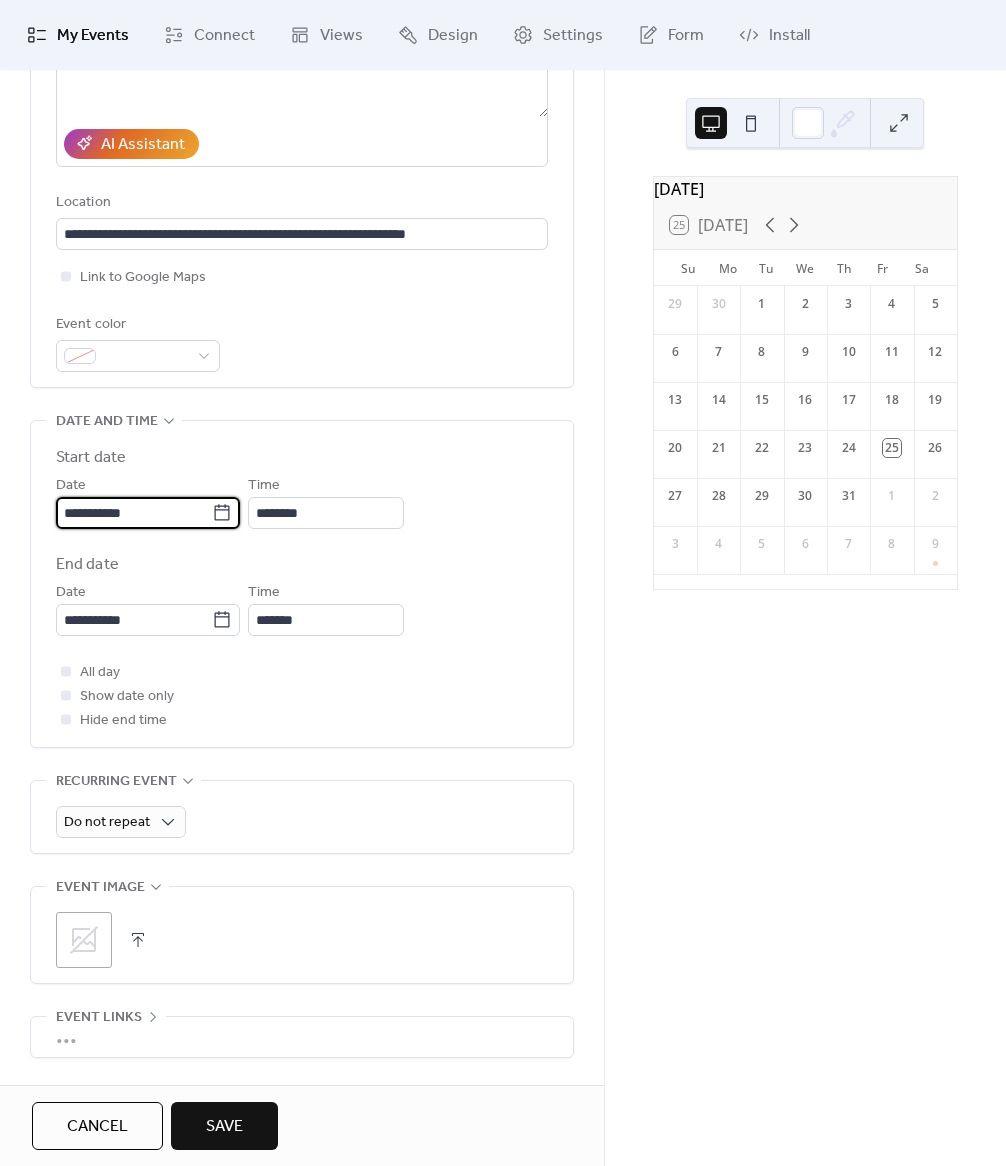 click on "**********" at bounding box center [134, 513] 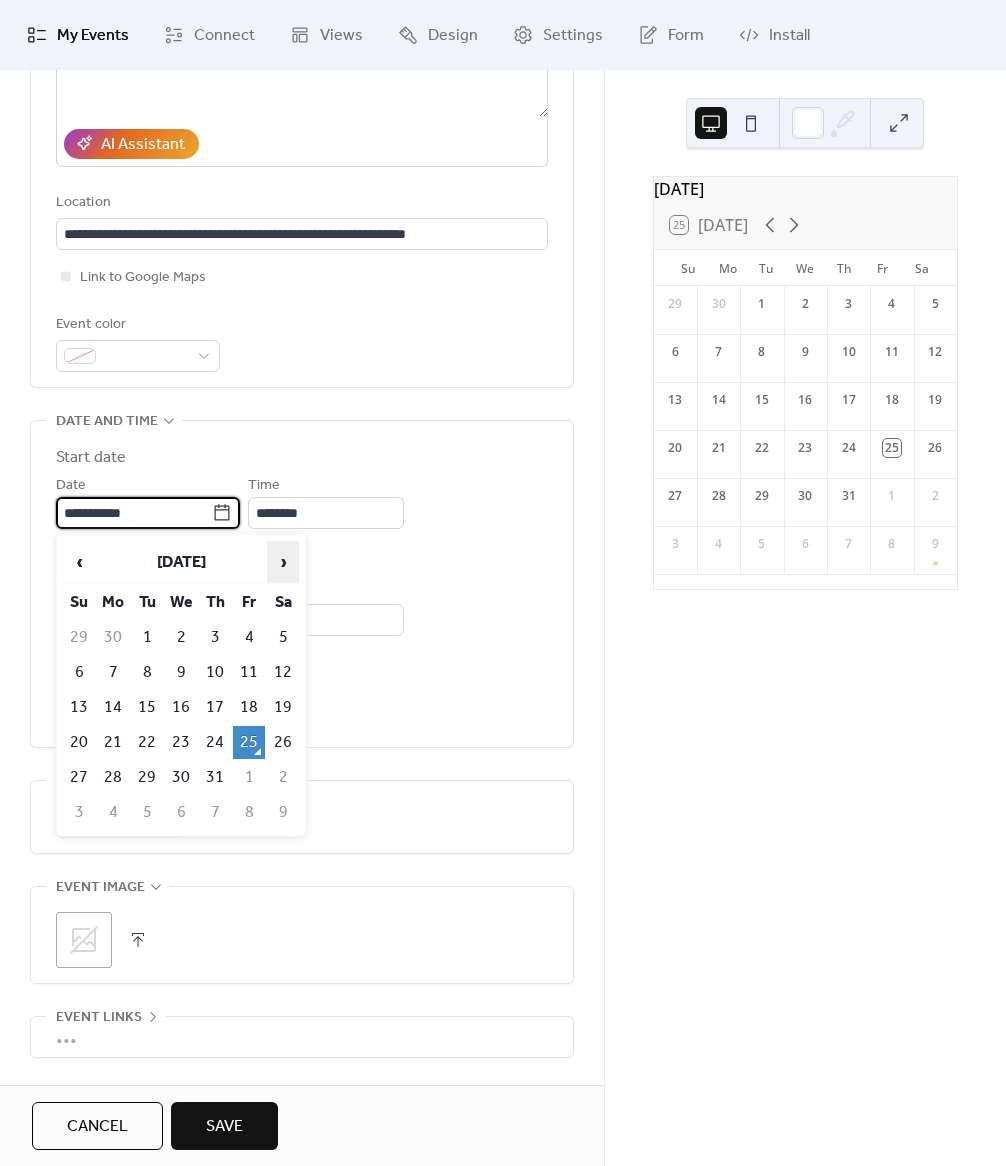 click on "›" at bounding box center [283, 562] 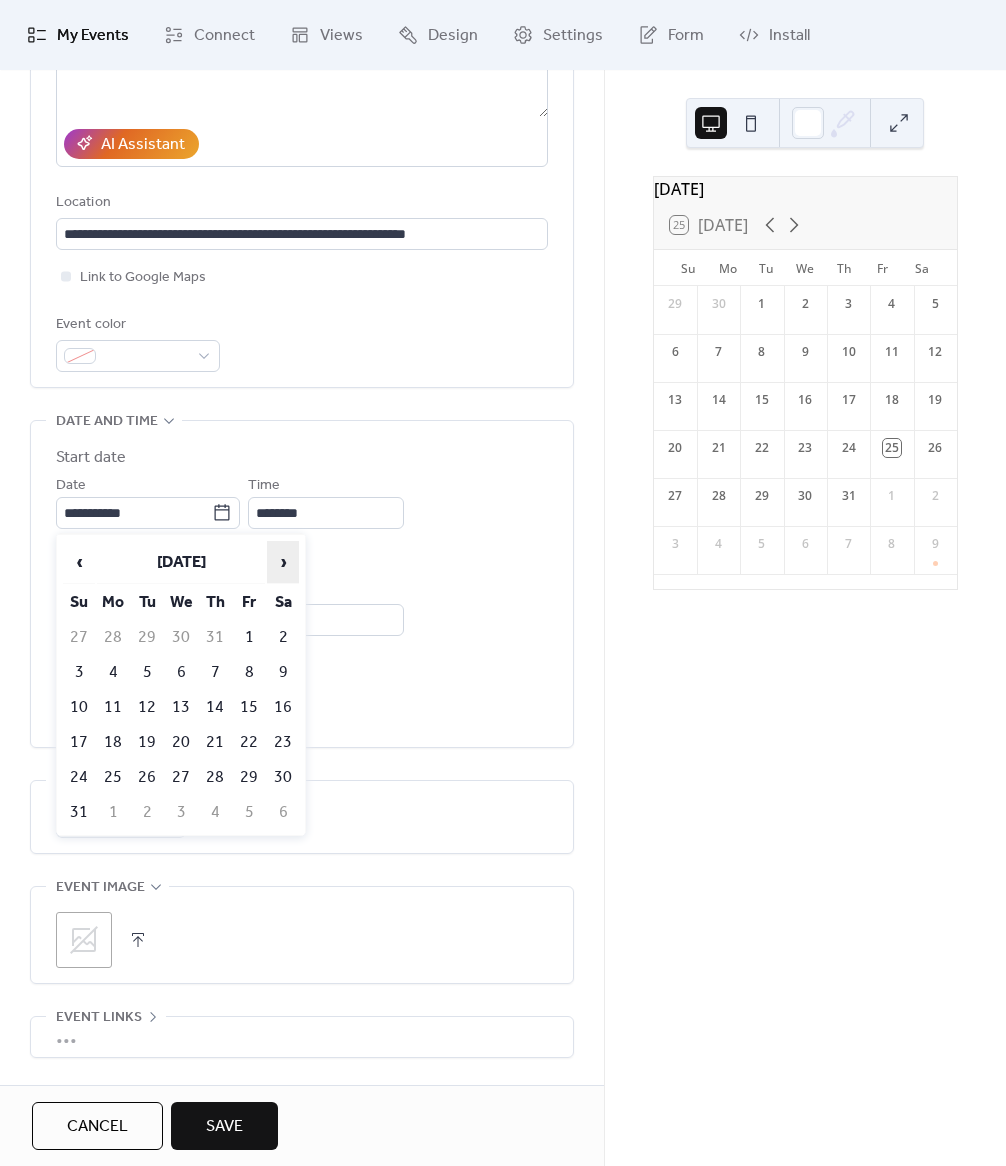 click on "›" at bounding box center [283, 562] 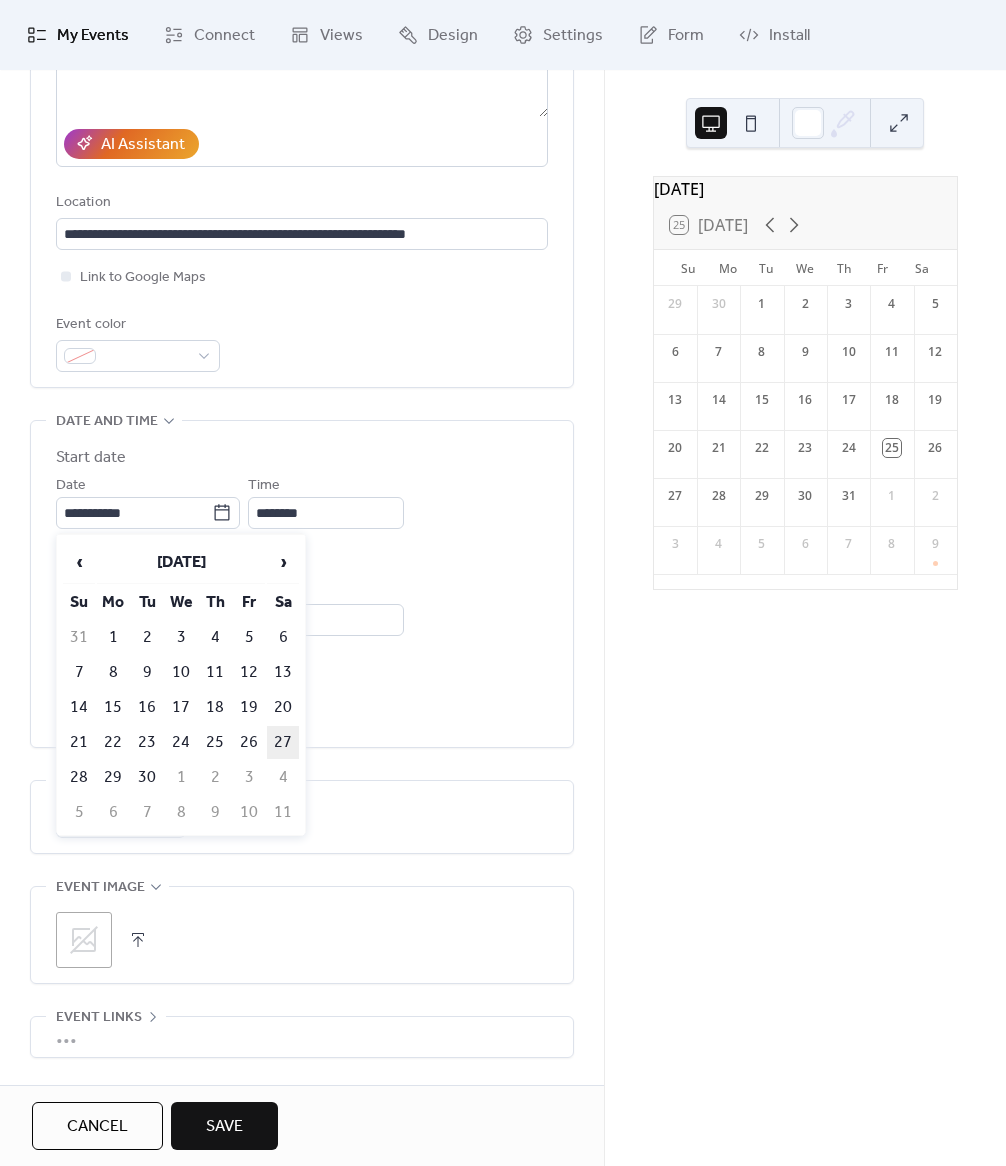 click on "27" at bounding box center [283, 742] 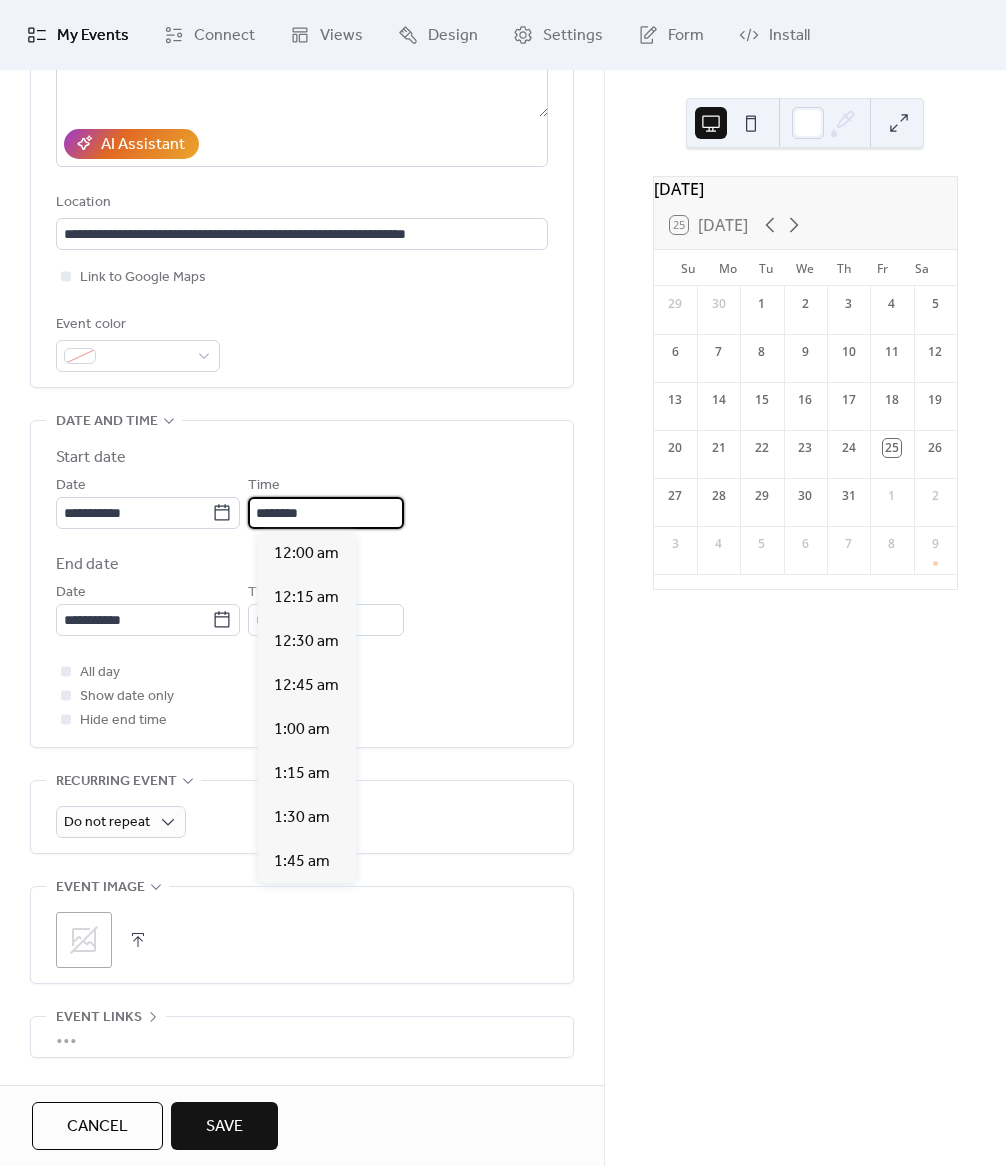 scroll, scrollTop: 2112, scrollLeft: 0, axis: vertical 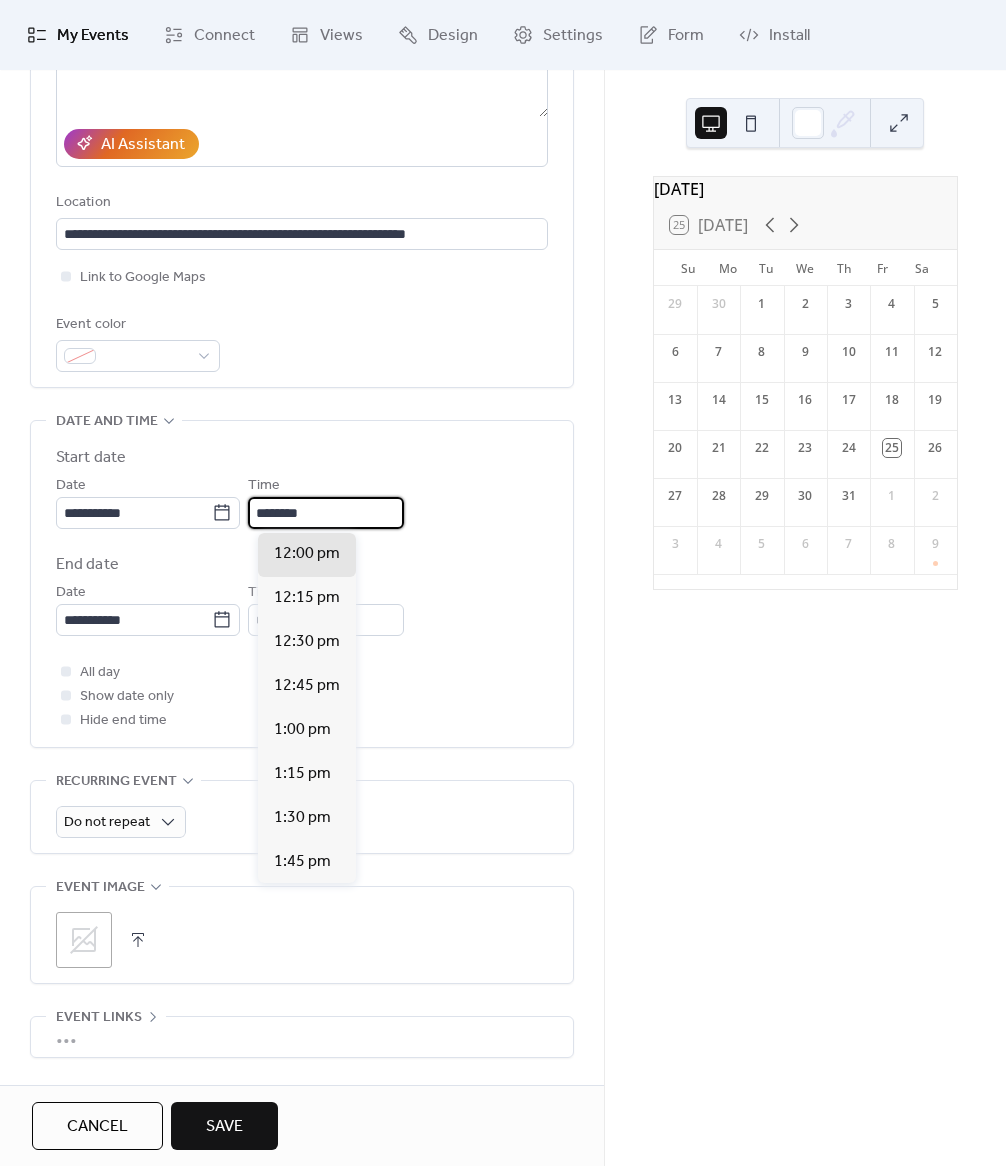 click on "********" at bounding box center (326, 513) 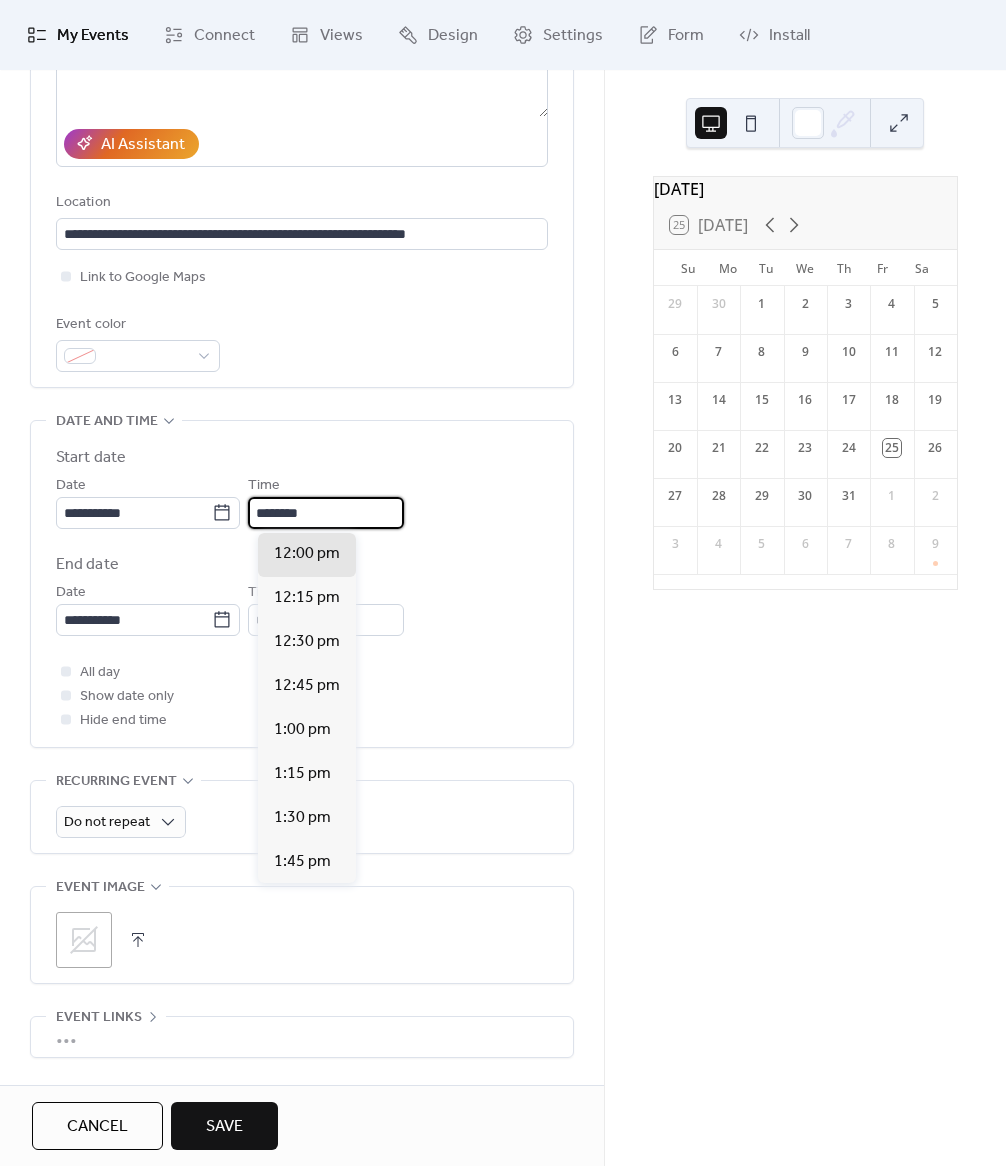 click on "********" at bounding box center (326, 513) 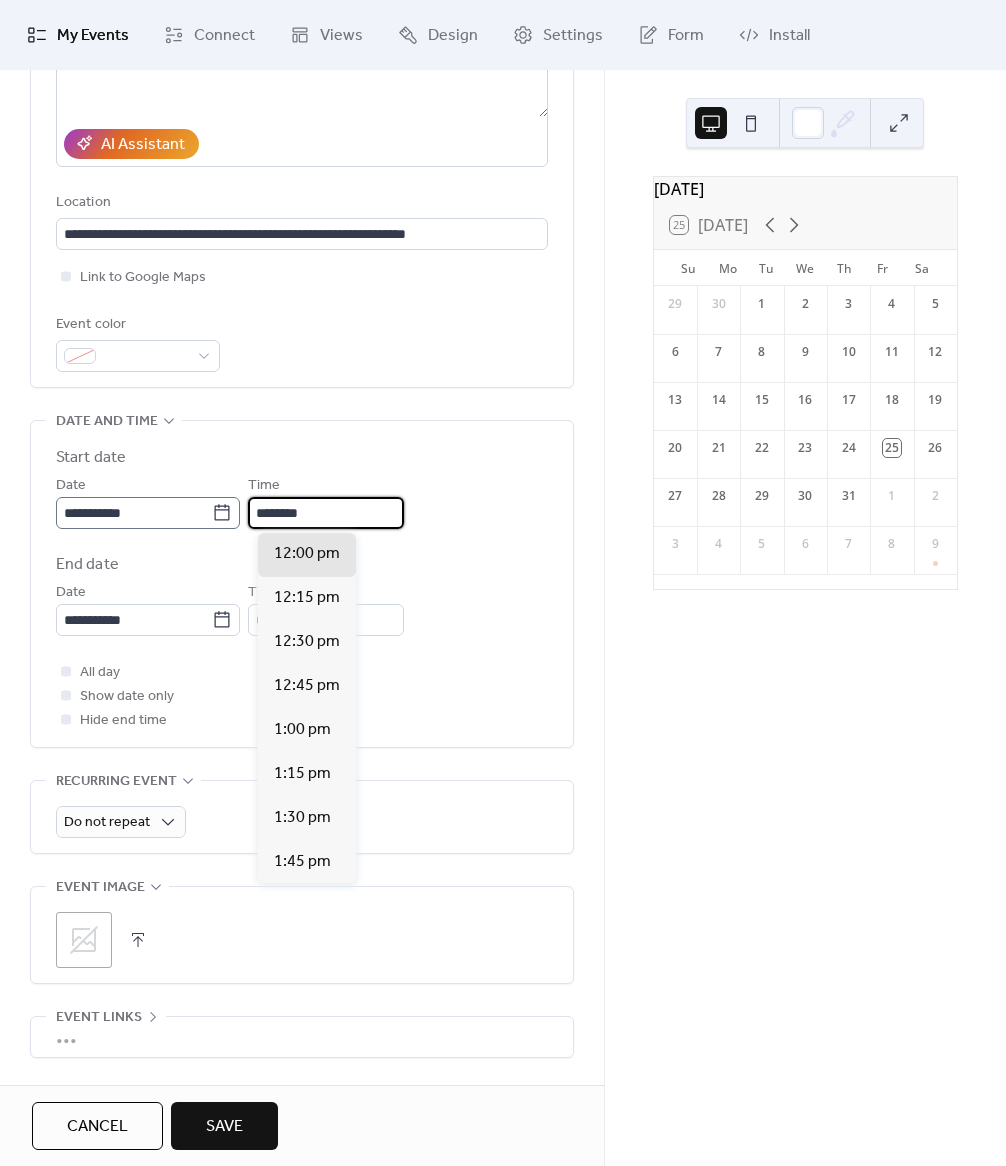 drag, startPoint x: 315, startPoint y: 507, endPoint x: 243, endPoint y: 508, distance: 72.00694 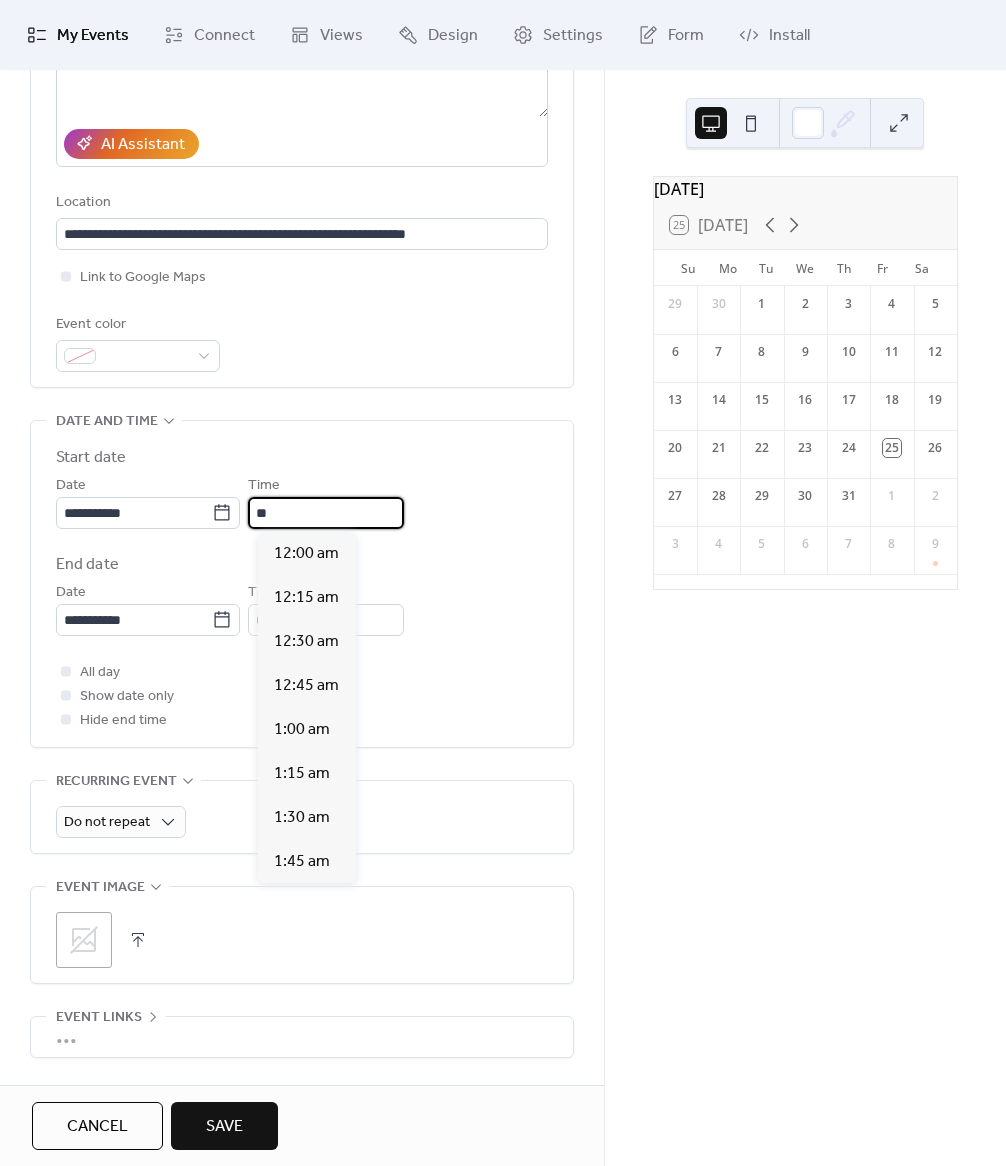 scroll, scrollTop: 1936, scrollLeft: 0, axis: vertical 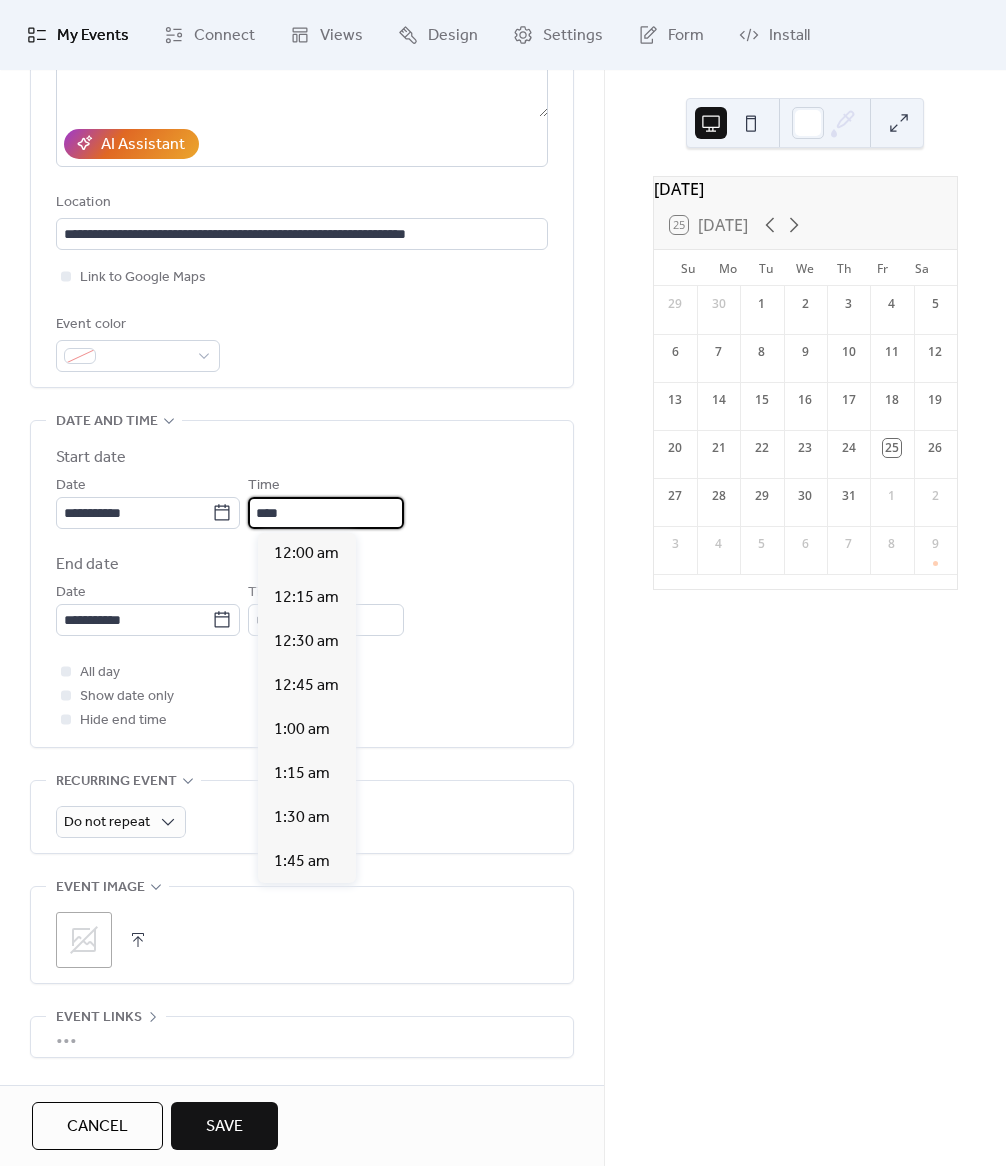 type on "********" 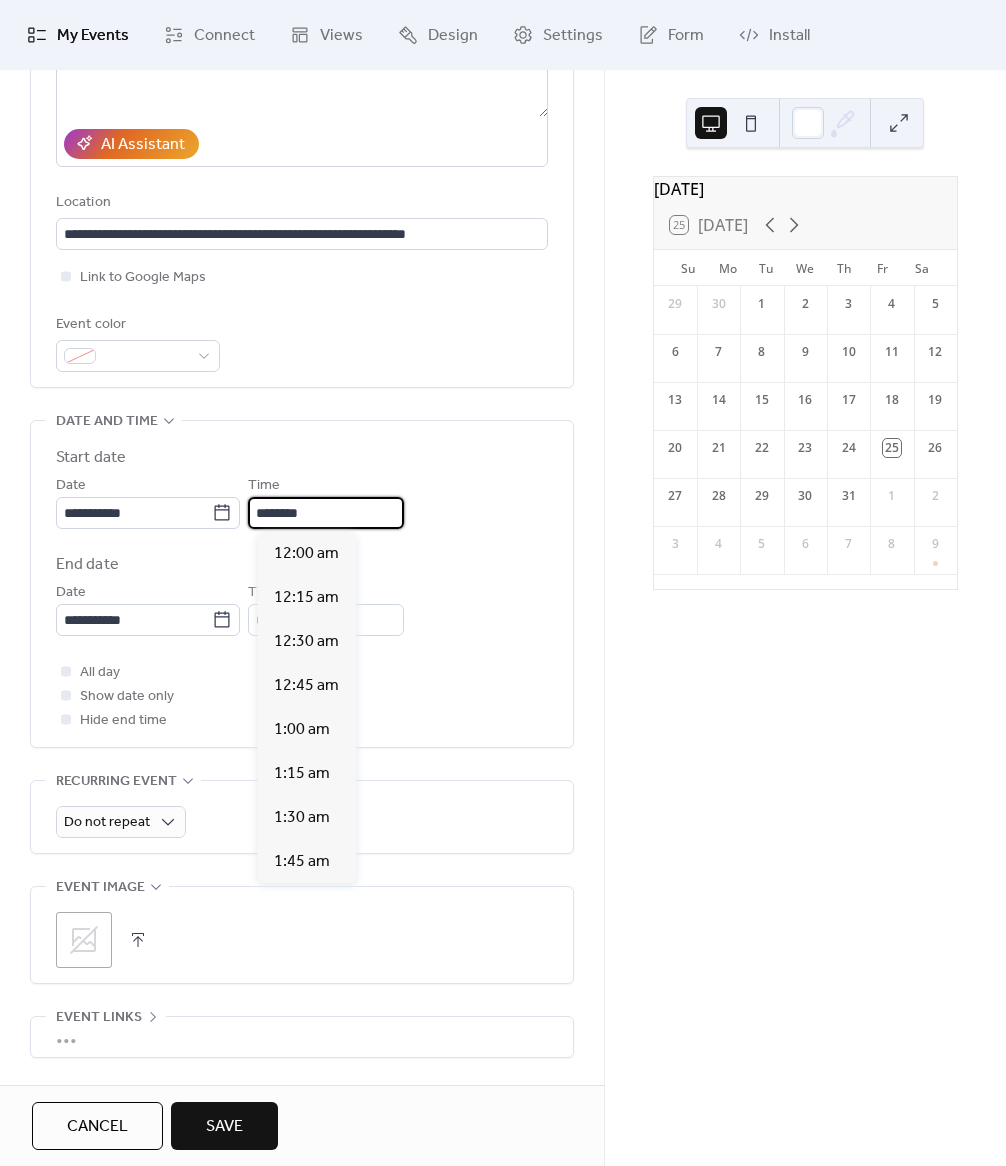 click on "**********" at bounding box center (302, 589) 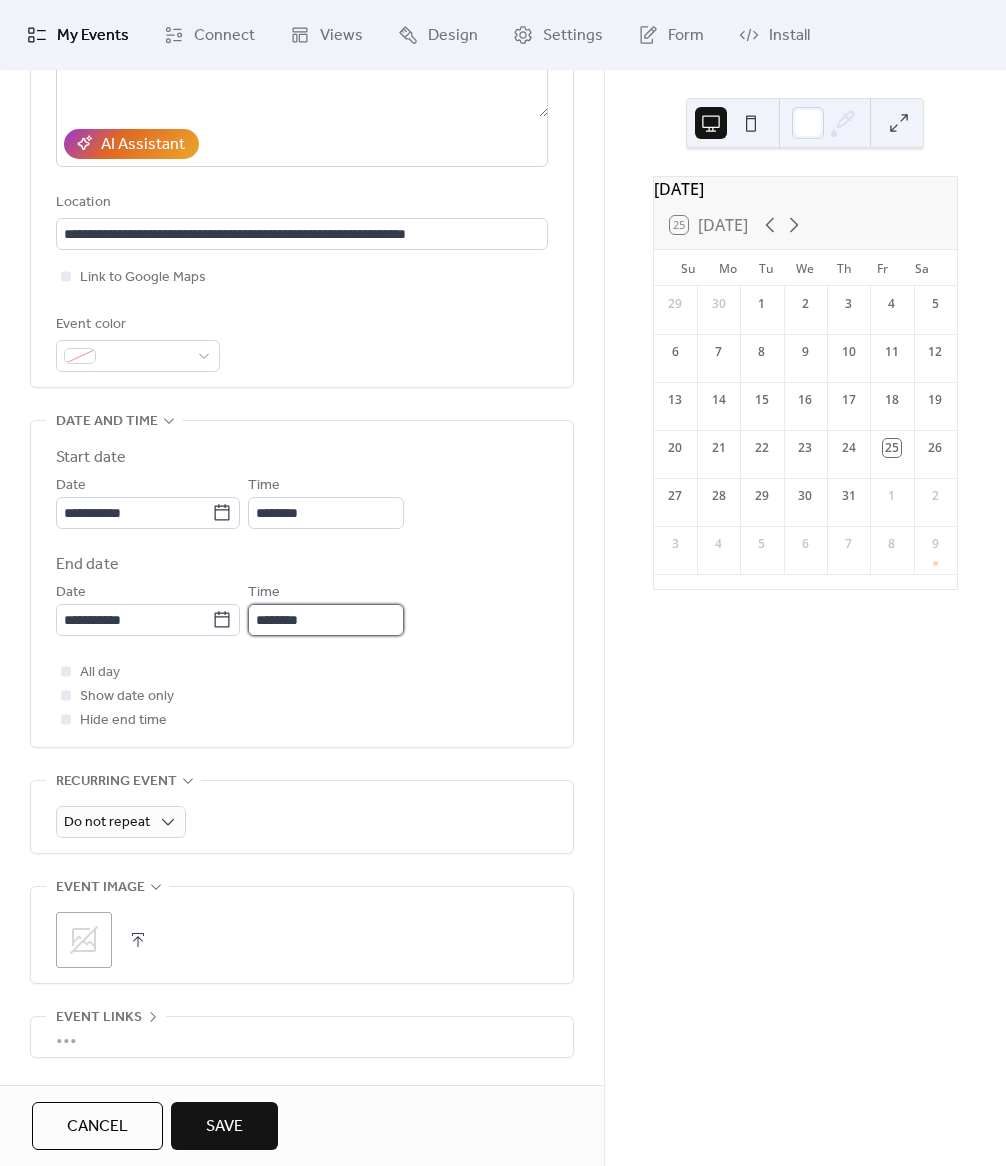 click on "********" at bounding box center (326, 620) 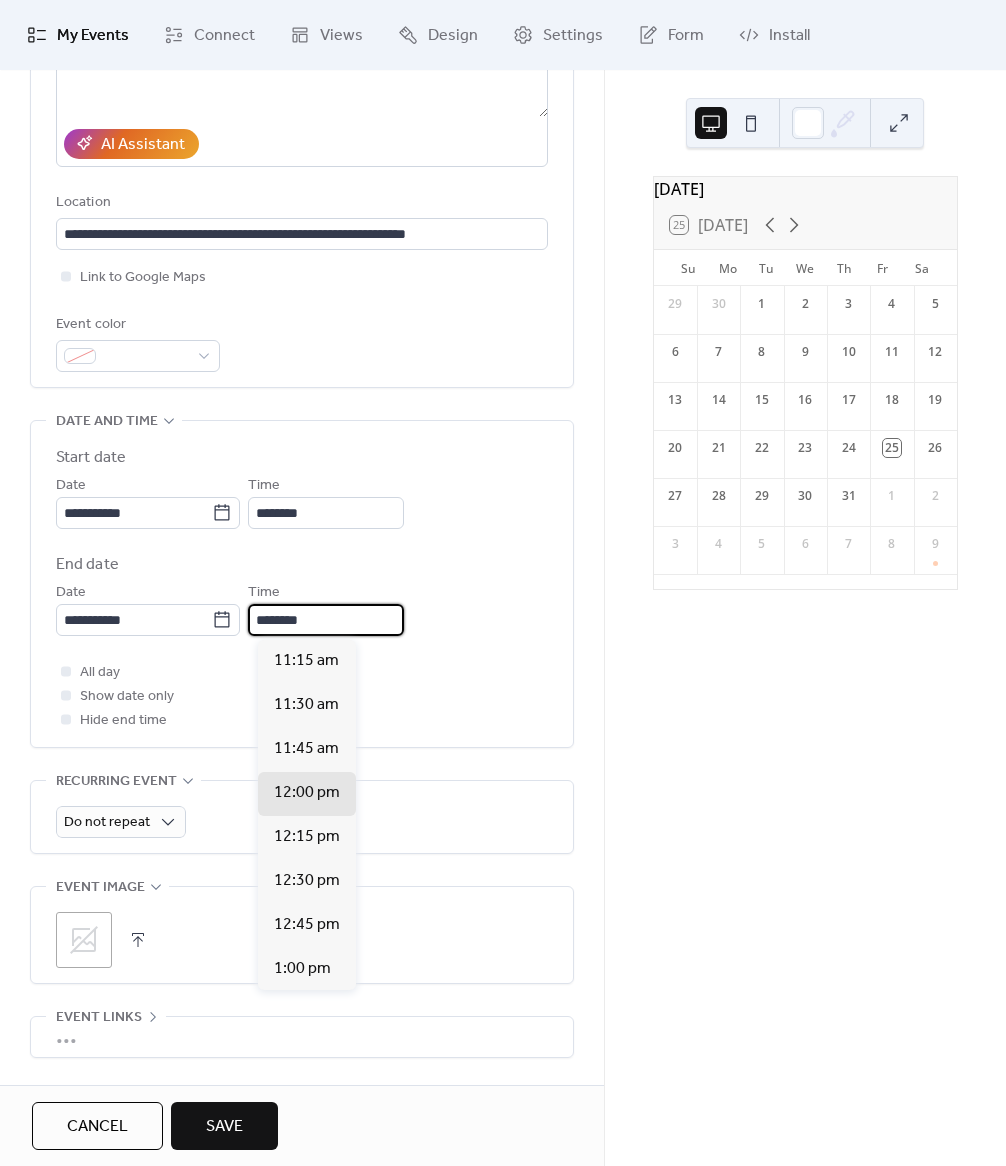 click on "********" at bounding box center (326, 620) 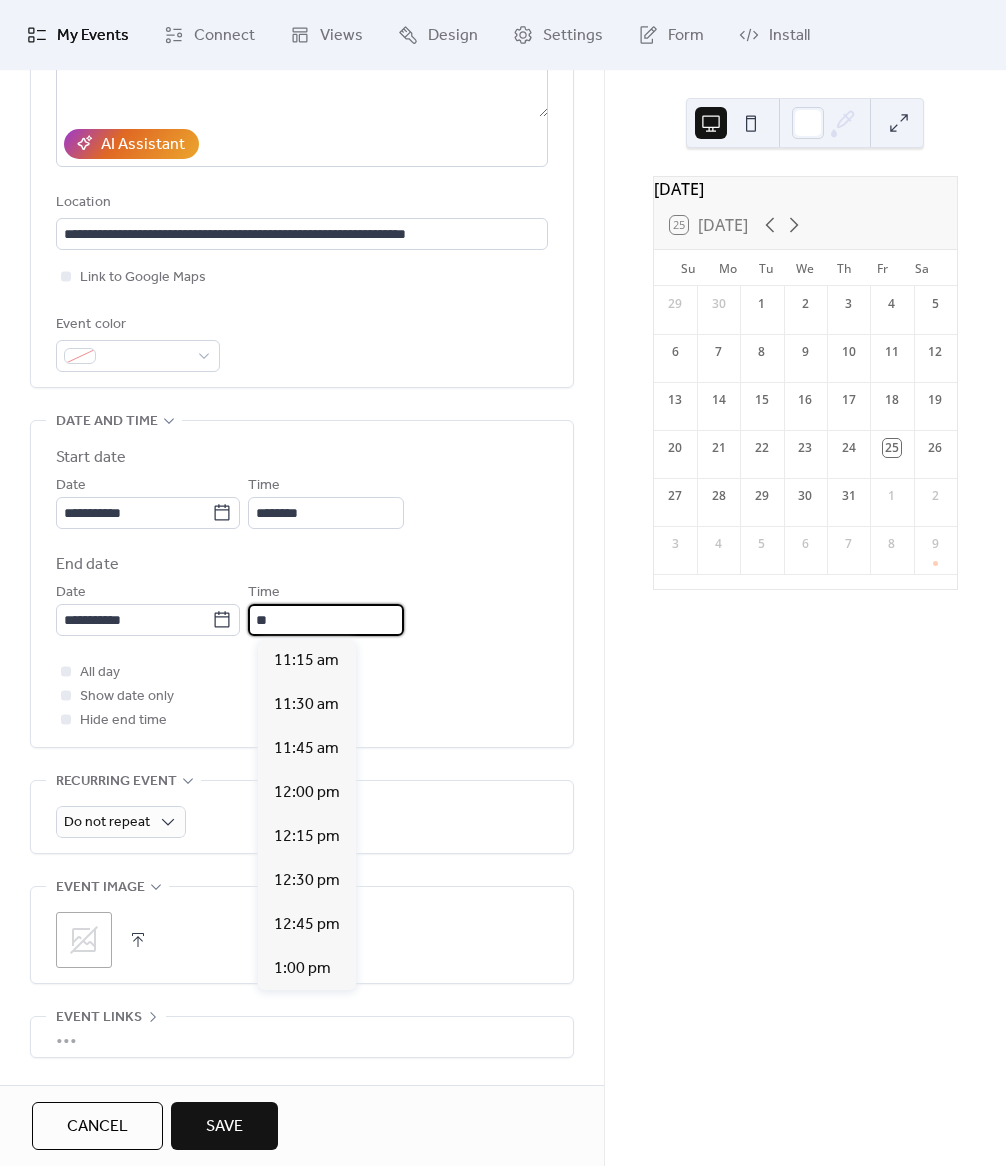 scroll, scrollTop: 1012, scrollLeft: 0, axis: vertical 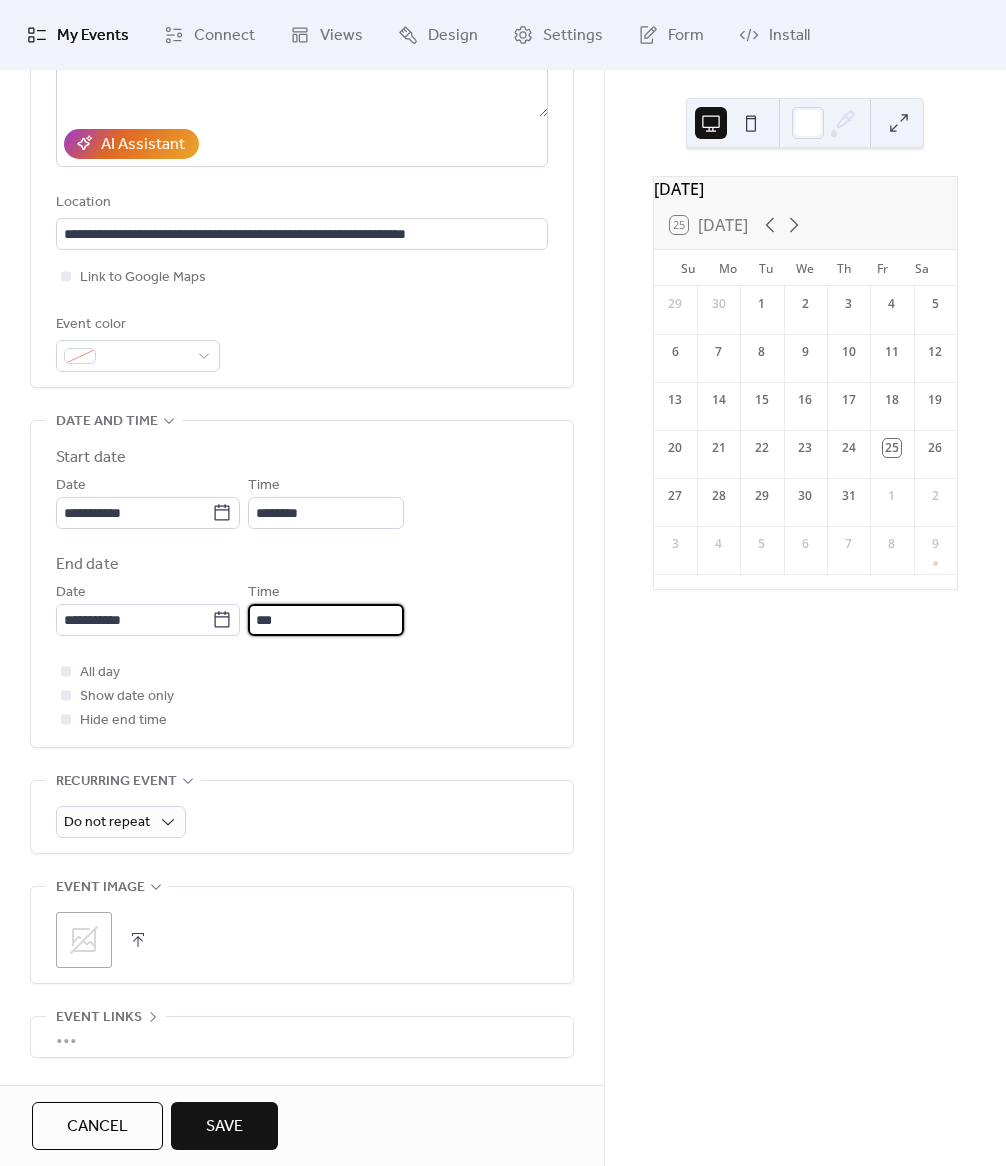 type on "*******" 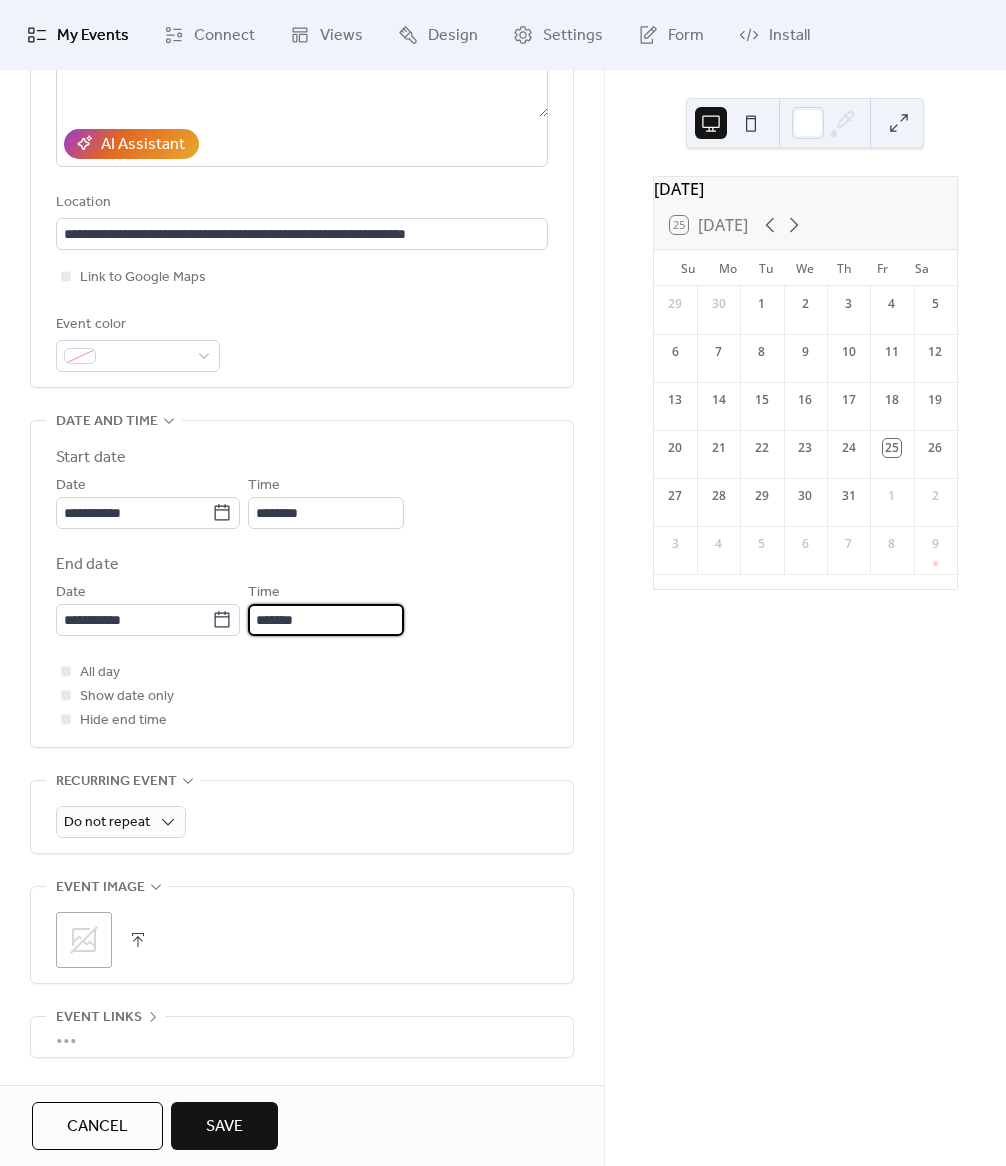 click on "Do not repeat" at bounding box center (302, 817) 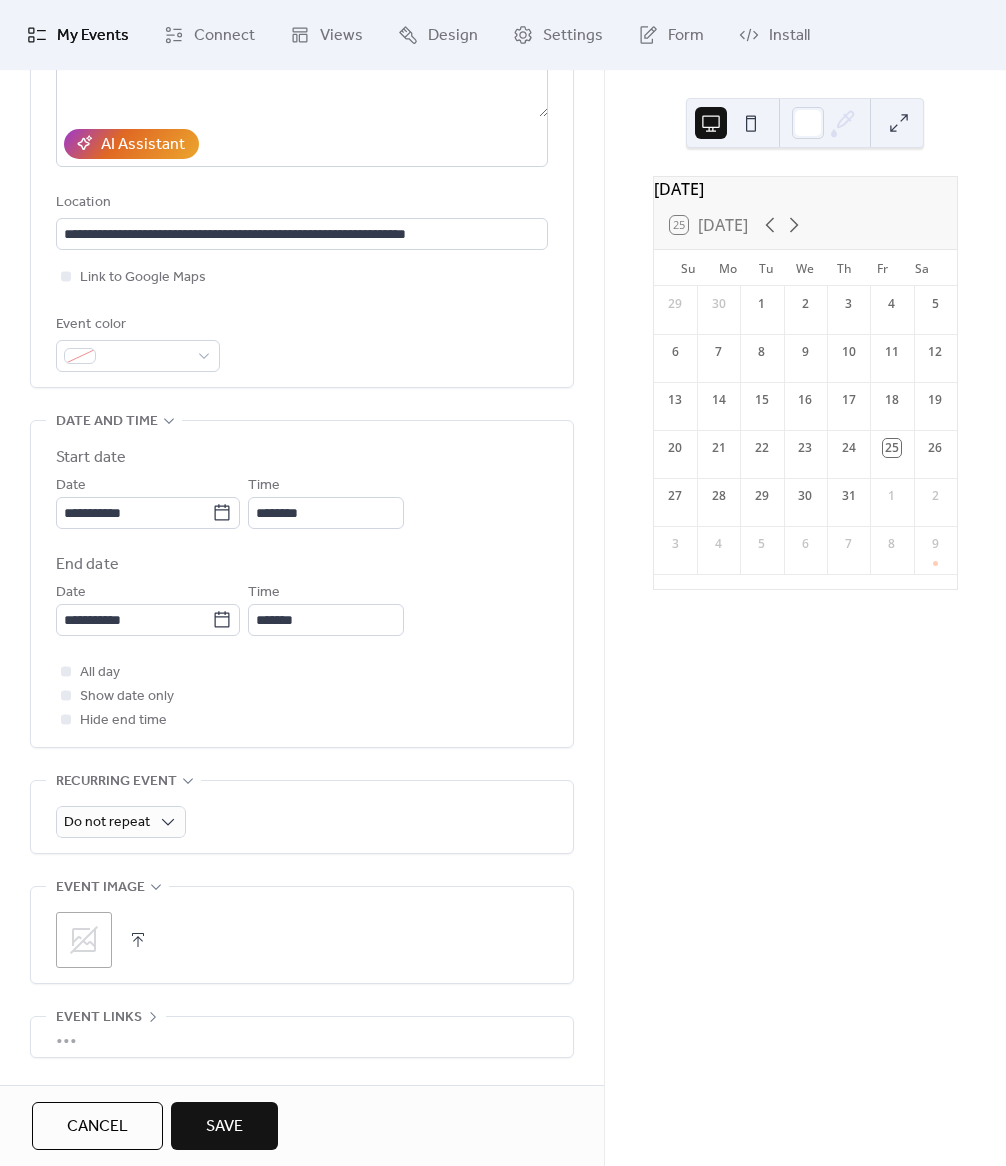 click on "Save" at bounding box center (224, 1126) 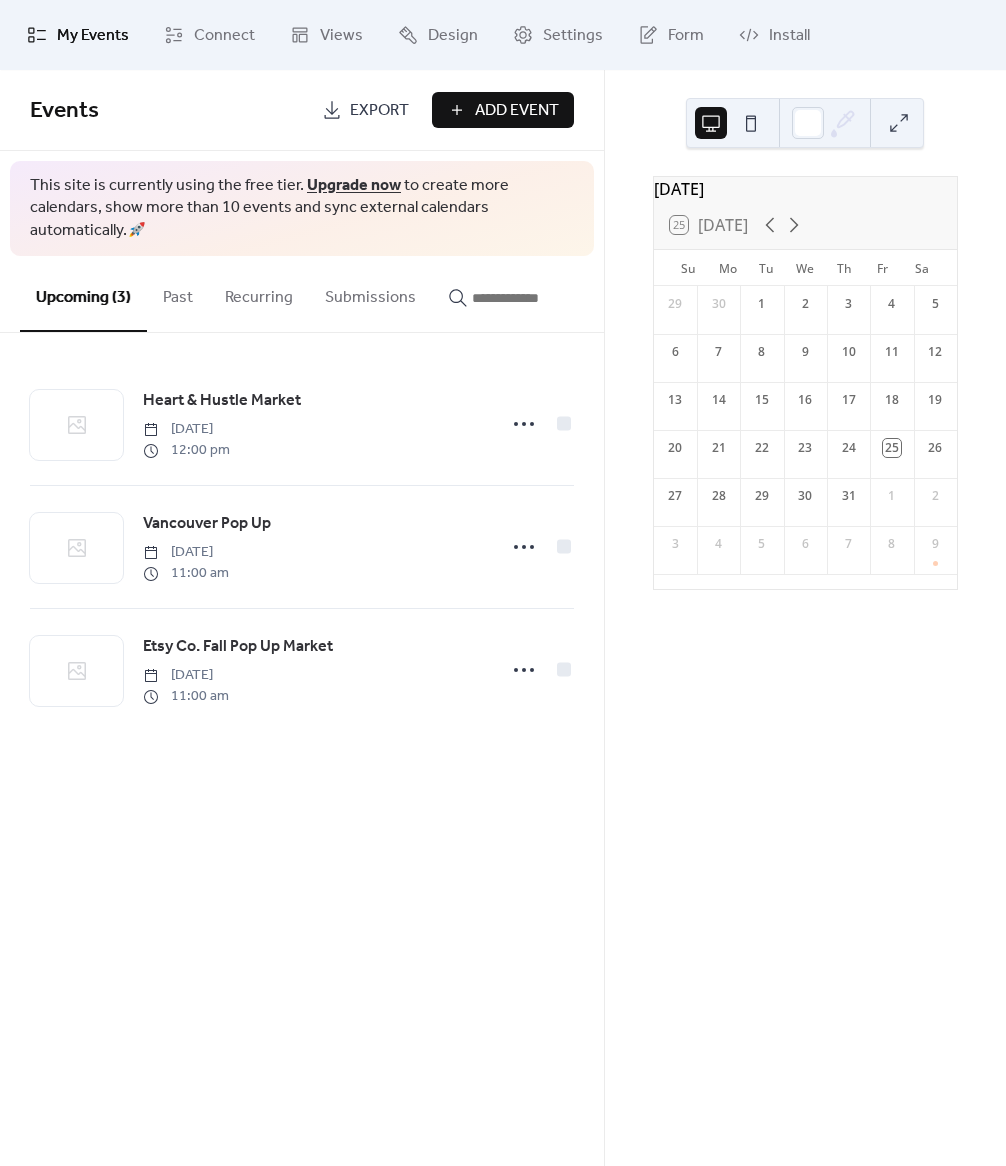 click on "Add Event" at bounding box center (517, 111) 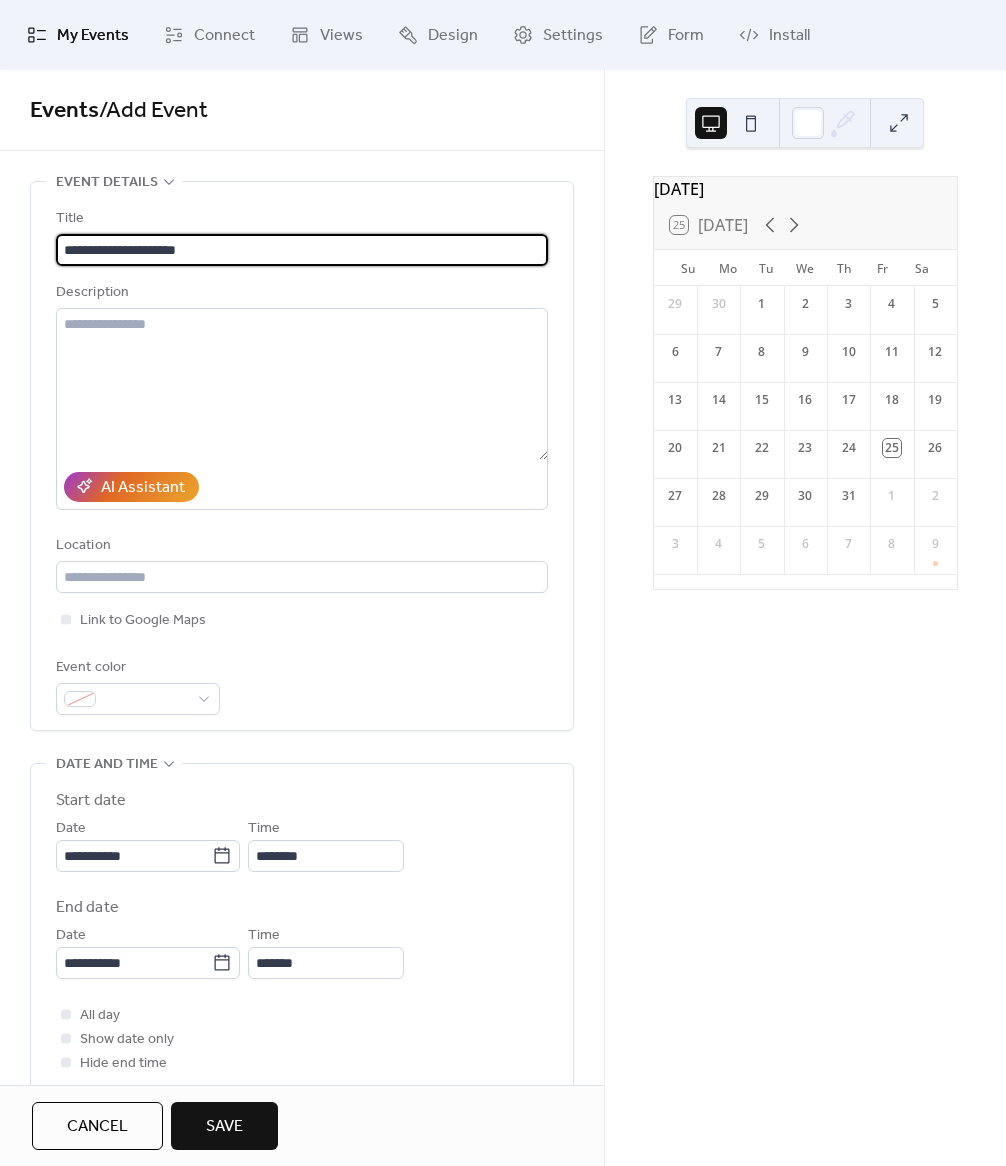 type on "**********" 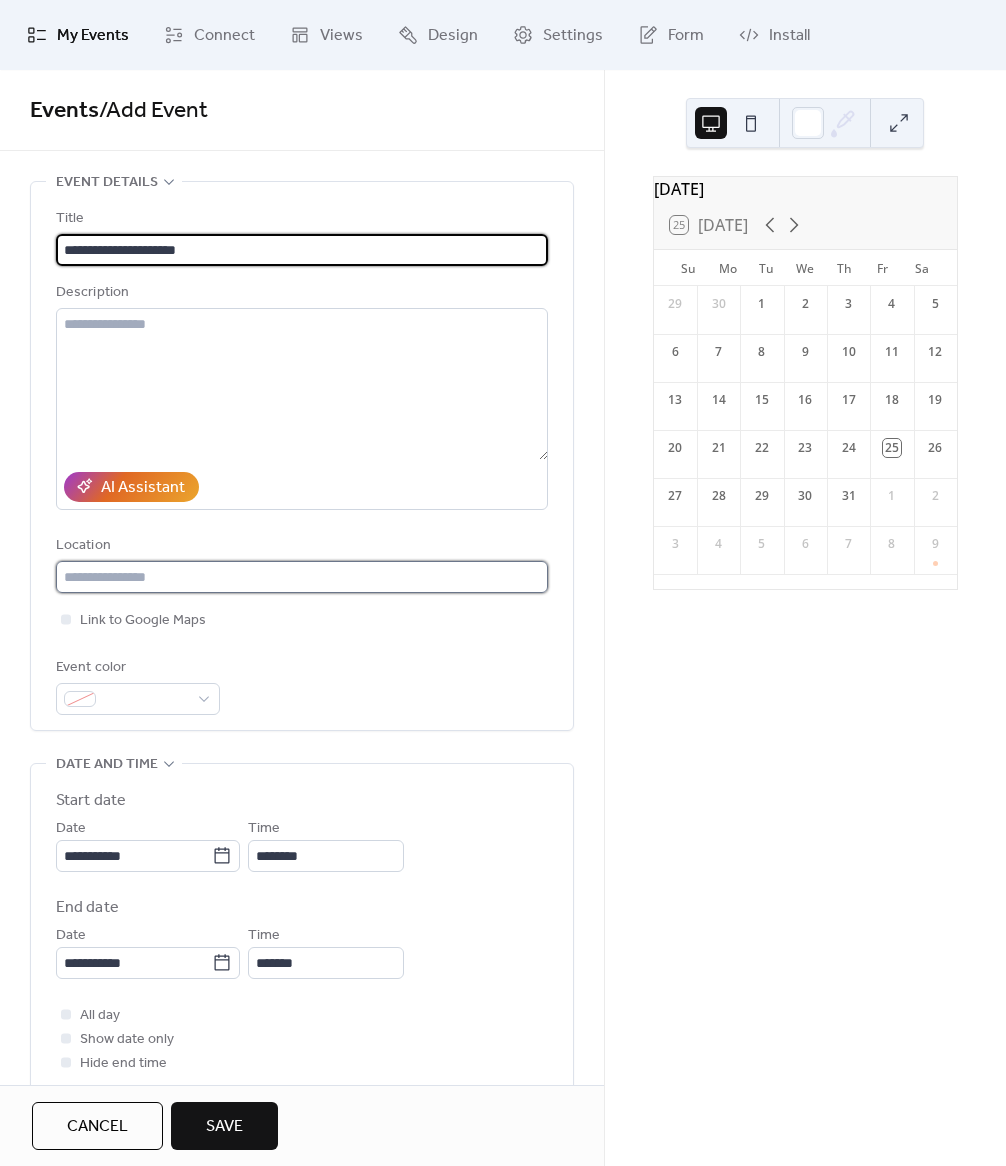 click at bounding box center (302, 577) 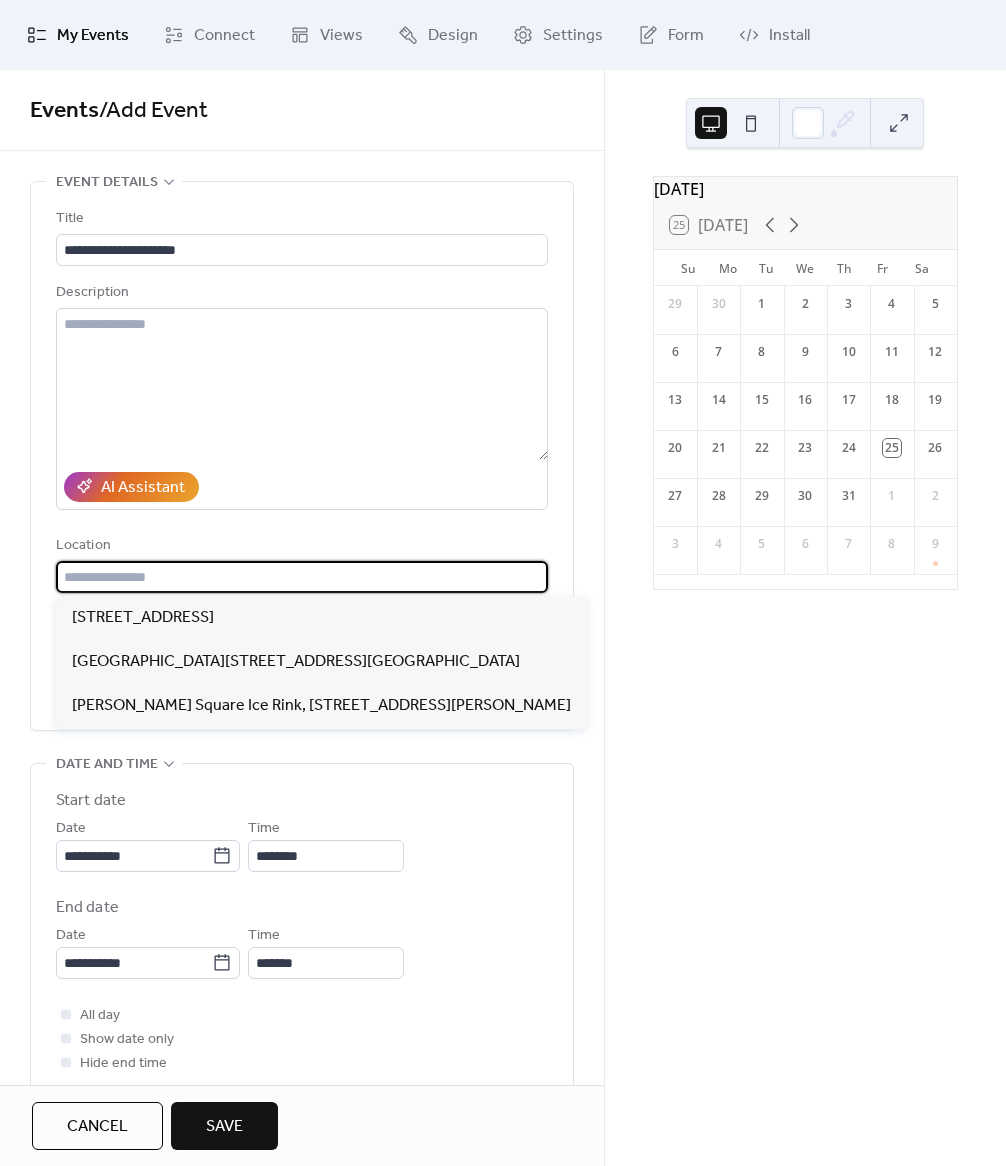paste on "**********" 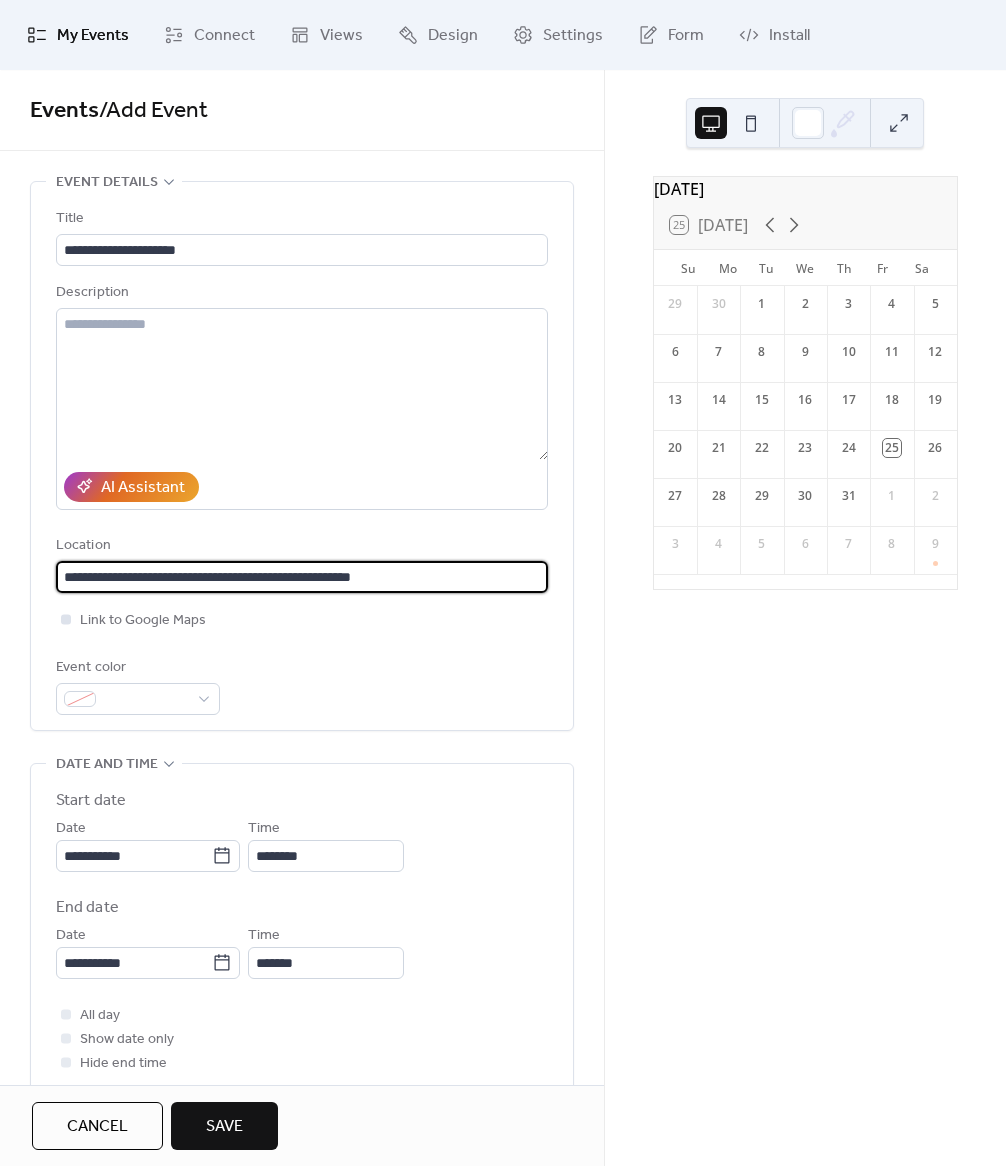 type on "**********" 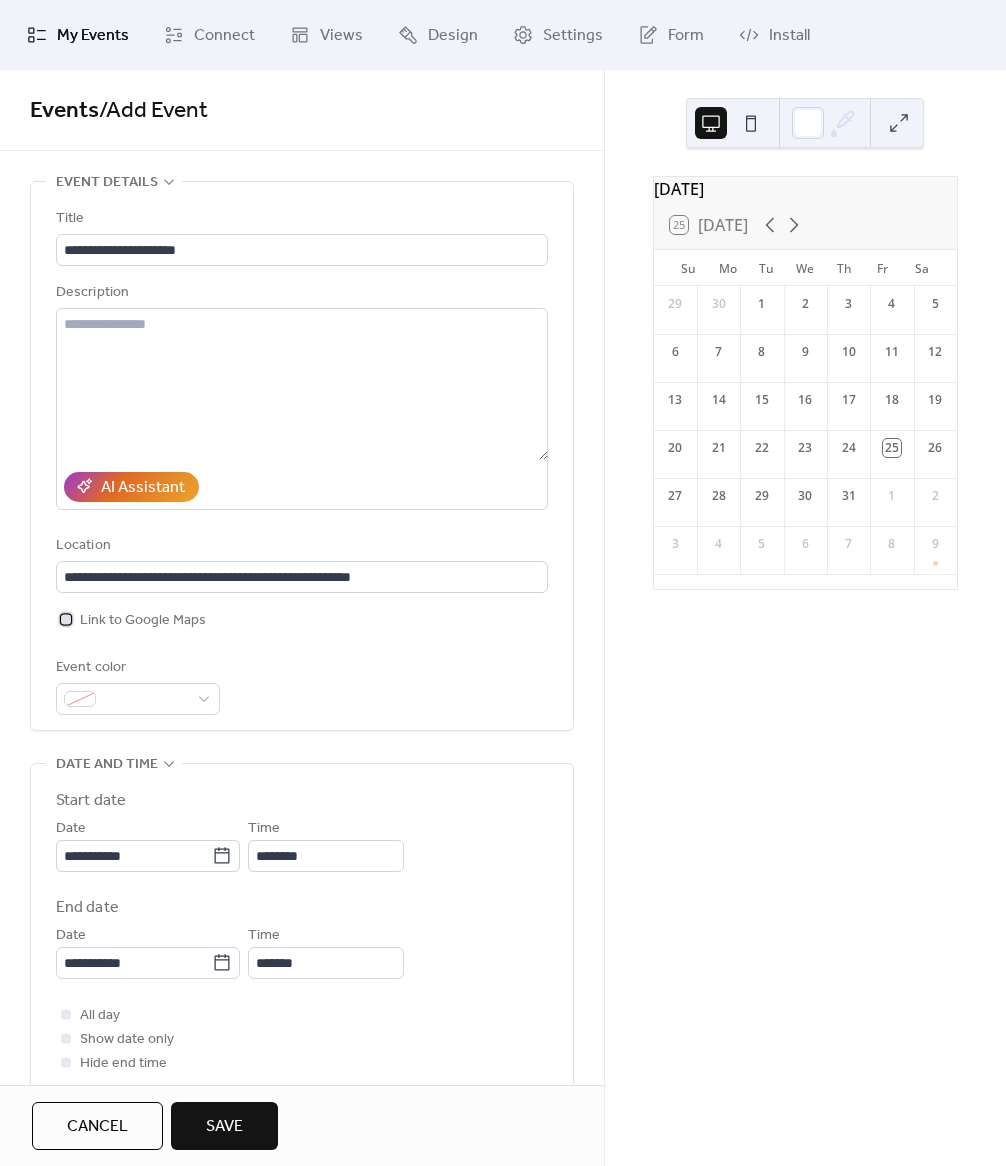 click on "Link to Google Maps" at bounding box center [143, 621] 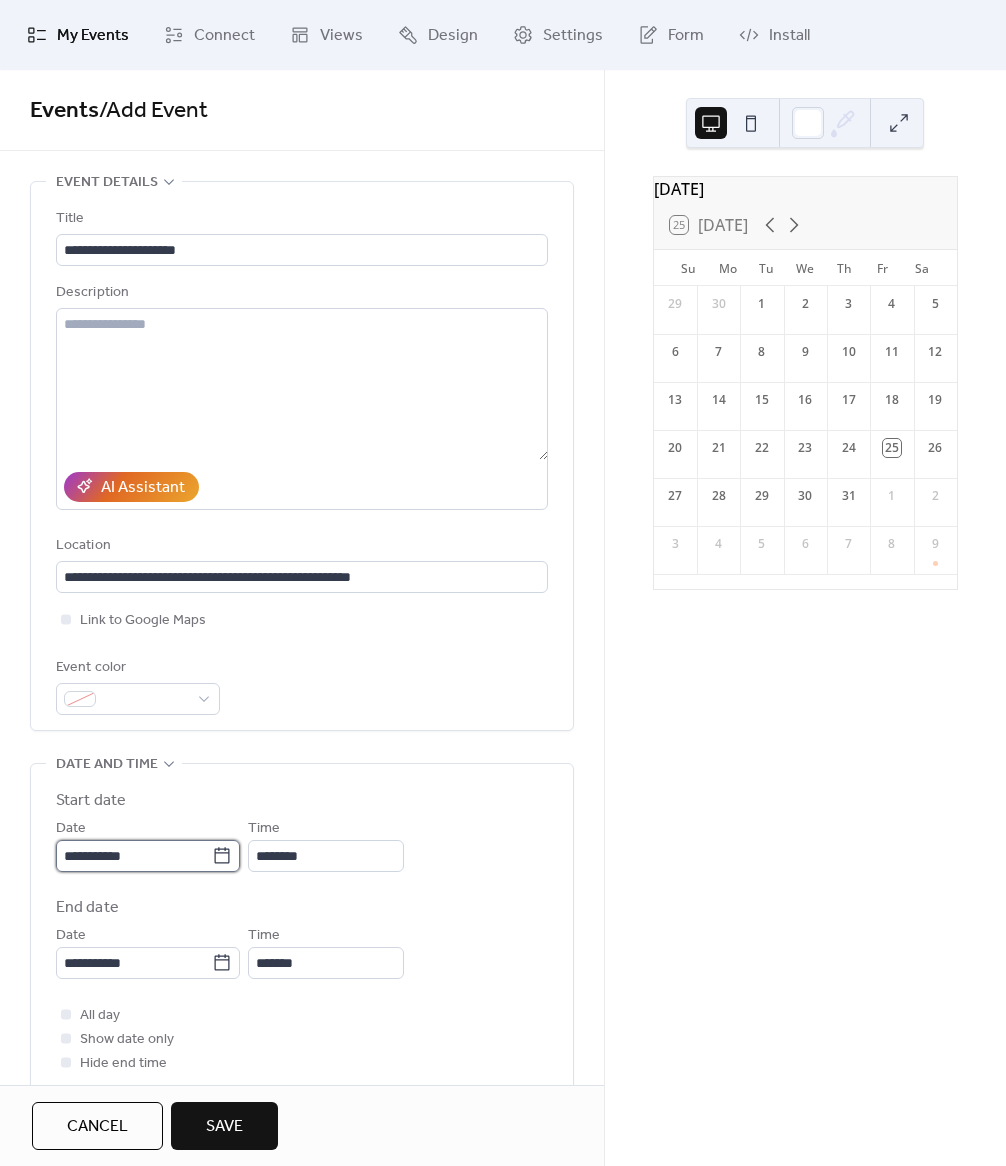 click on "**********" at bounding box center [134, 856] 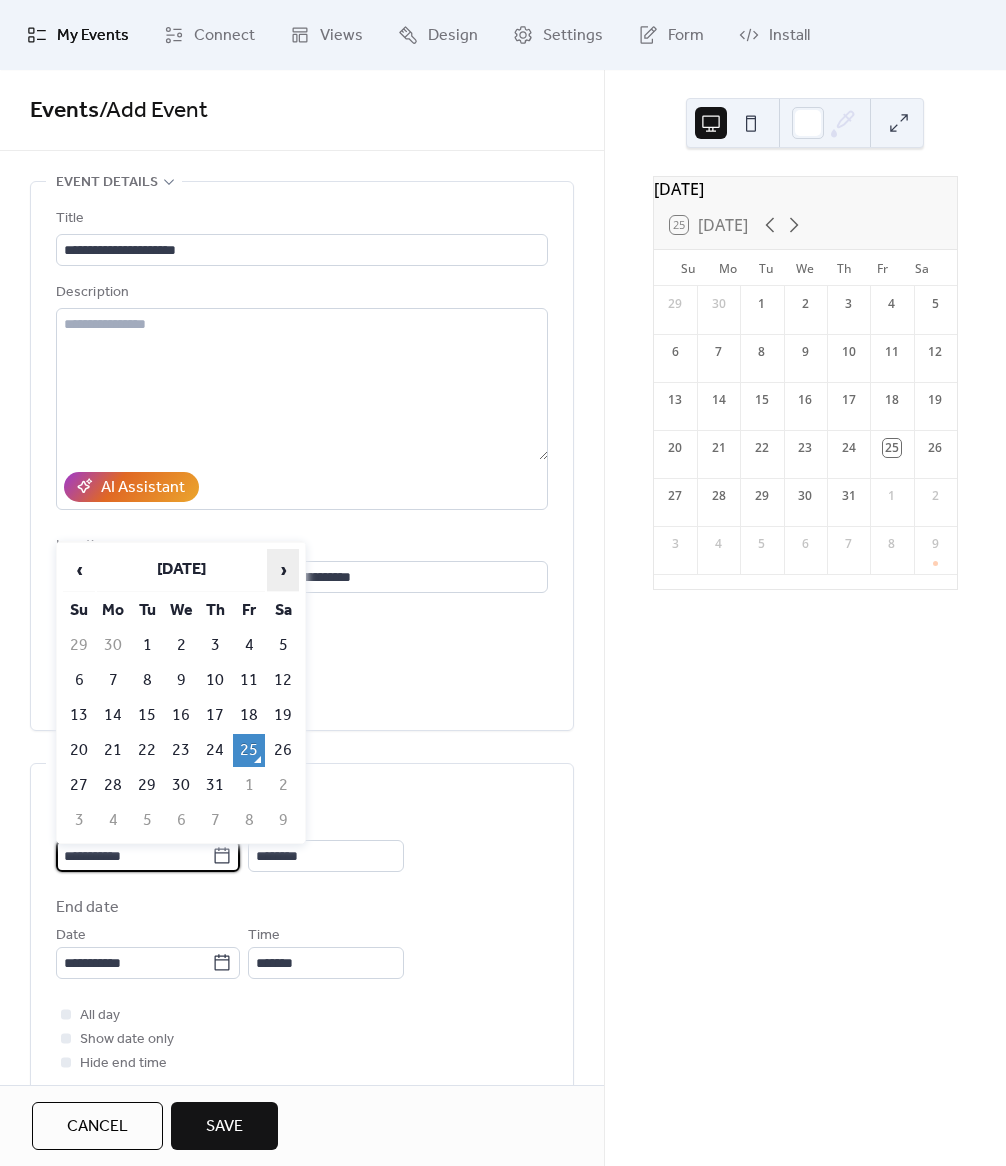 click on "›" at bounding box center [283, 570] 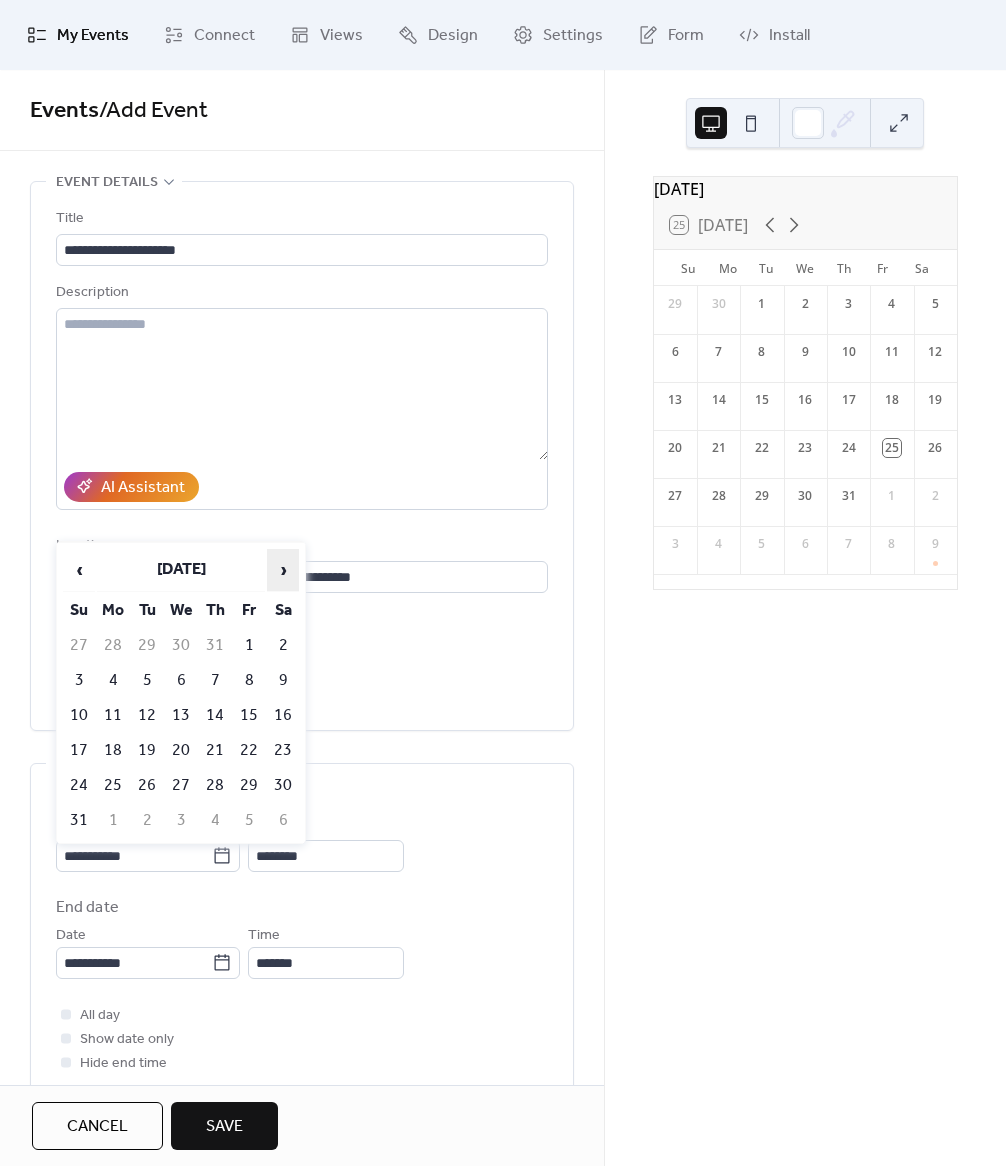 click on "›" at bounding box center (283, 570) 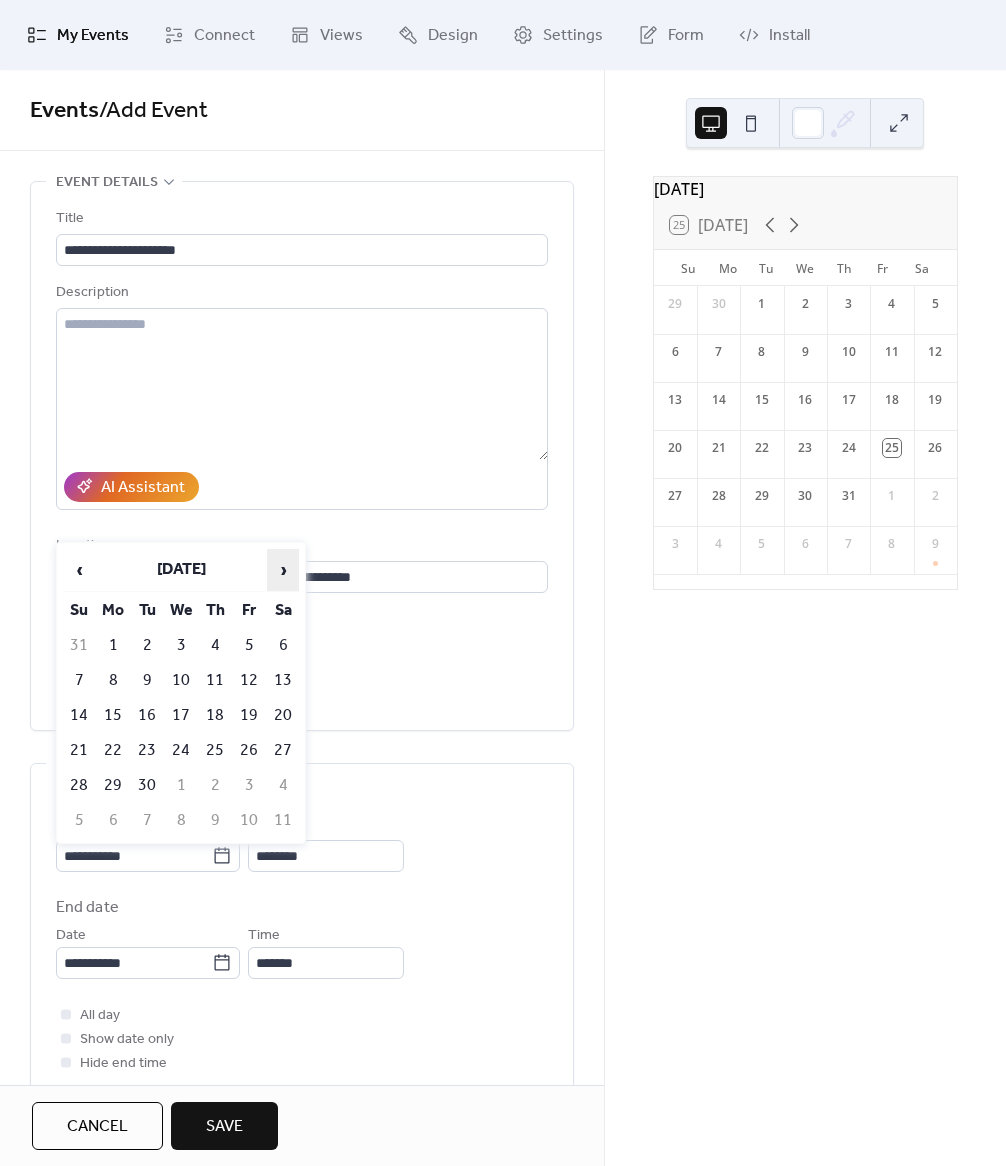 click on "›" at bounding box center [283, 570] 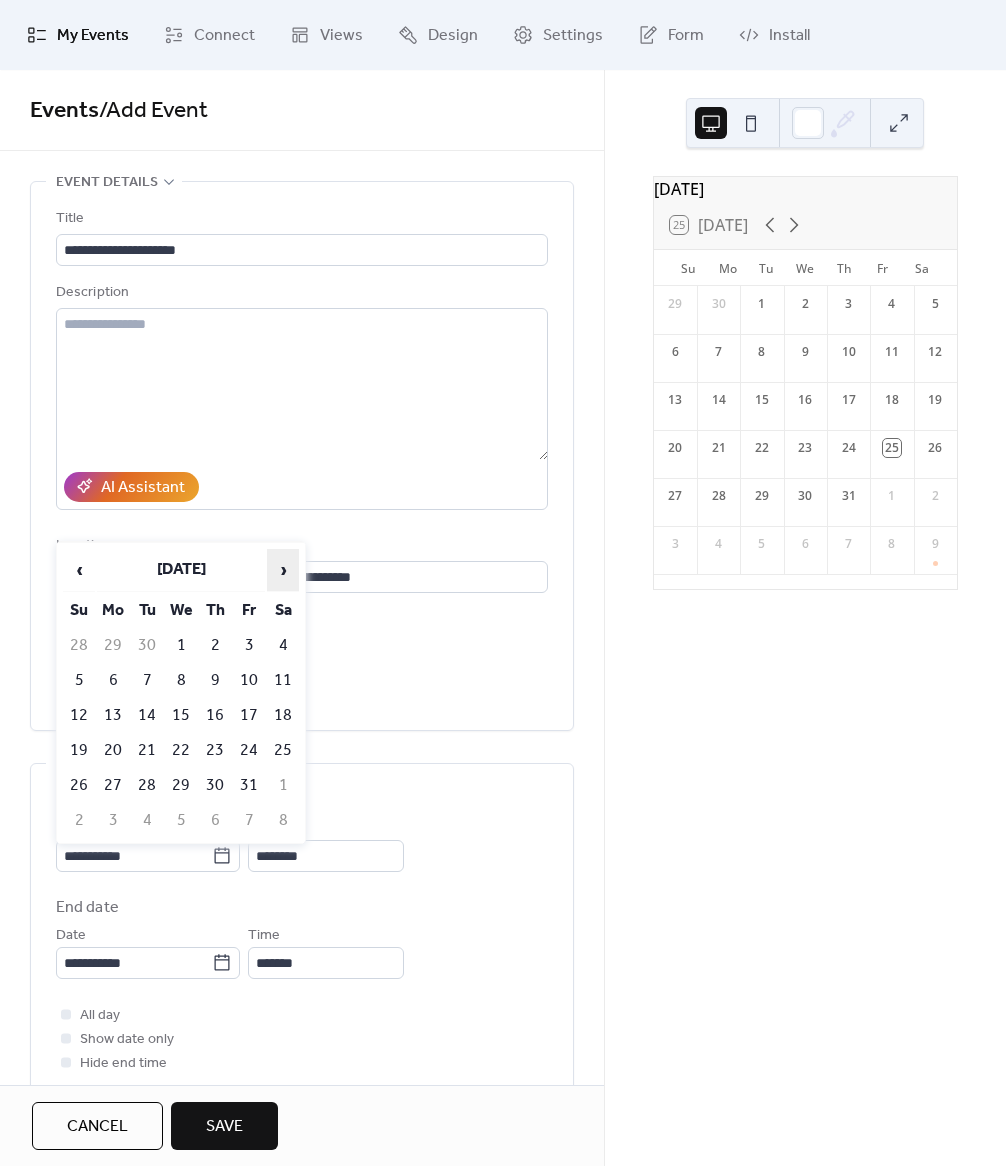 click on "›" at bounding box center [283, 570] 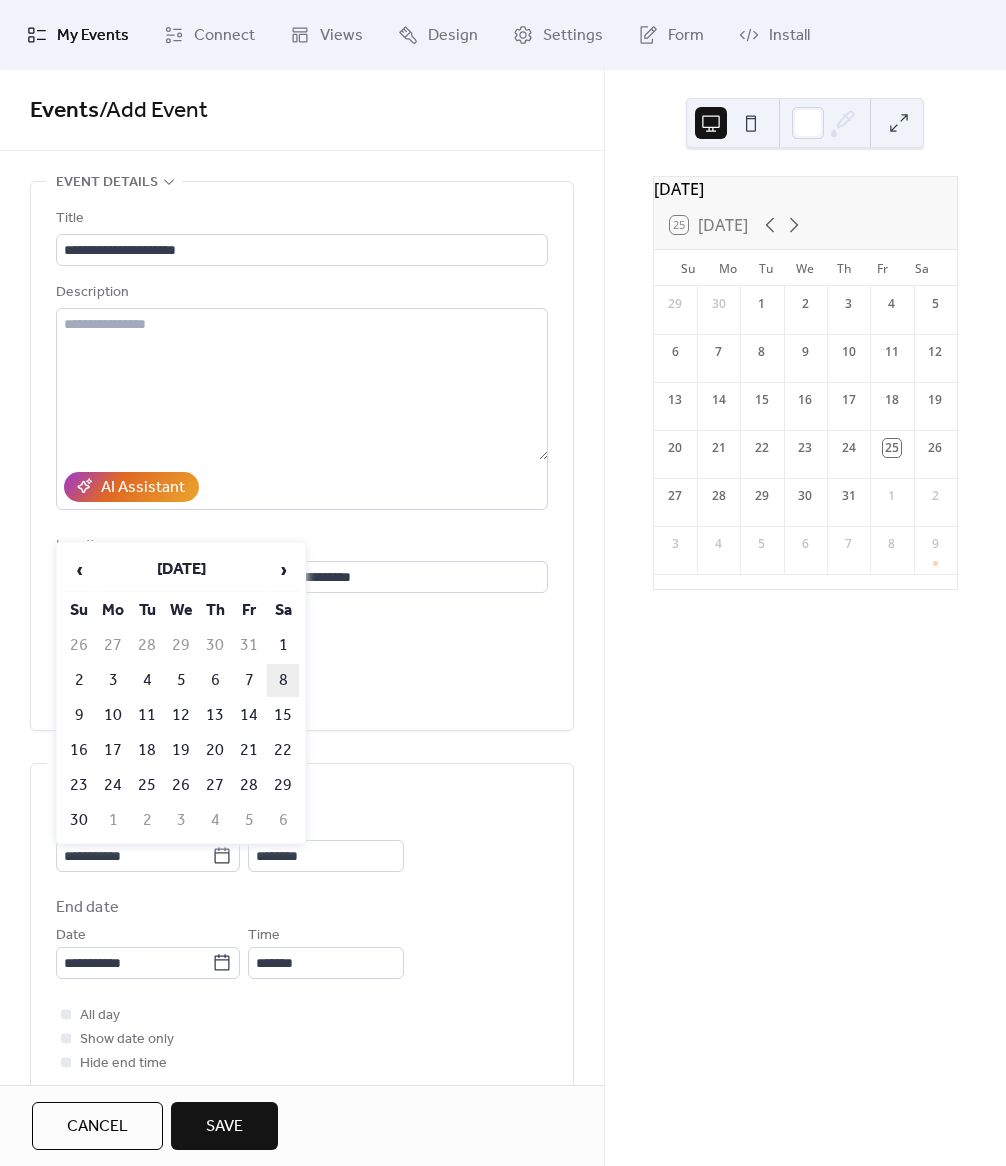 click on "8" at bounding box center [283, 680] 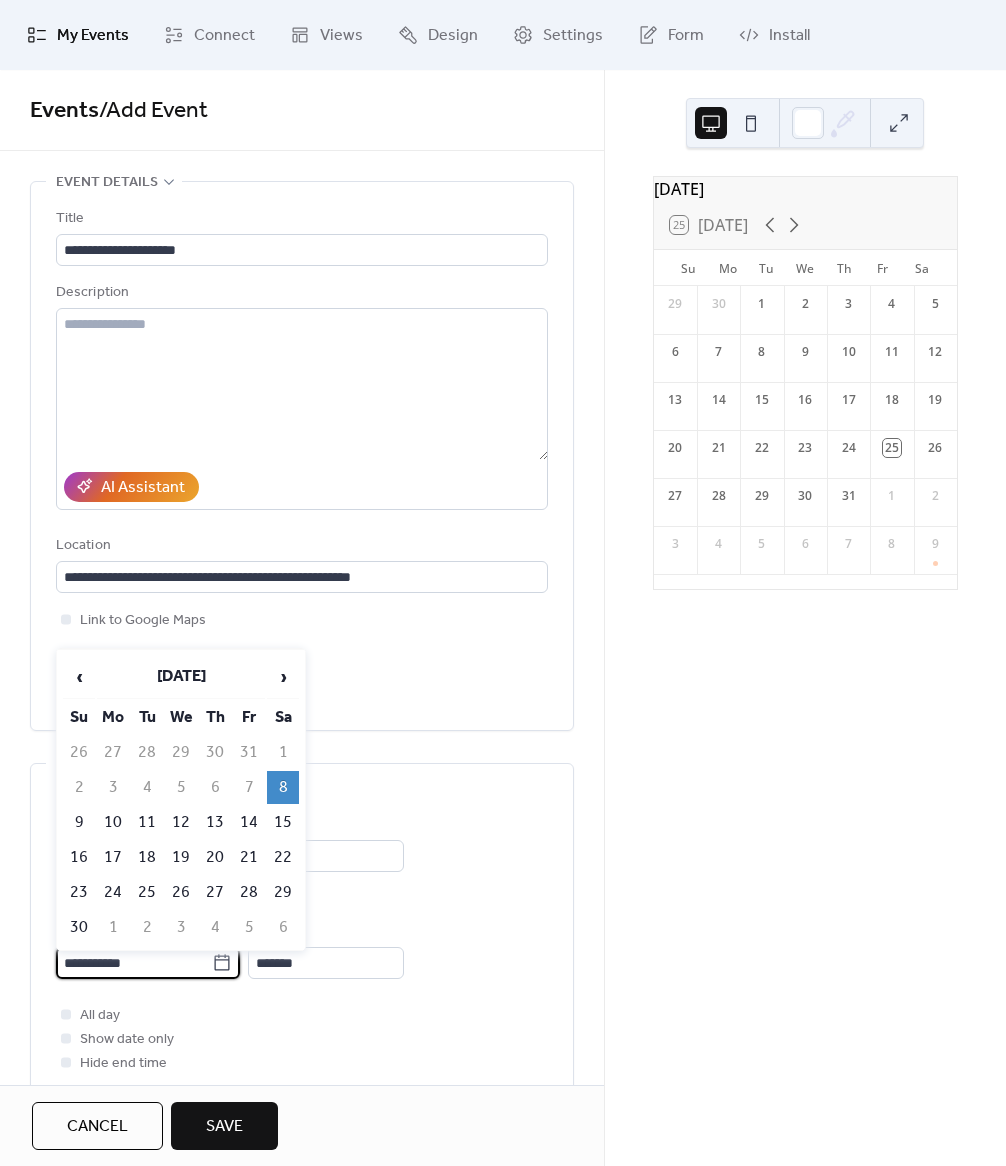 click on "**********" at bounding box center [134, 963] 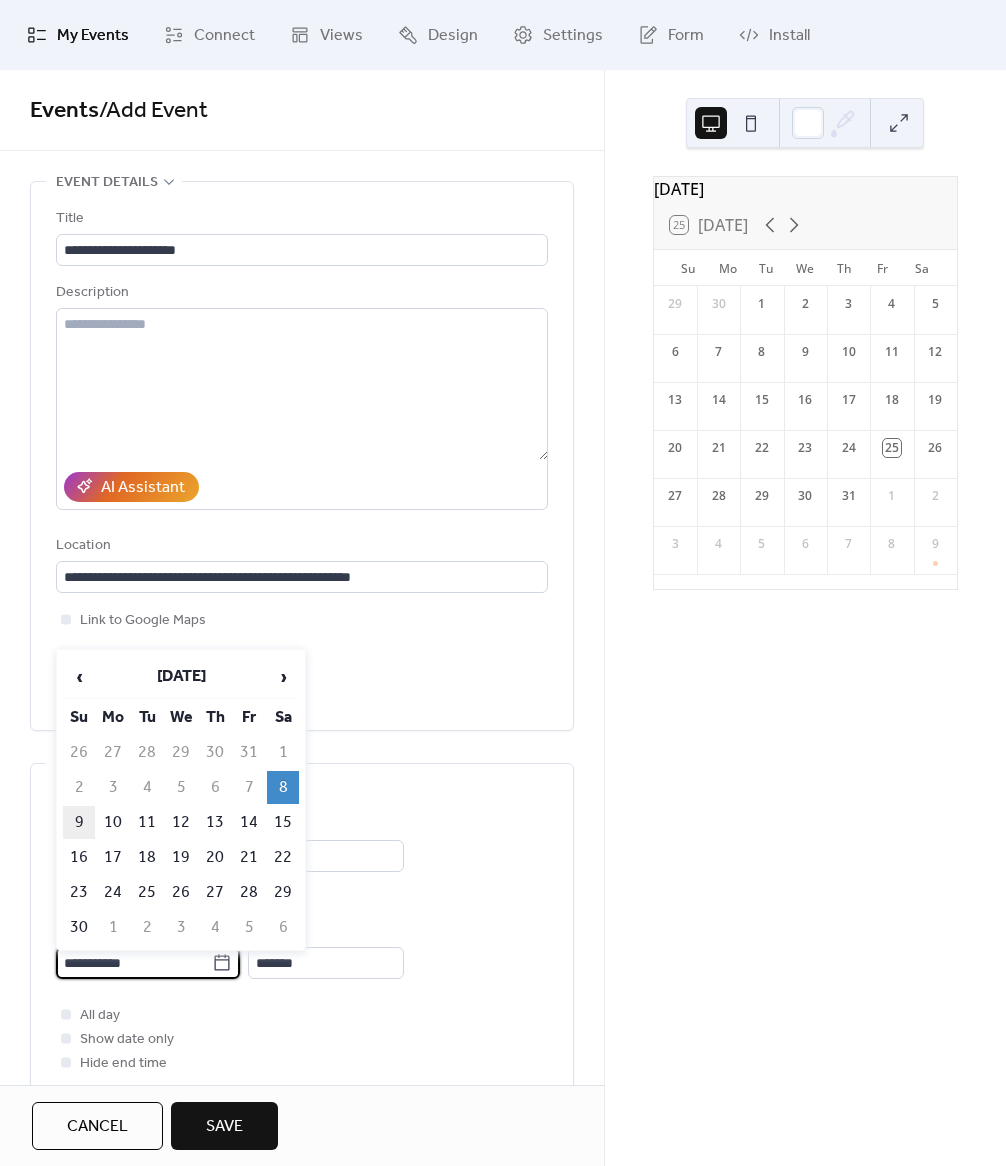 click on "9" at bounding box center (79, 822) 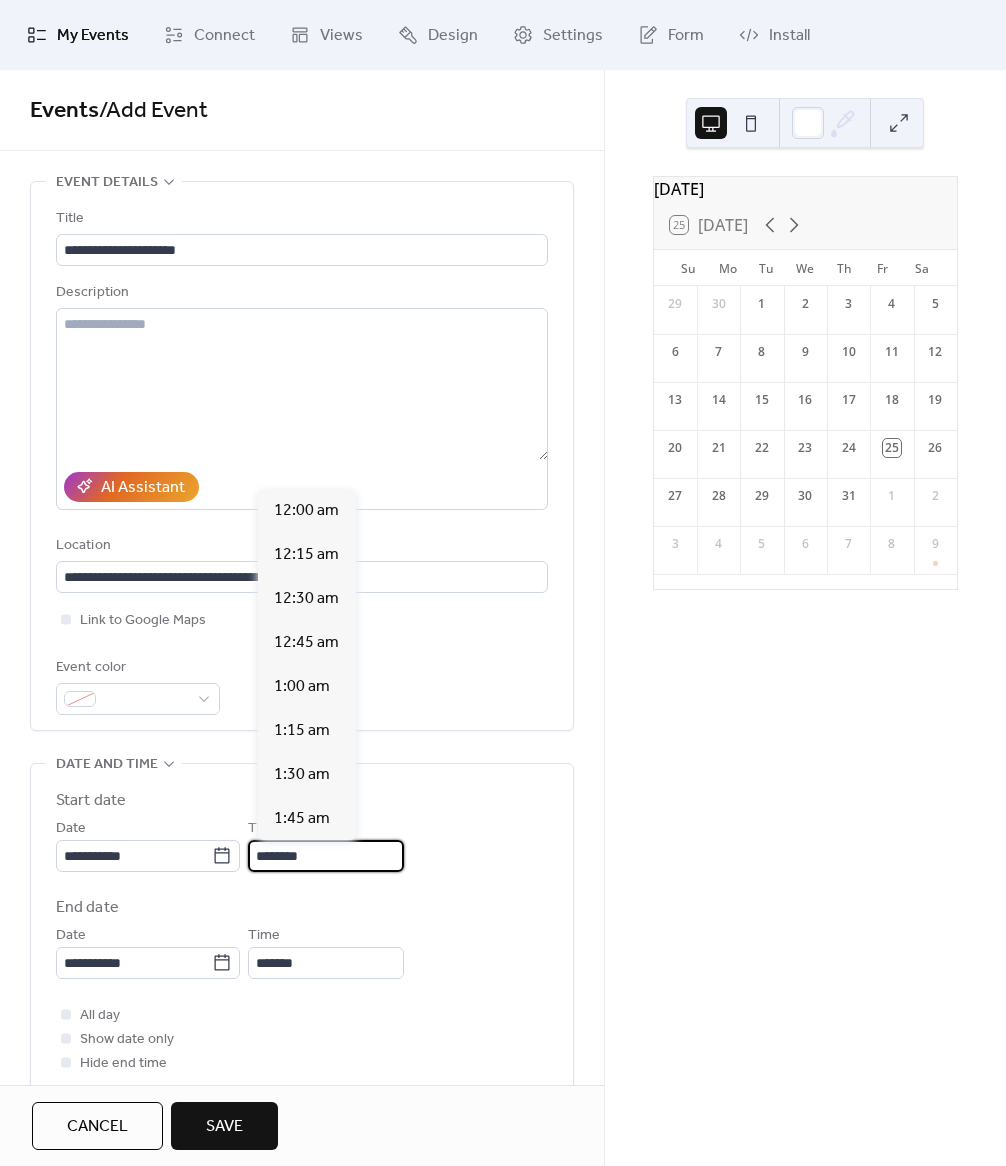 click on "********" at bounding box center [326, 856] 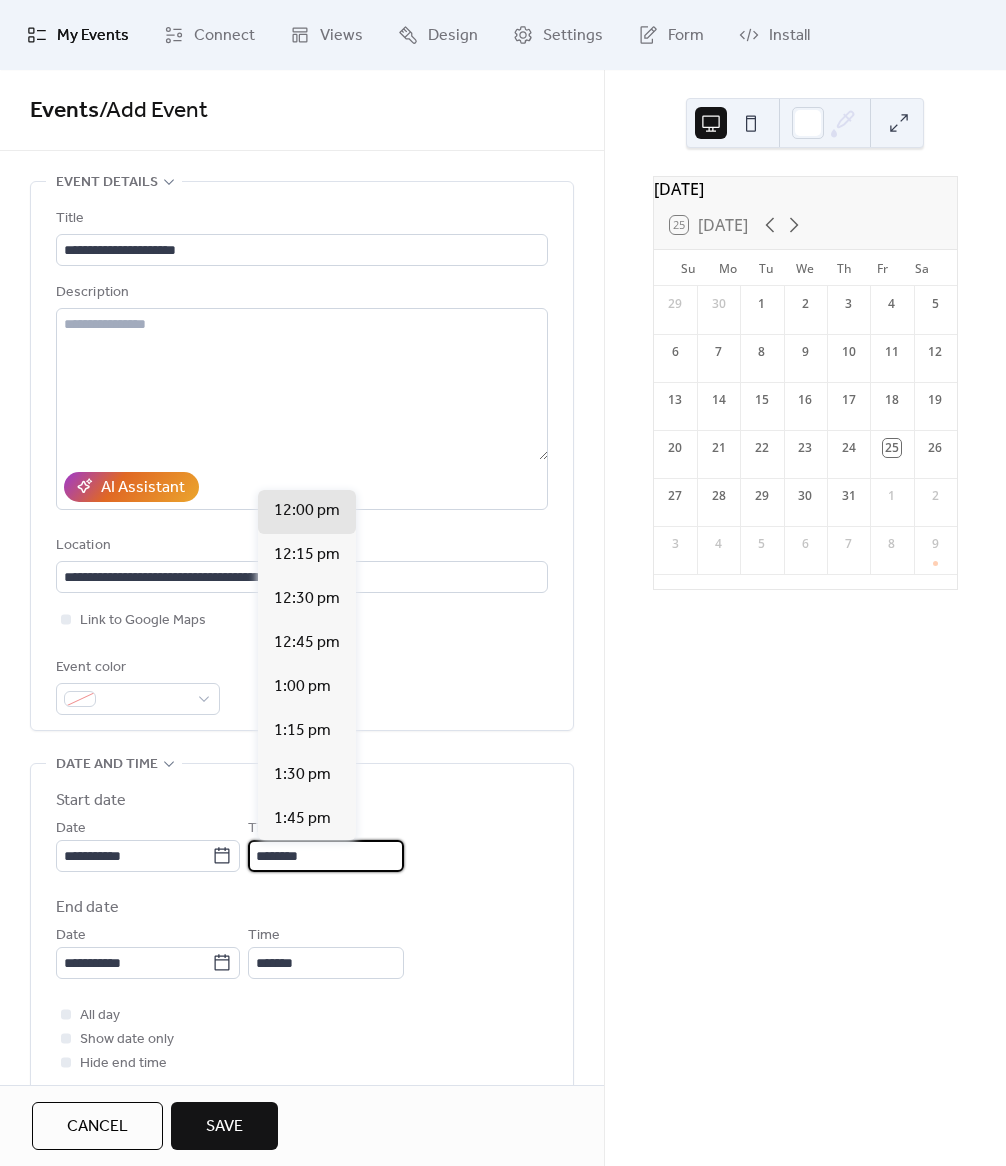 click on "**********" at bounding box center [302, 884] 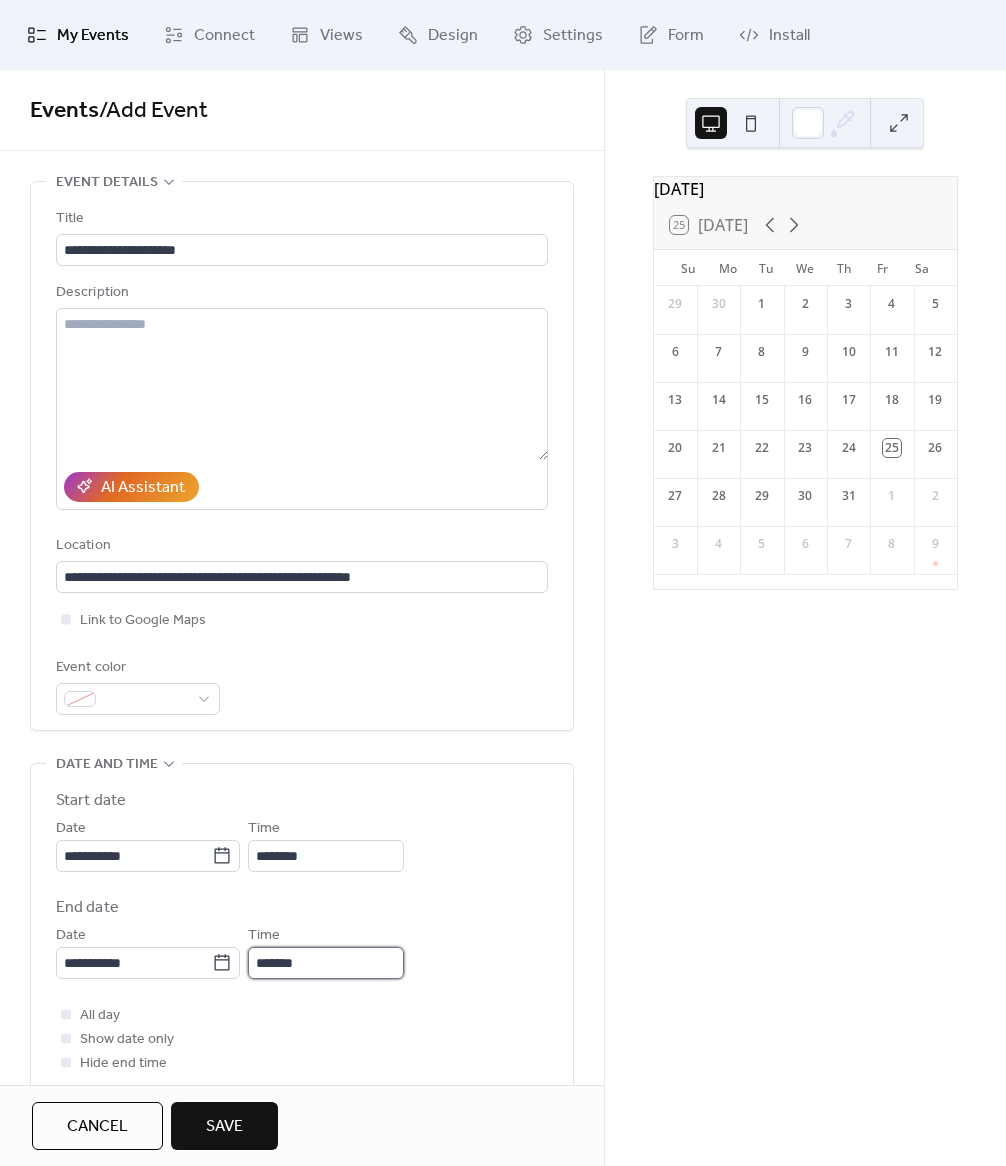 click on "*******" at bounding box center [326, 963] 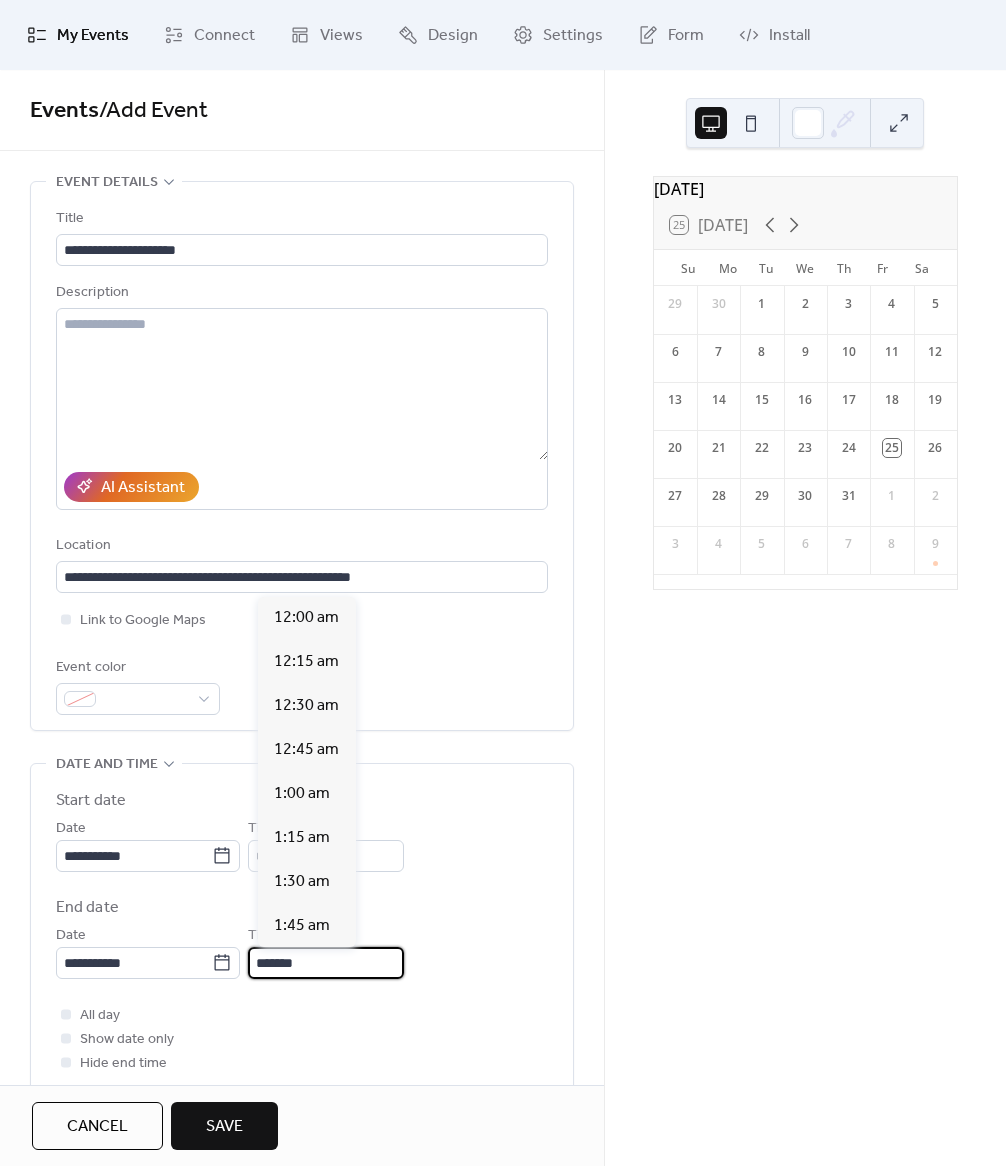 scroll, scrollTop: 2288, scrollLeft: 0, axis: vertical 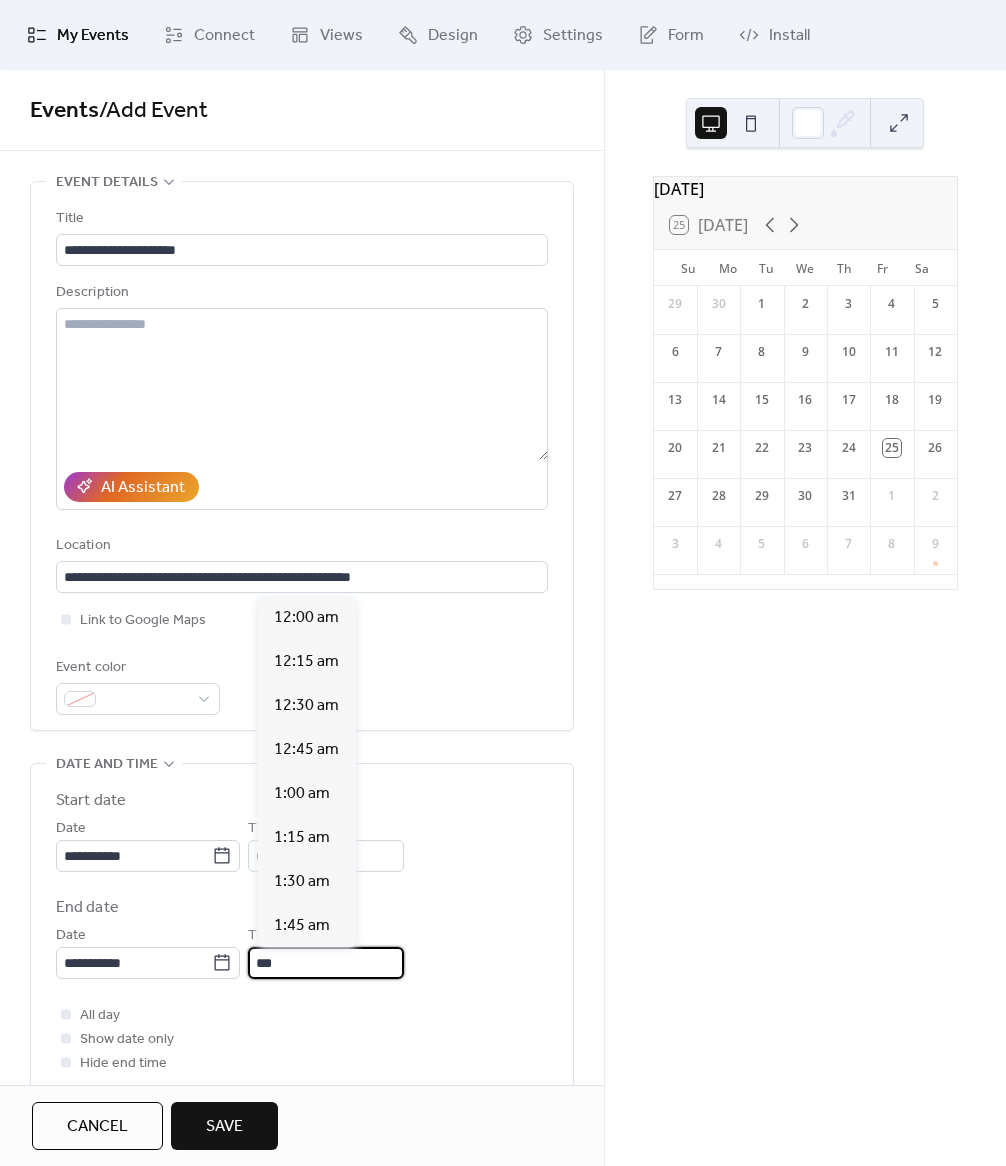 type on "*******" 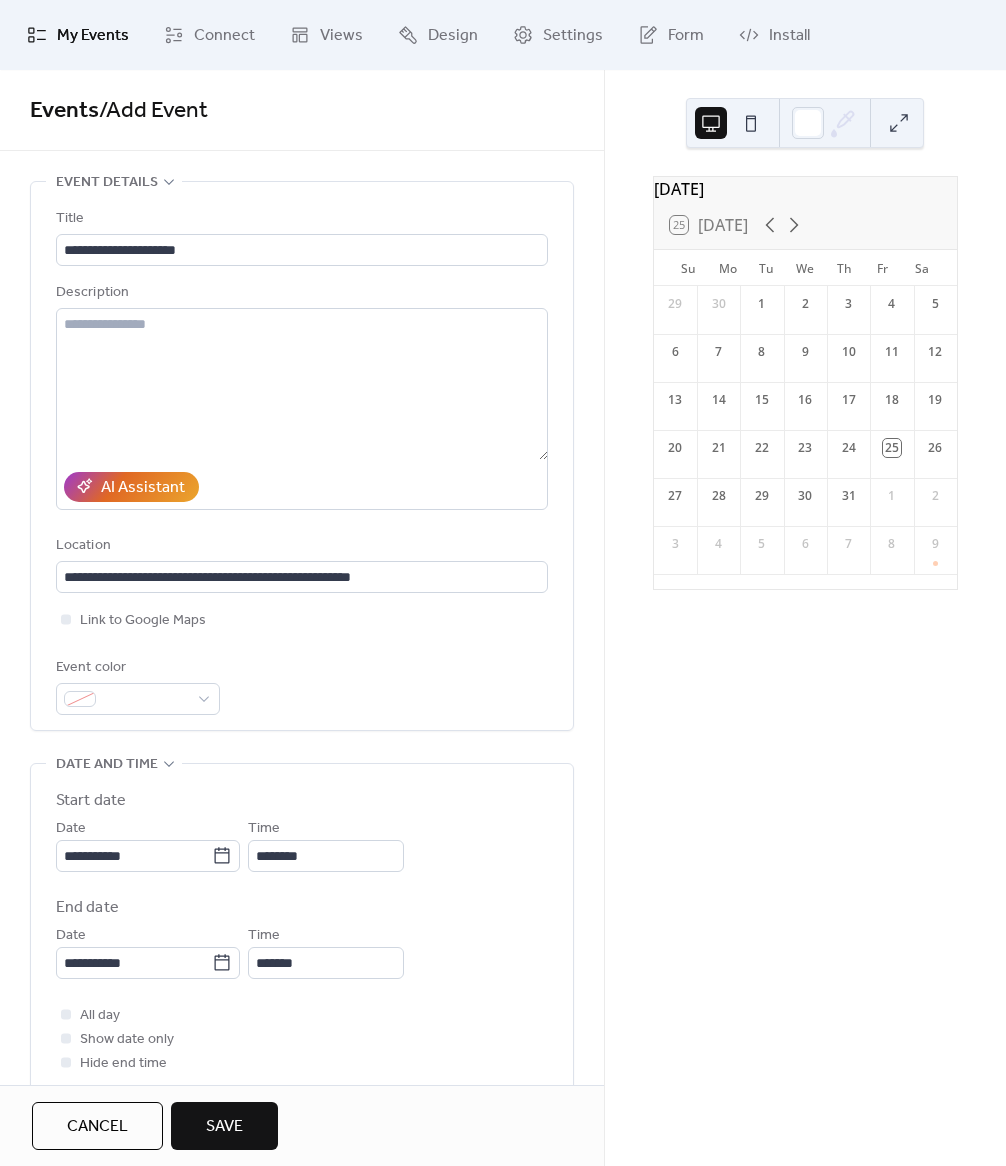 click on "**********" at bounding box center [302, 927] 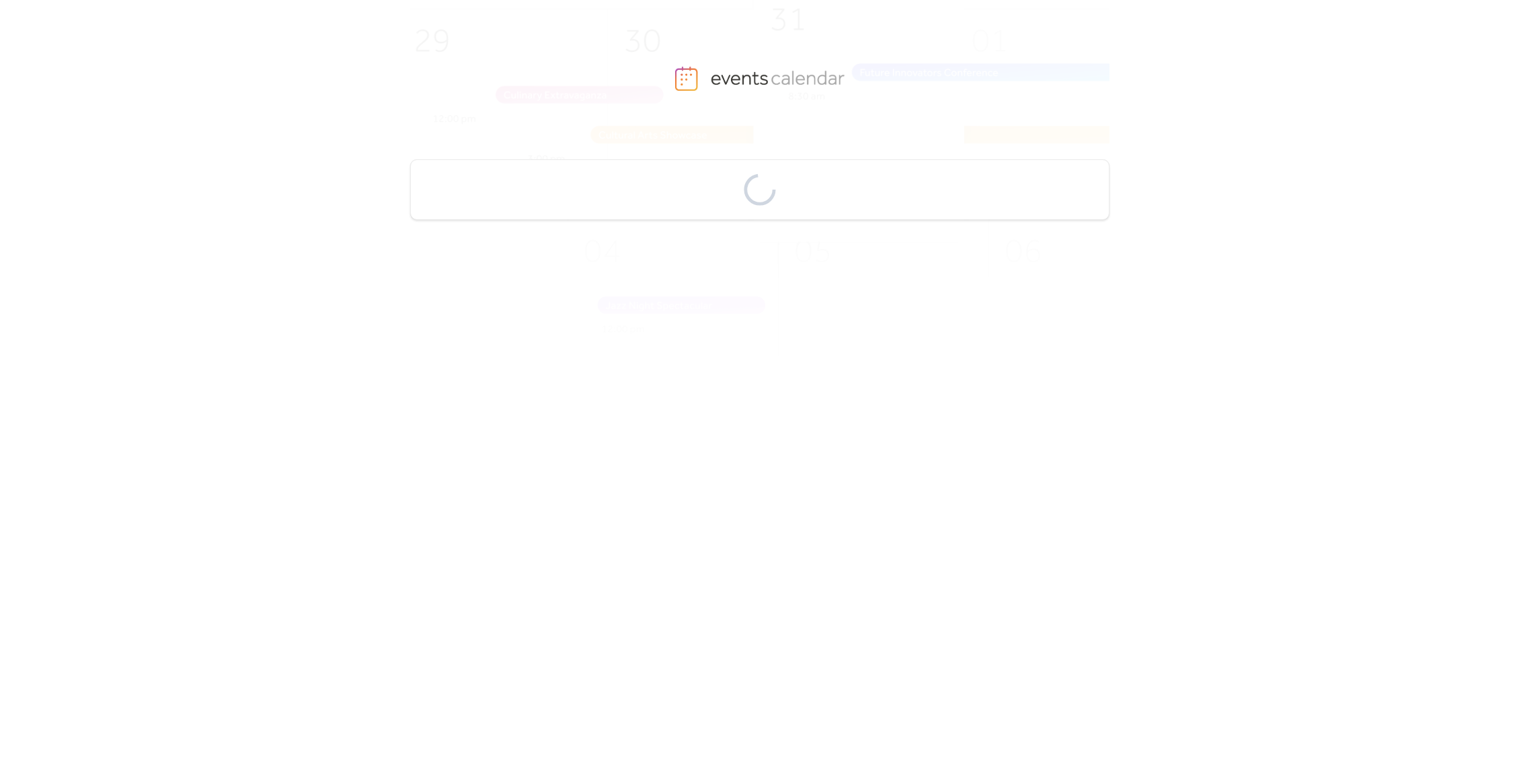 scroll, scrollTop: 0, scrollLeft: 0, axis: both 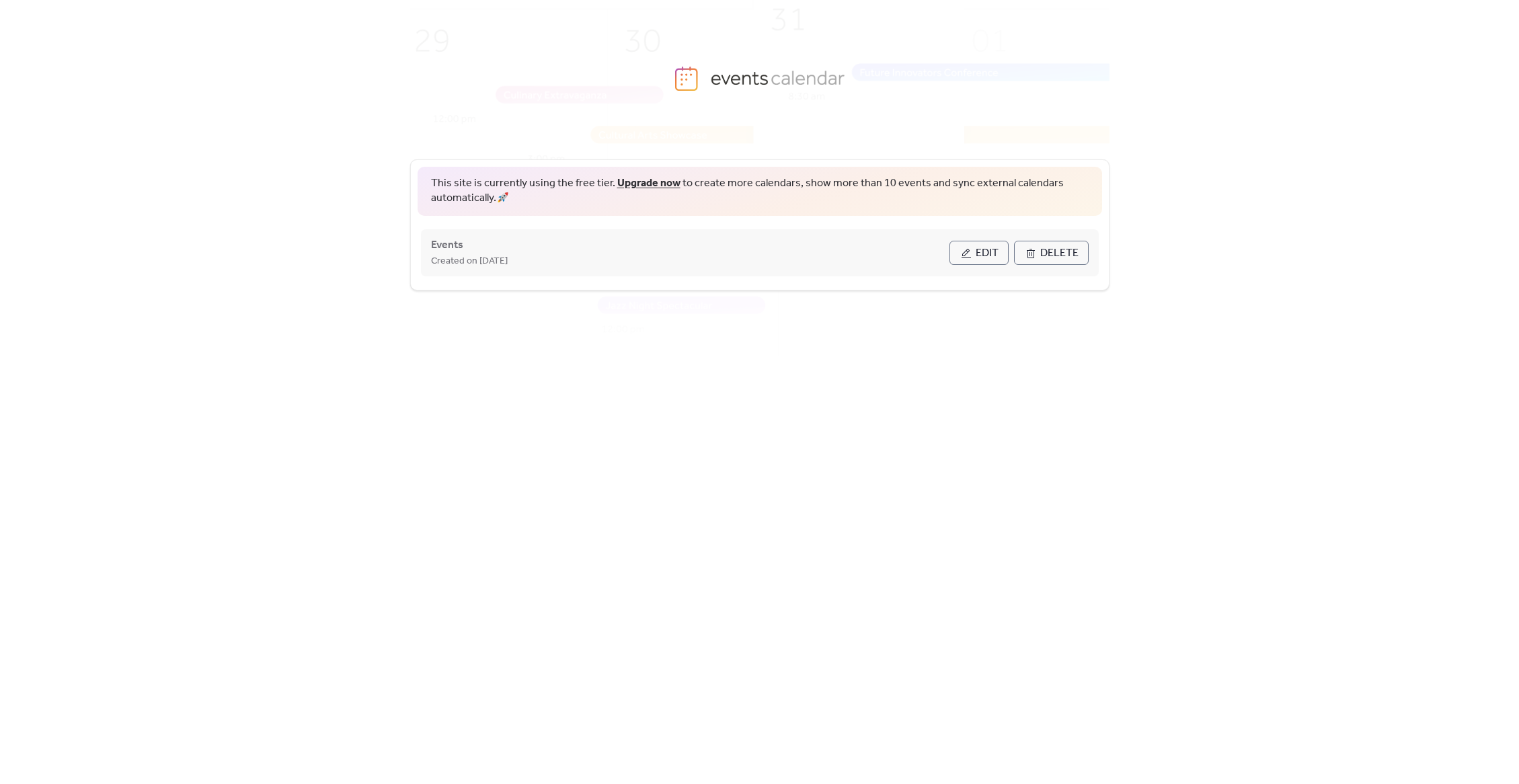 click on "Edit" at bounding box center [979, 253] 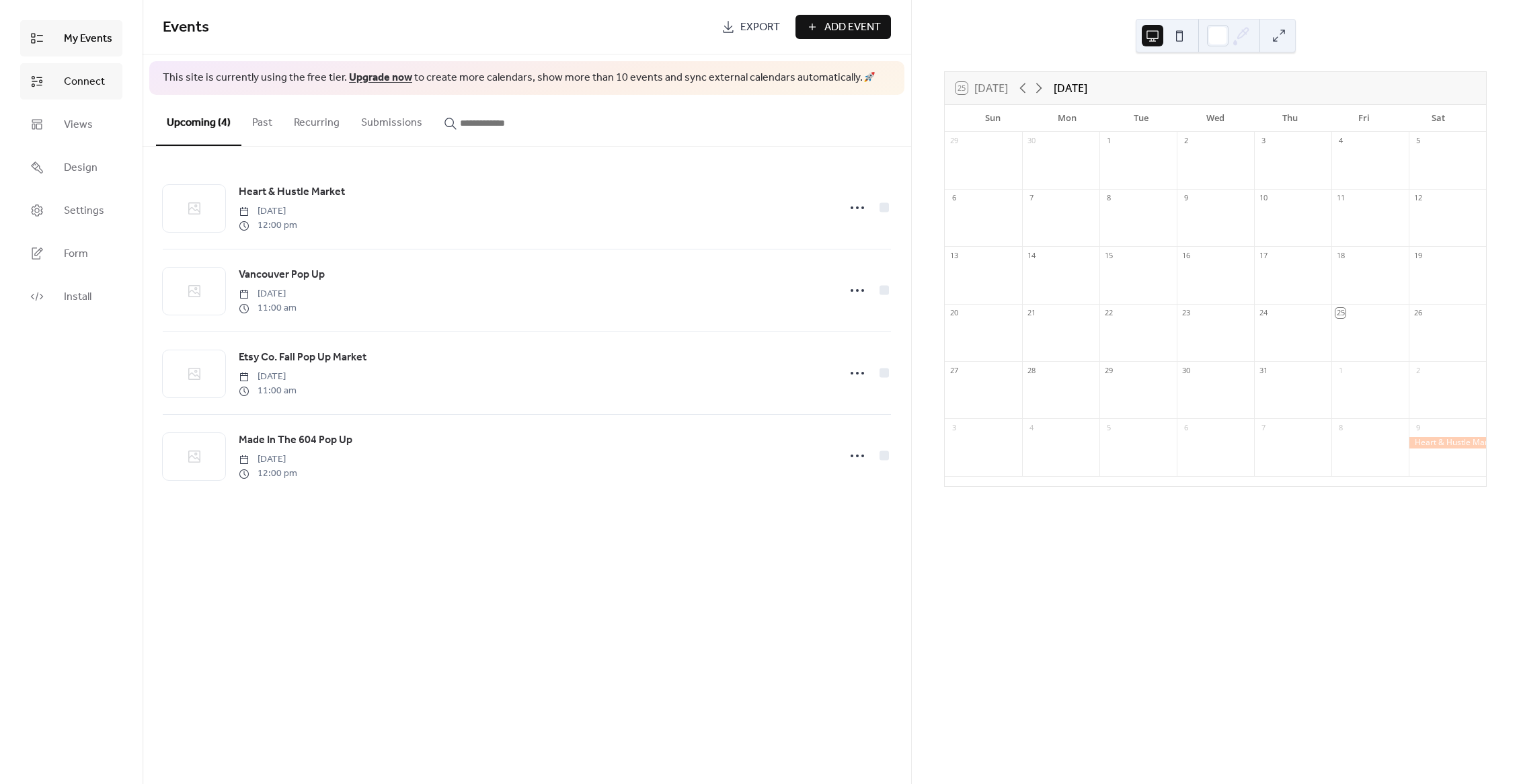 click on "Connect" at bounding box center (71, 81) 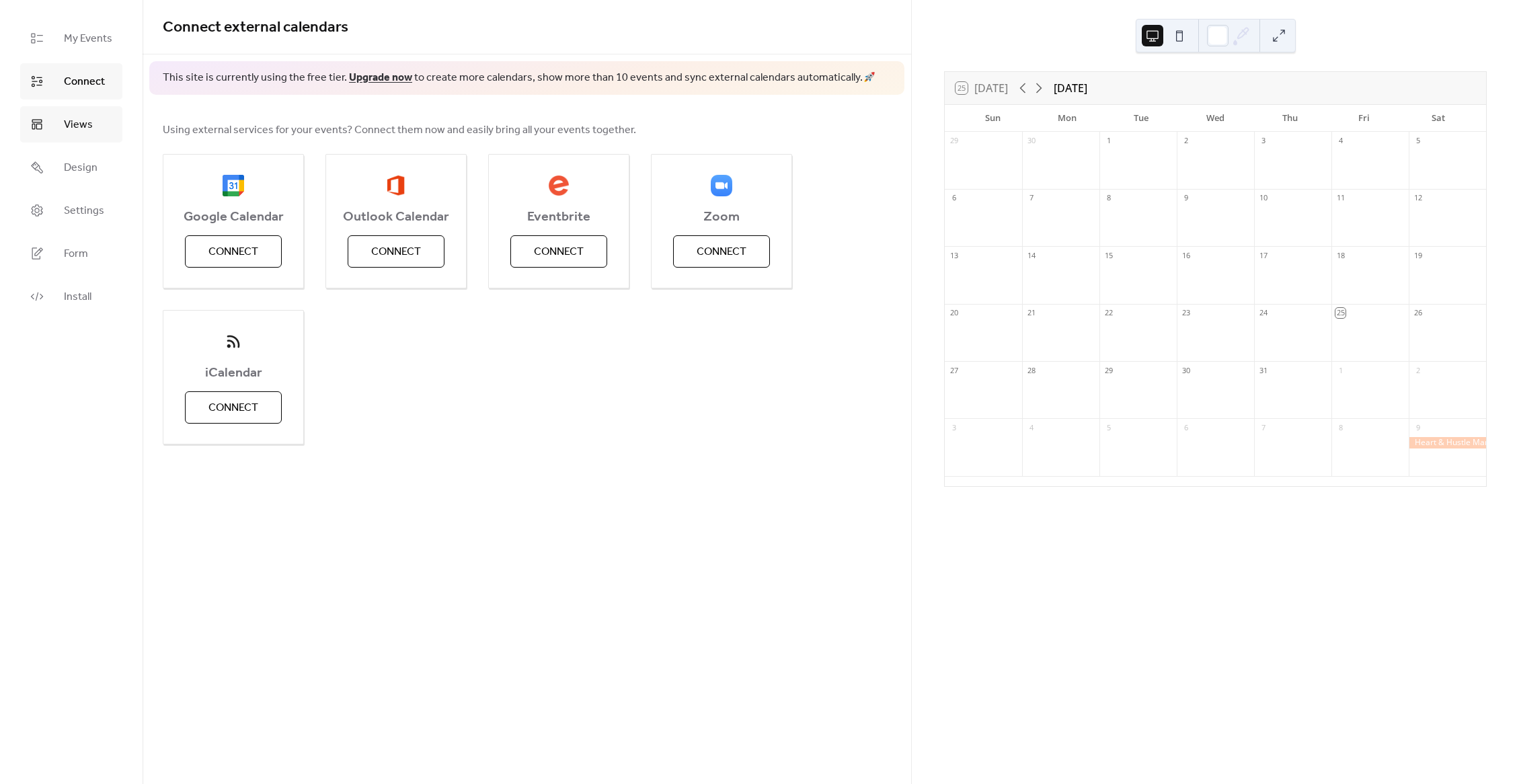 click on "Views" at bounding box center [78, 125] 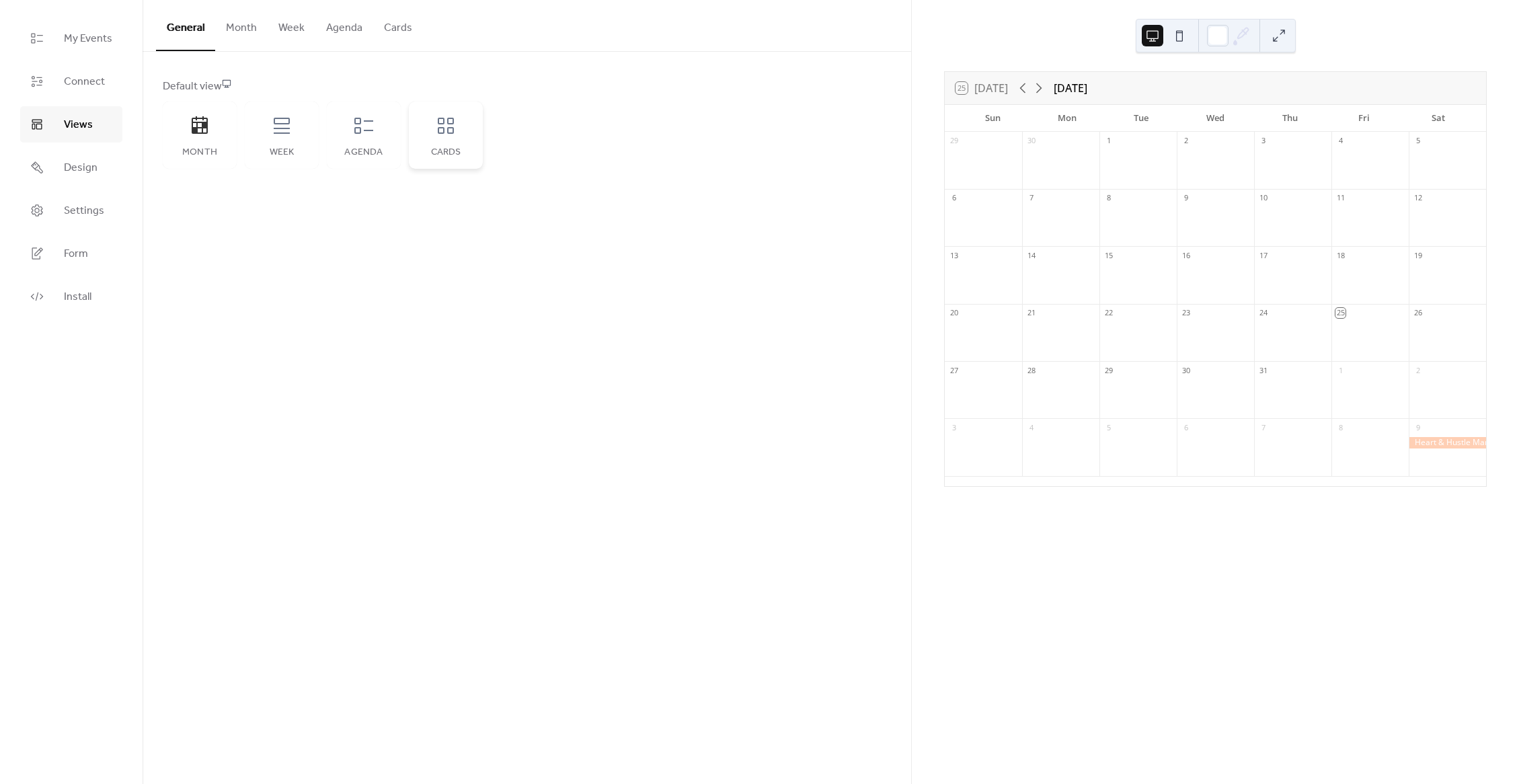 click on "Cards" at bounding box center [446, 135] 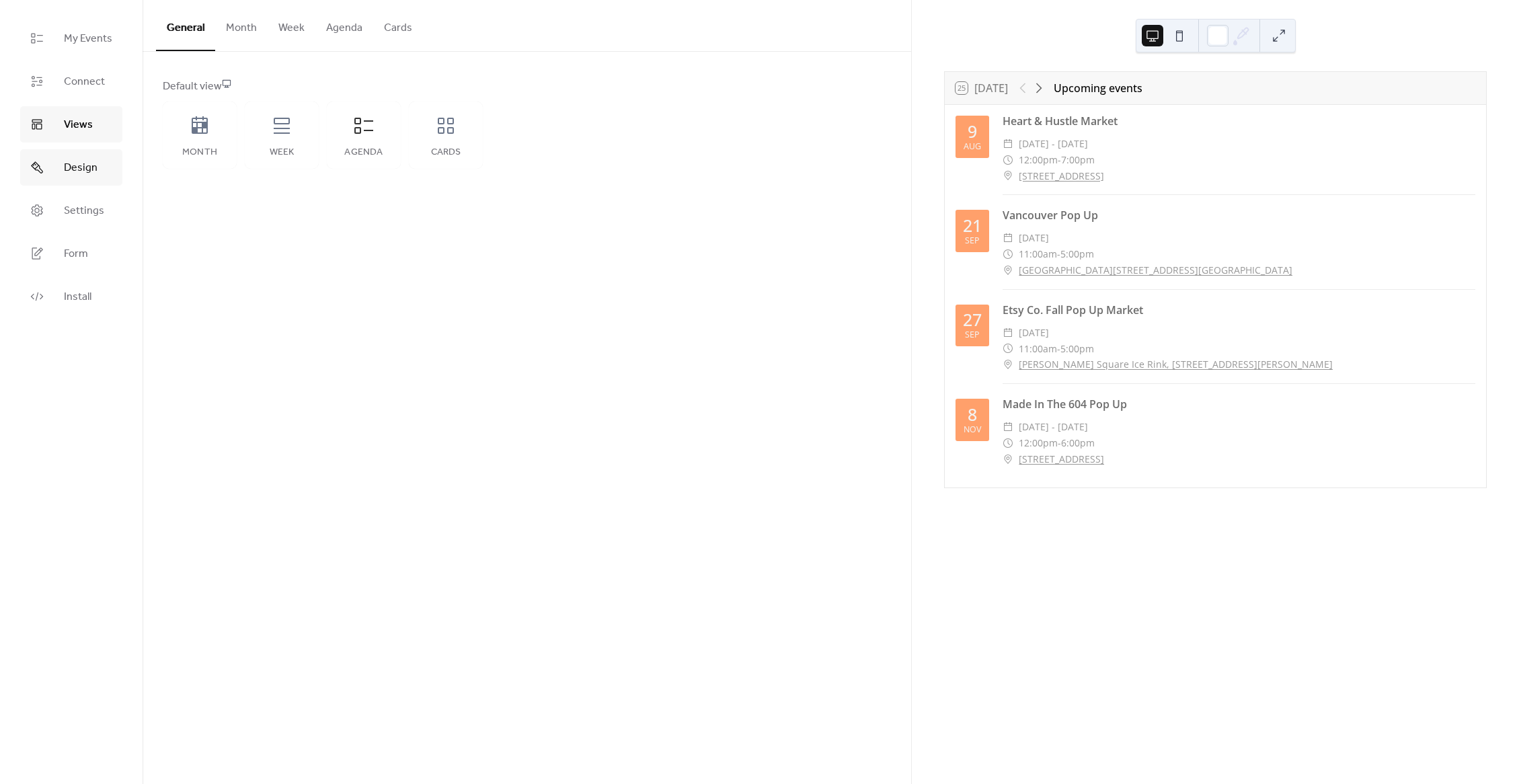 click on "Design" at bounding box center (71, 167) 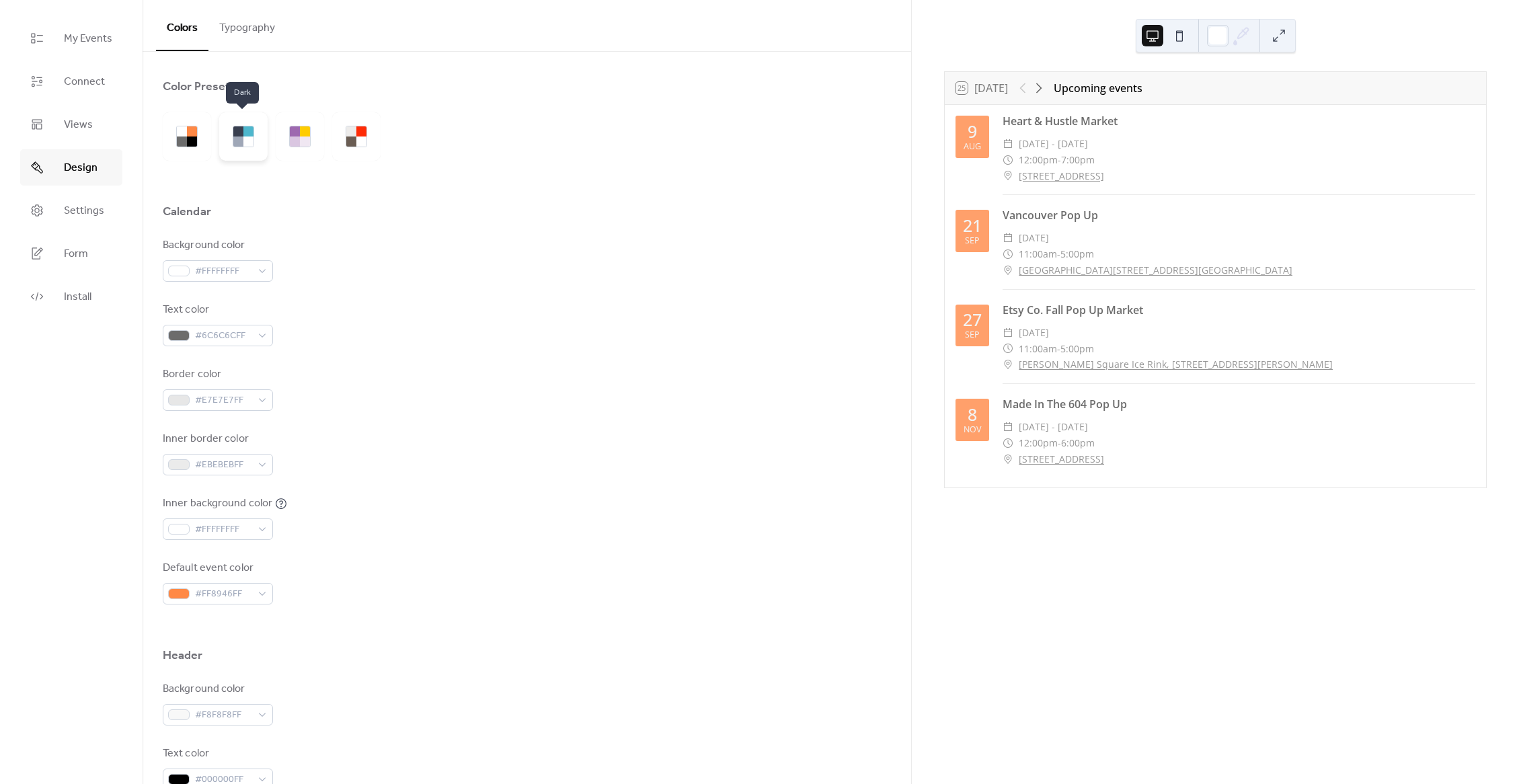 click at bounding box center (238, 141) 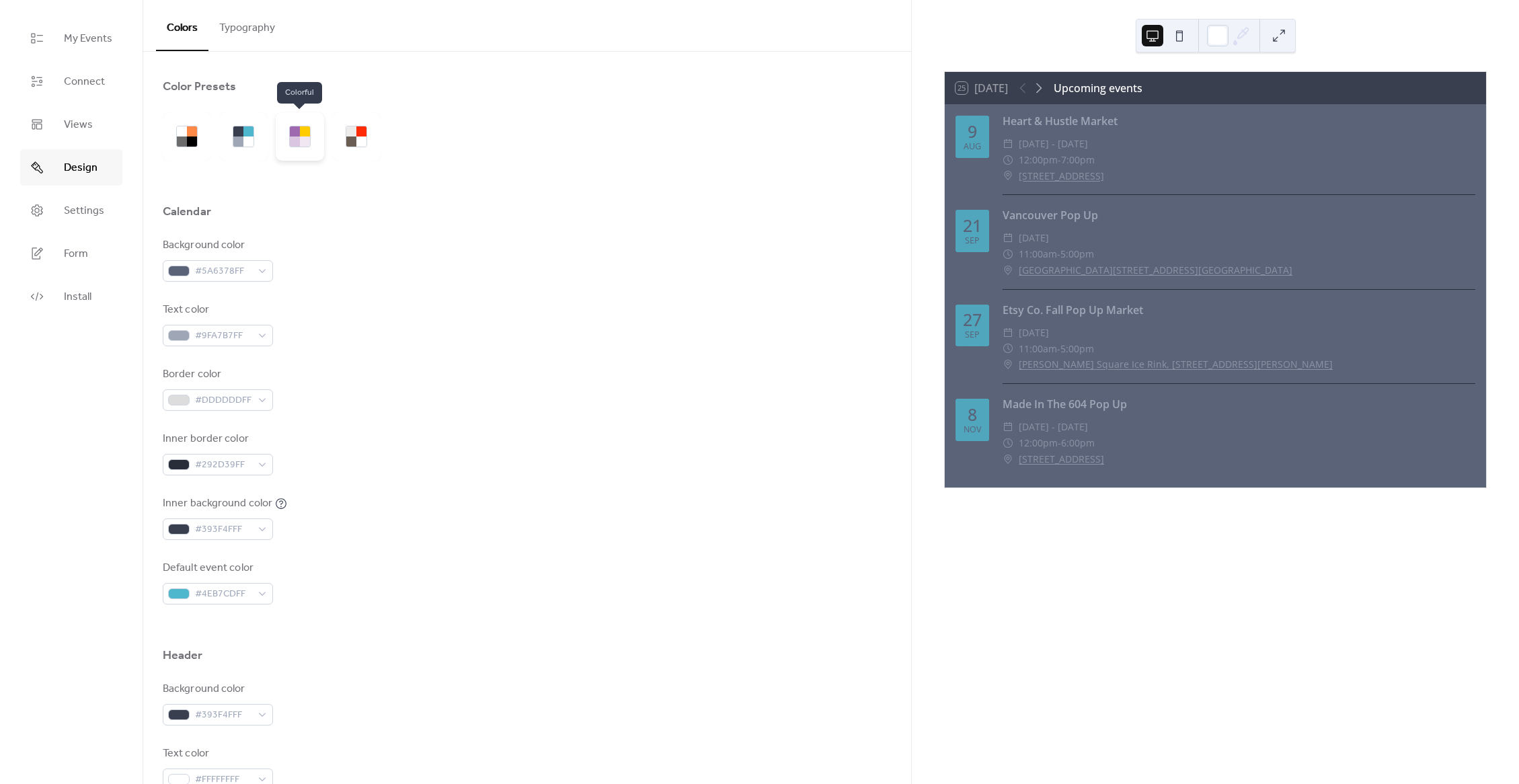 click at bounding box center [305, 131] 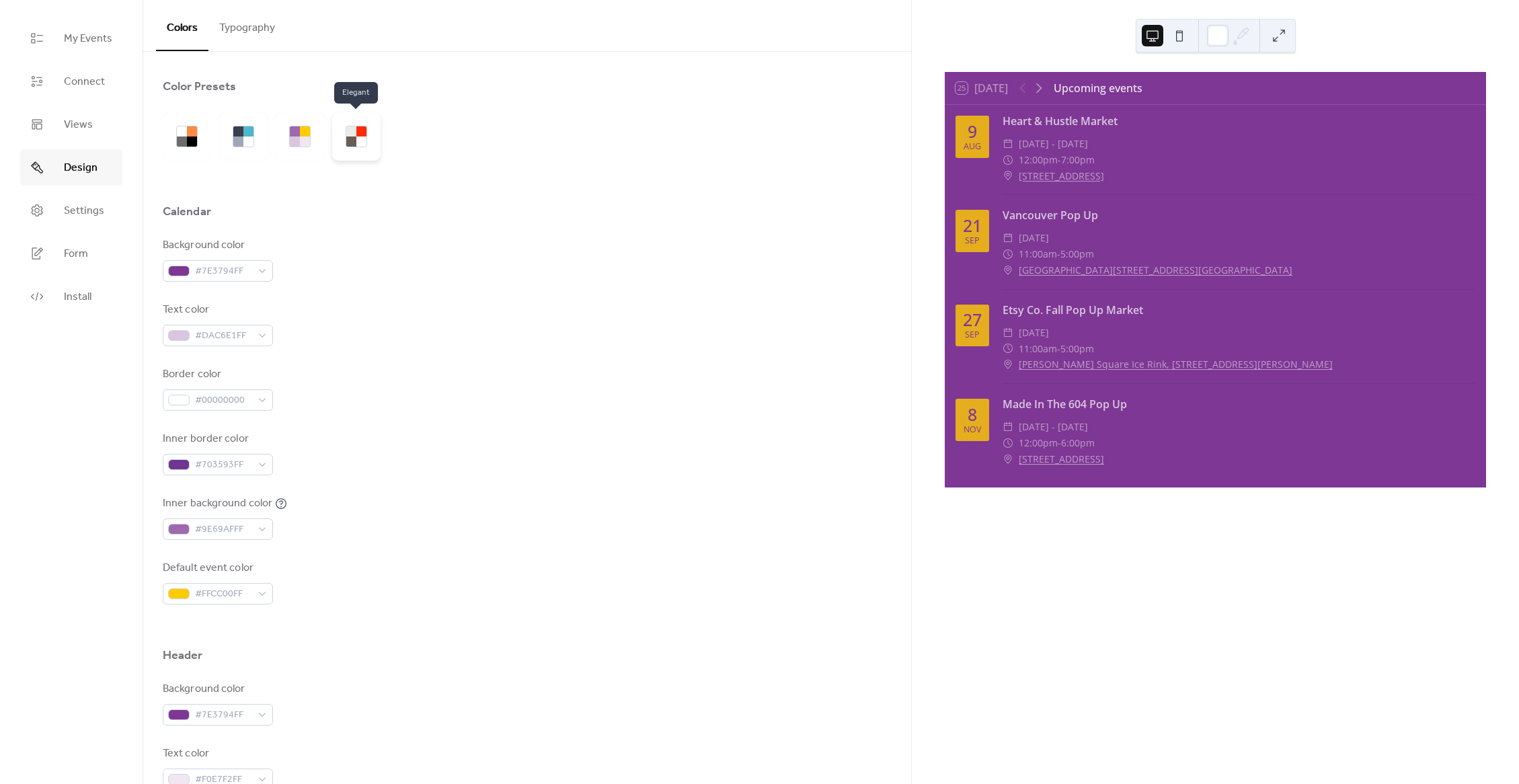 click at bounding box center [351, 141] 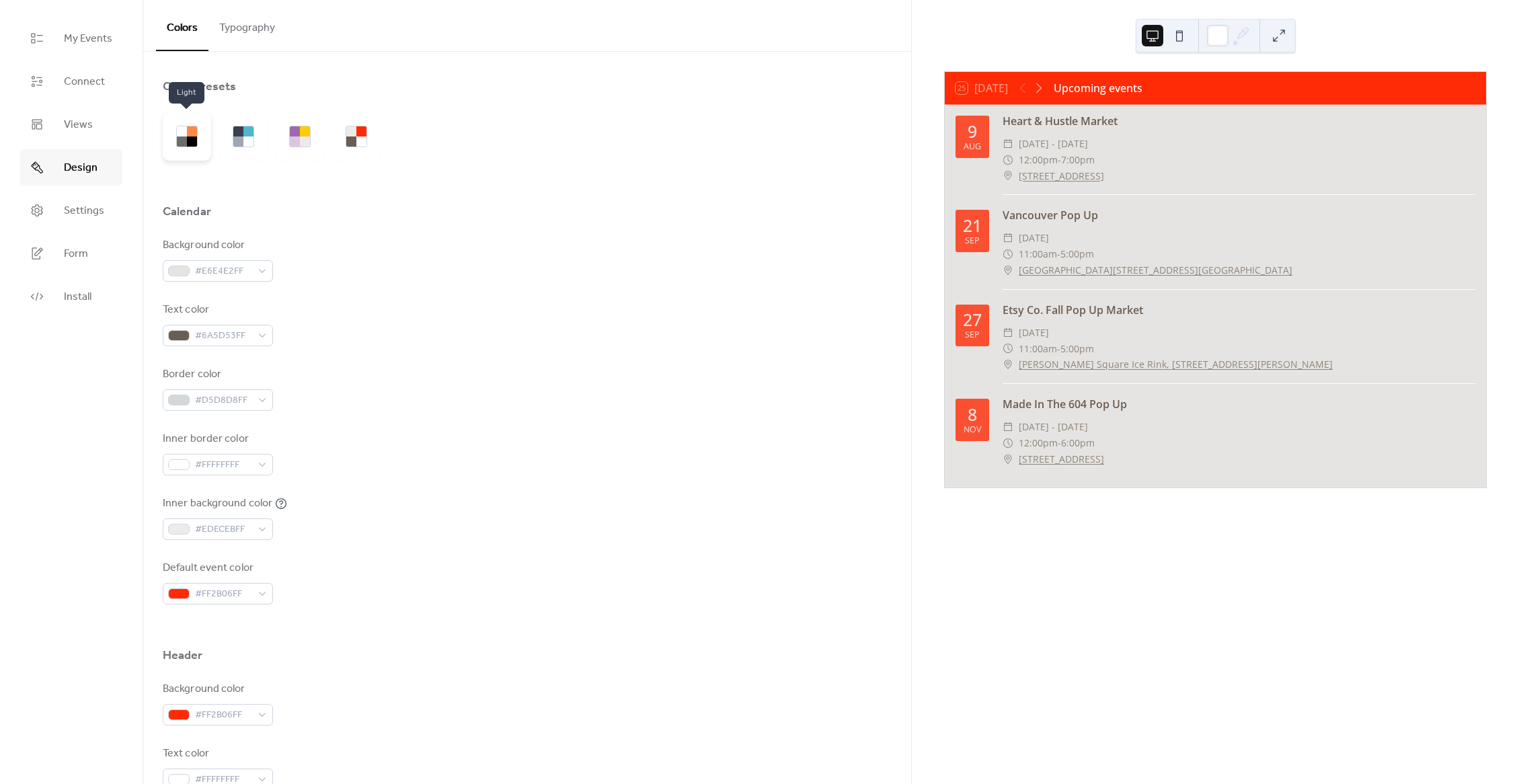 click at bounding box center (187, 136) 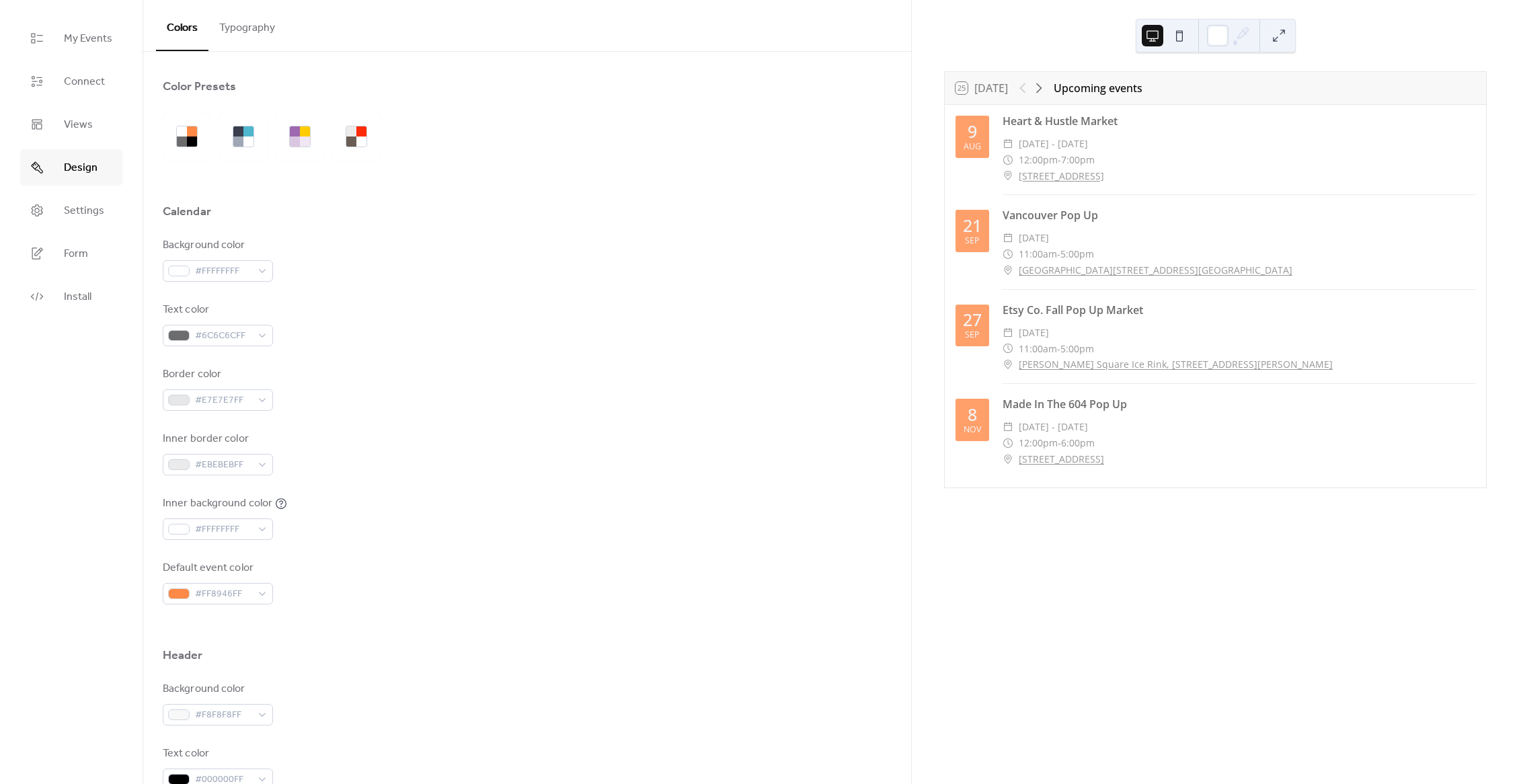scroll, scrollTop: 459, scrollLeft: 0, axis: vertical 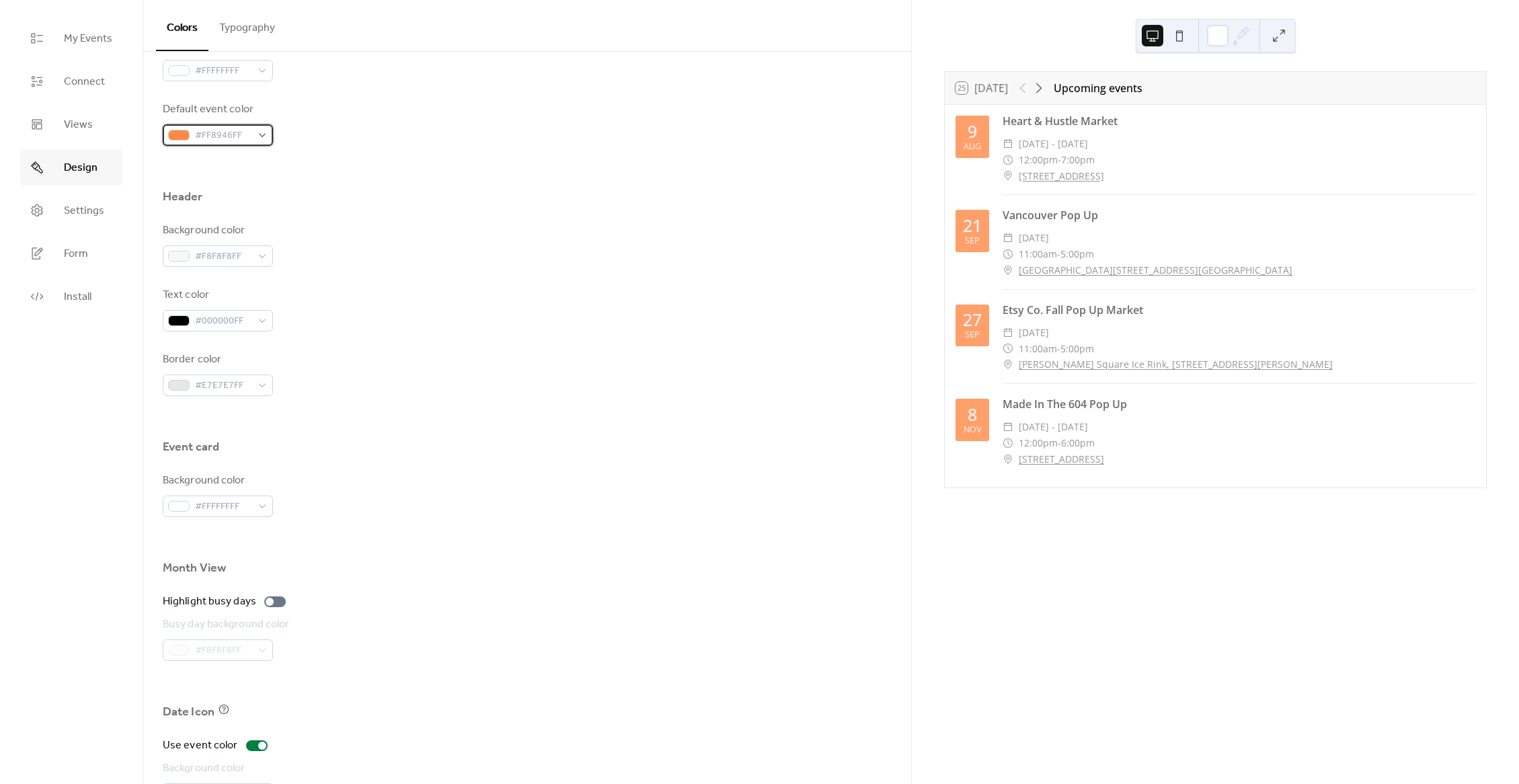 click on "#FF8946FF" at bounding box center (218, 135) 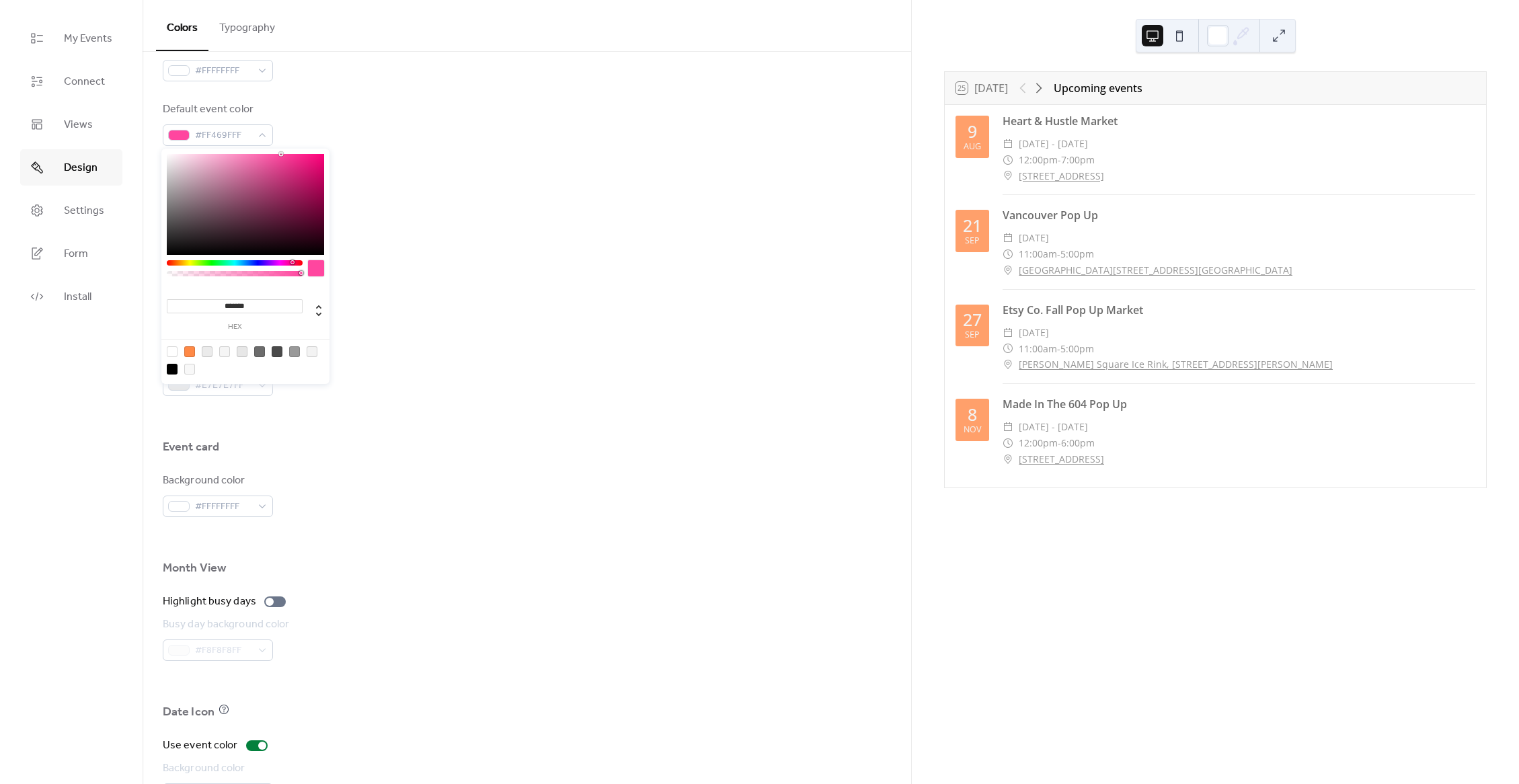 drag, startPoint x: 282, startPoint y: 260, endPoint x: 292, endPoint y: 261, distance: 10.049876 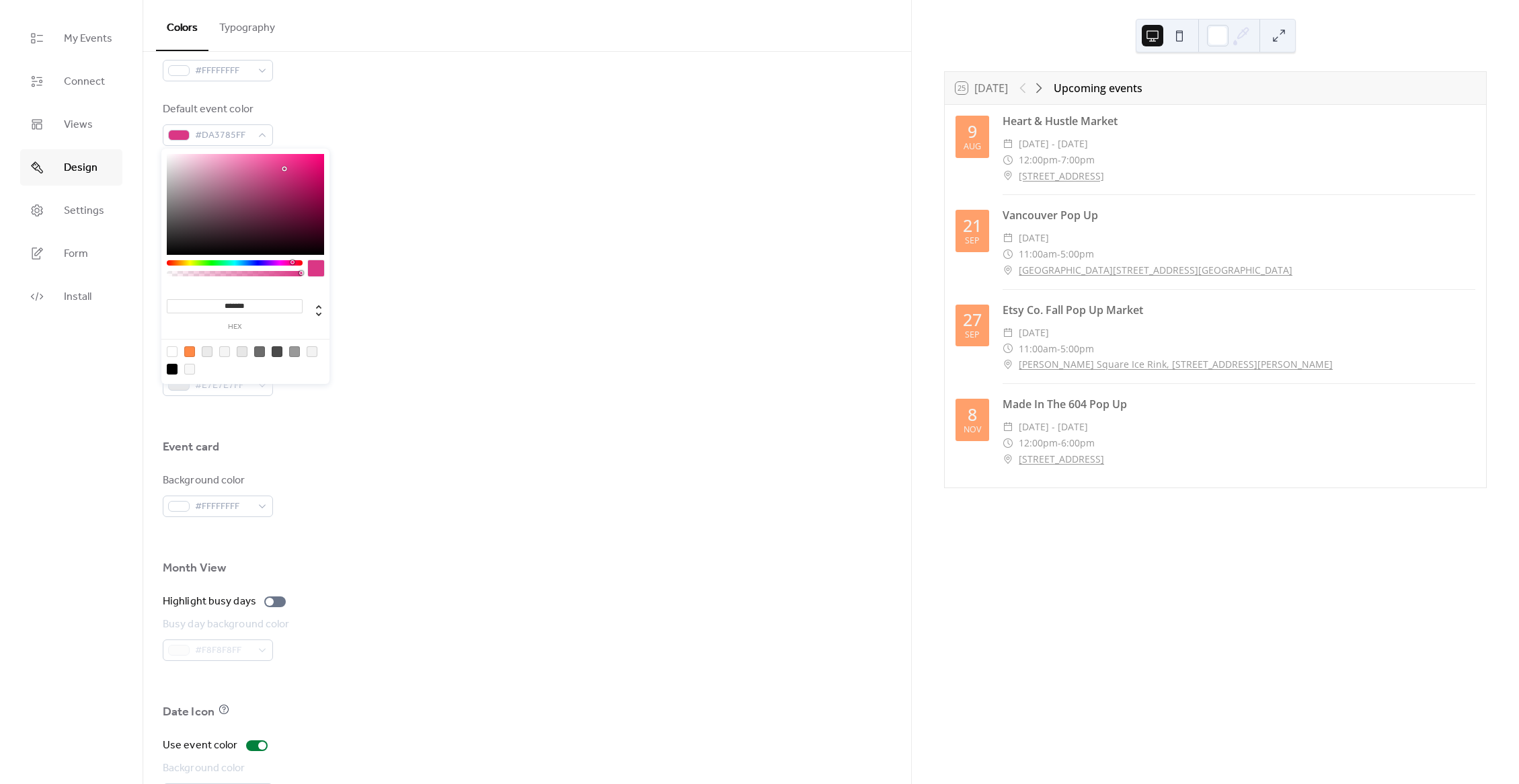type on "*******" 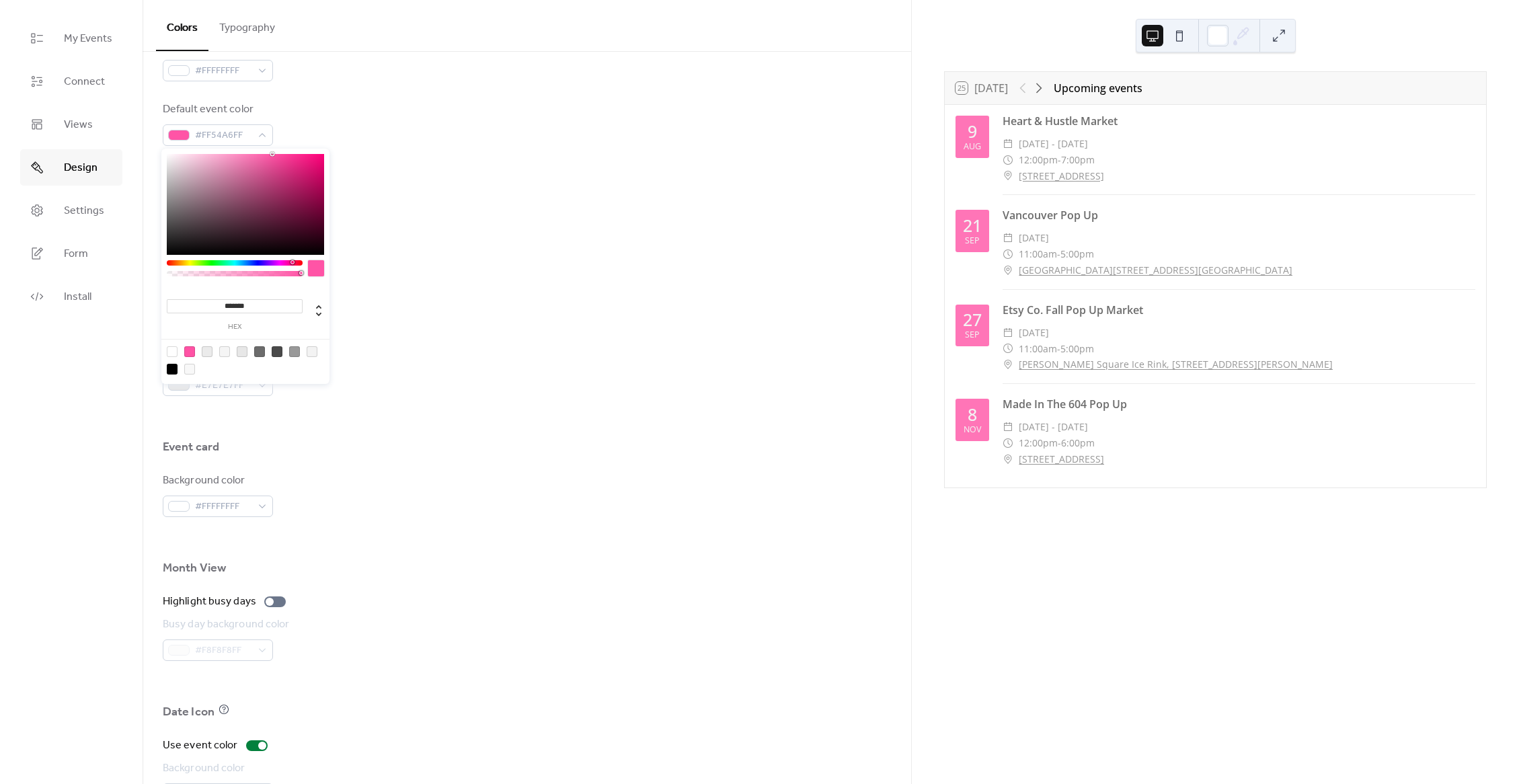 drag, startPoint x: 284, startPoint y: 169, endPoint x: 272, endPoint y: 139, distance: 32.310989 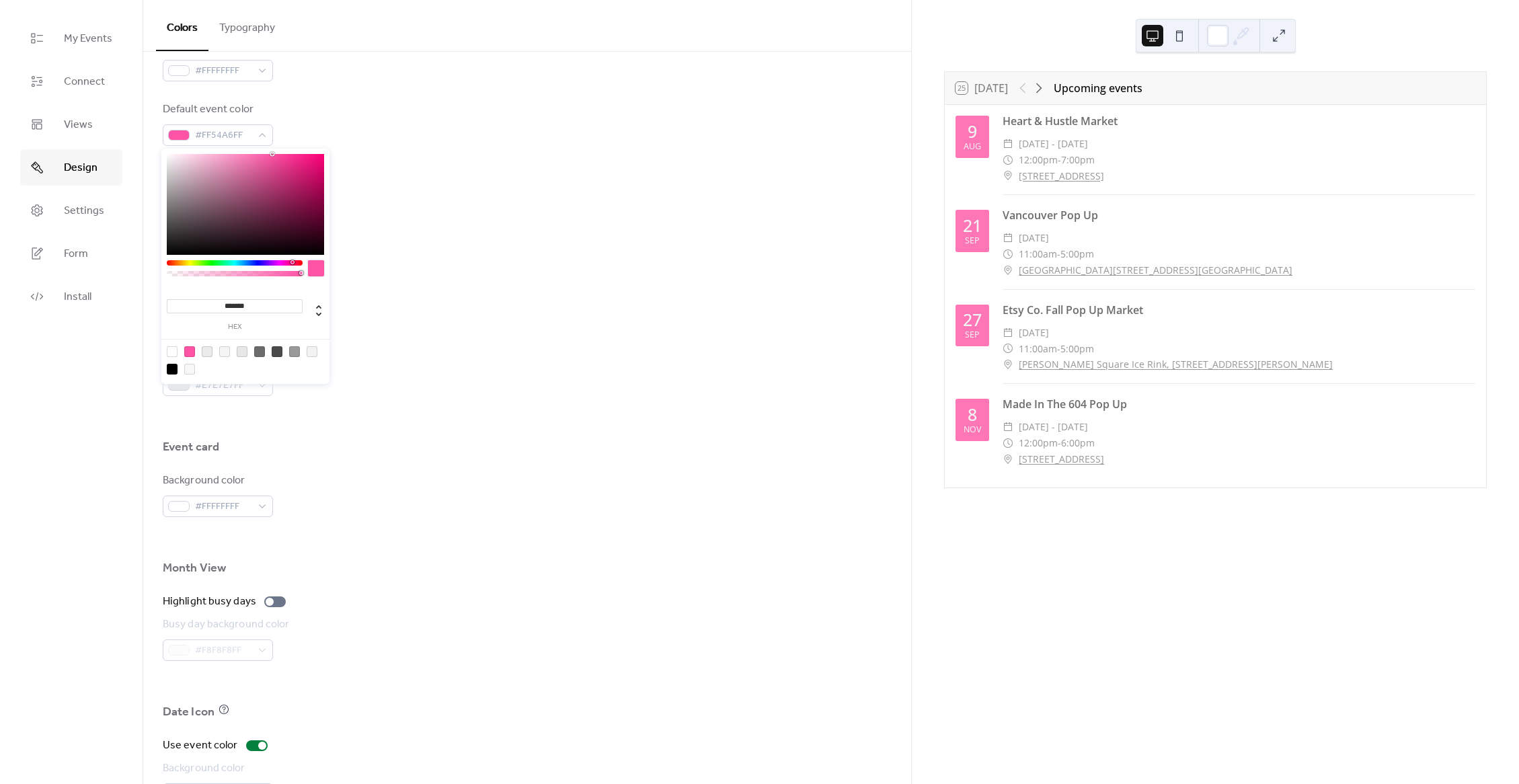 click on "Text color #000000FF" at bounding box center (527, 309) 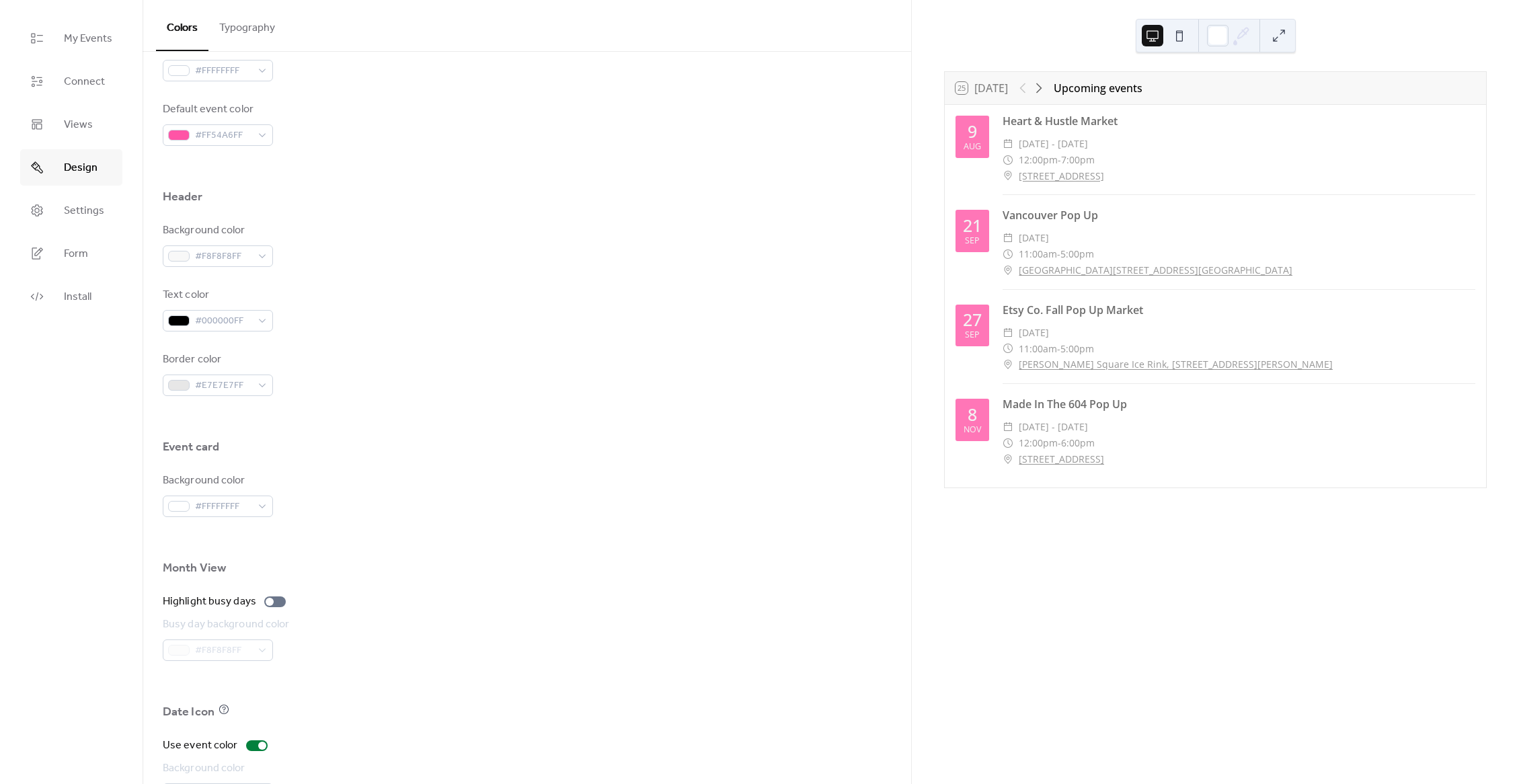 scroll, scrollTop: 571, scrollLeft: 0, axis: vertical 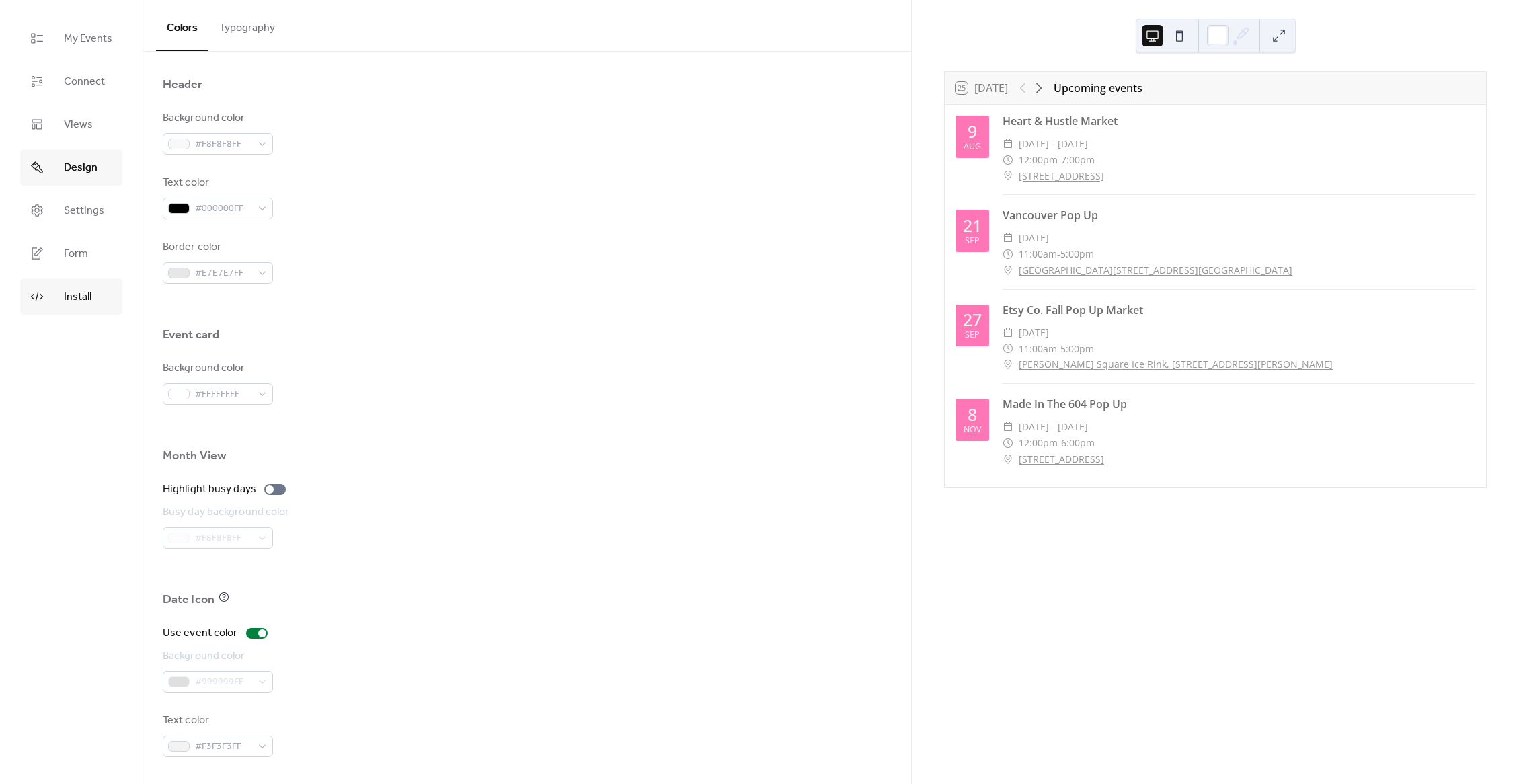 click on "Install" at bounding box center (77, 297) 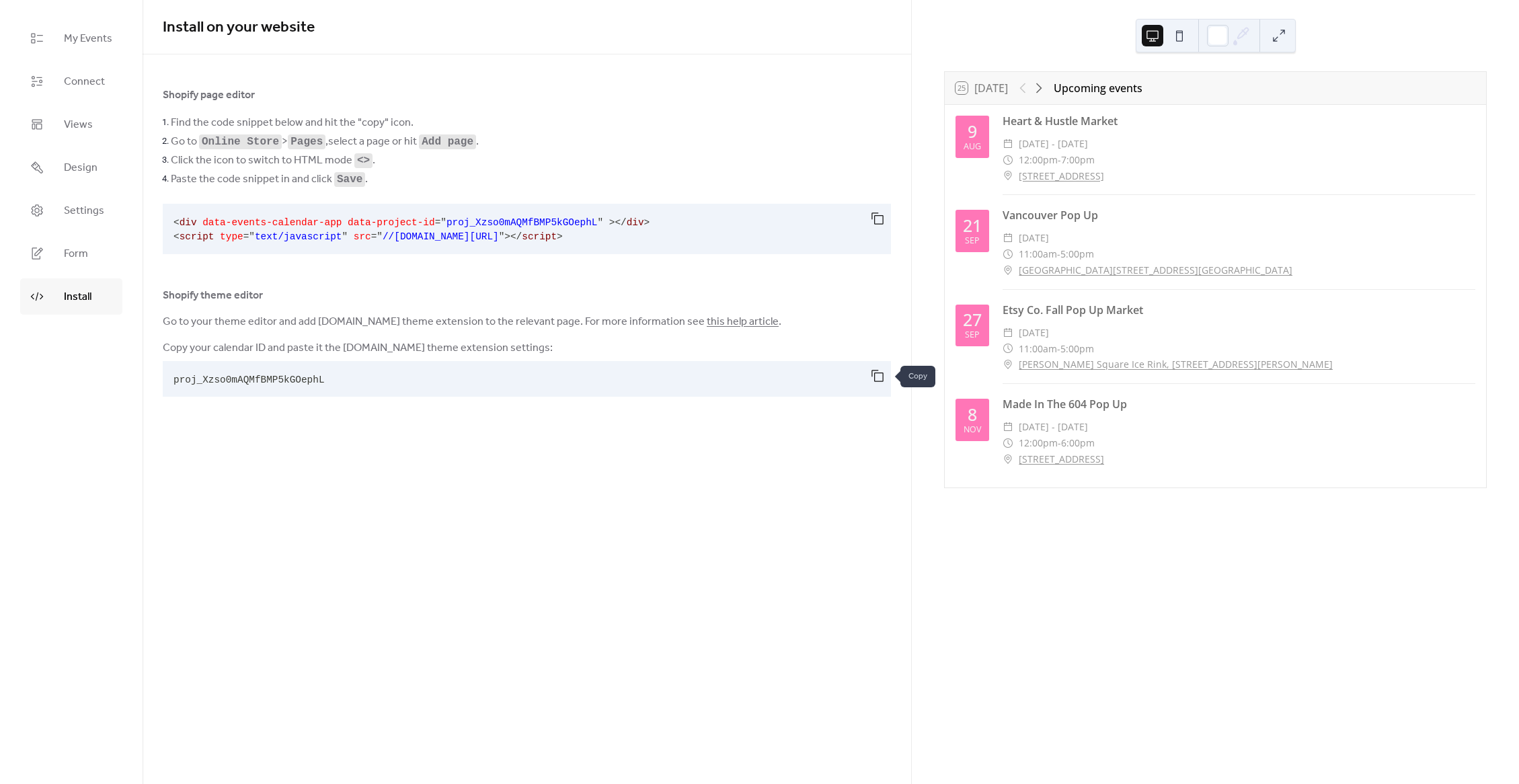 click at bounding box center [878, 376] 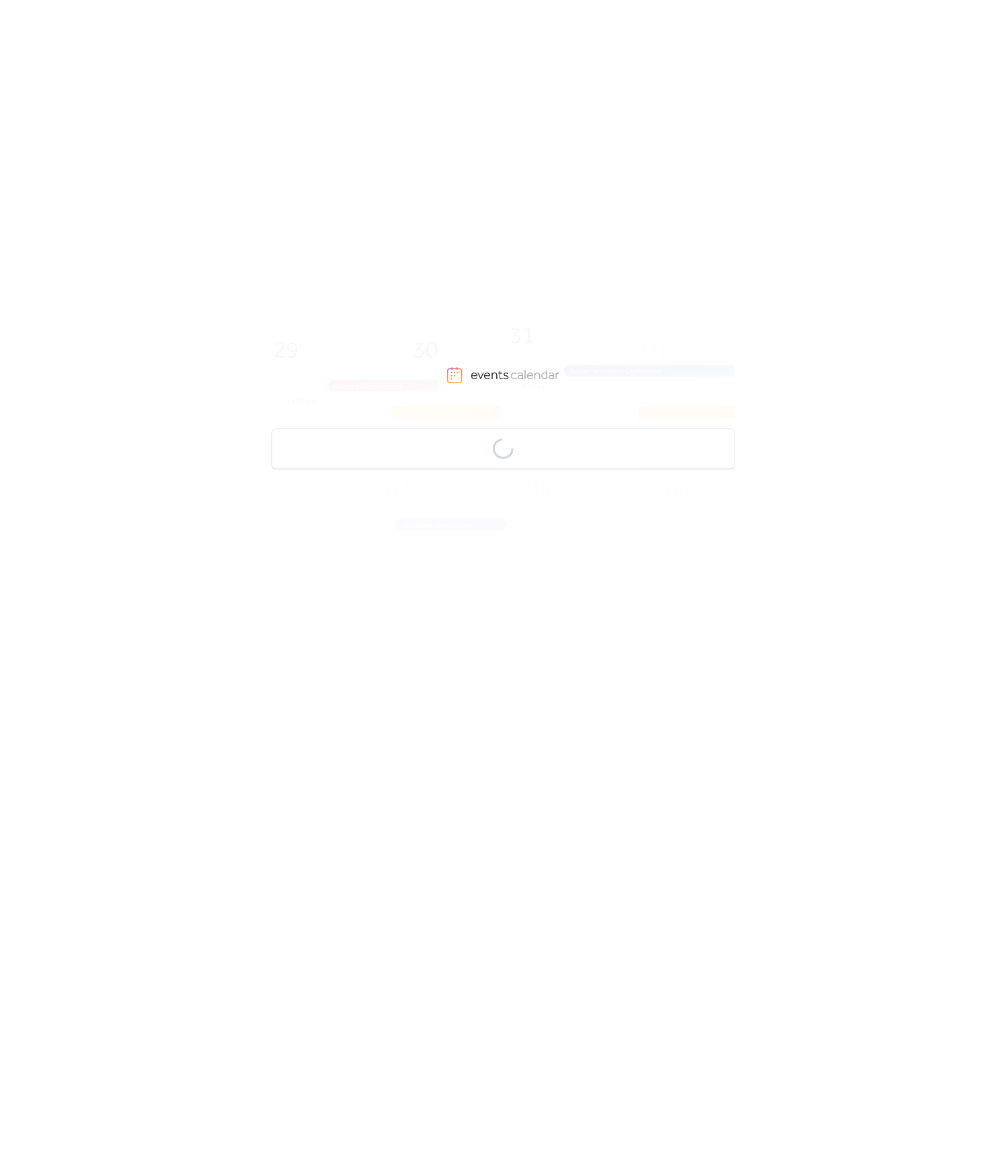 scroll, scrollTop: 0, scrollLeft: 0, axis: both 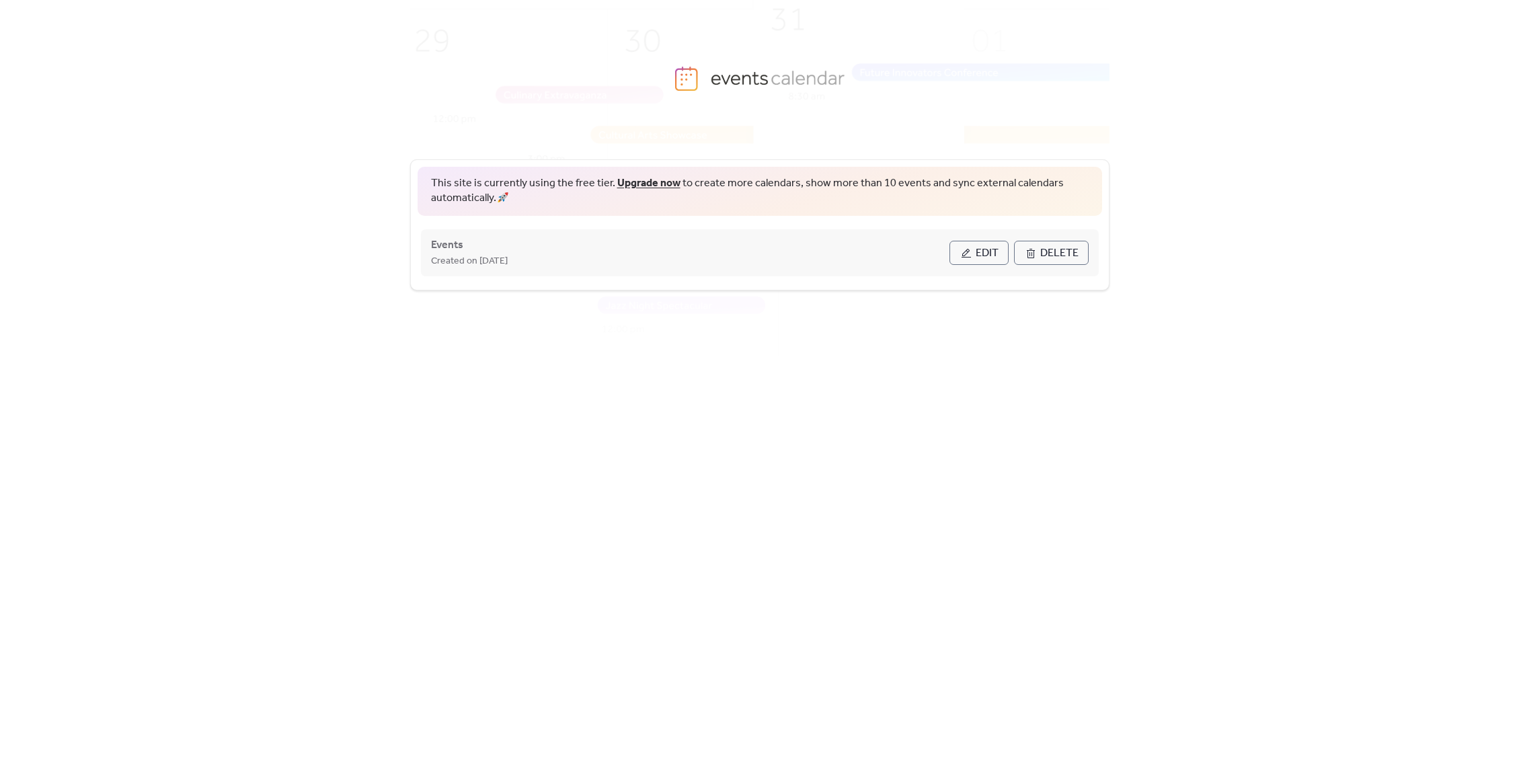 click on "Edit" at bounding box center [987, 253] 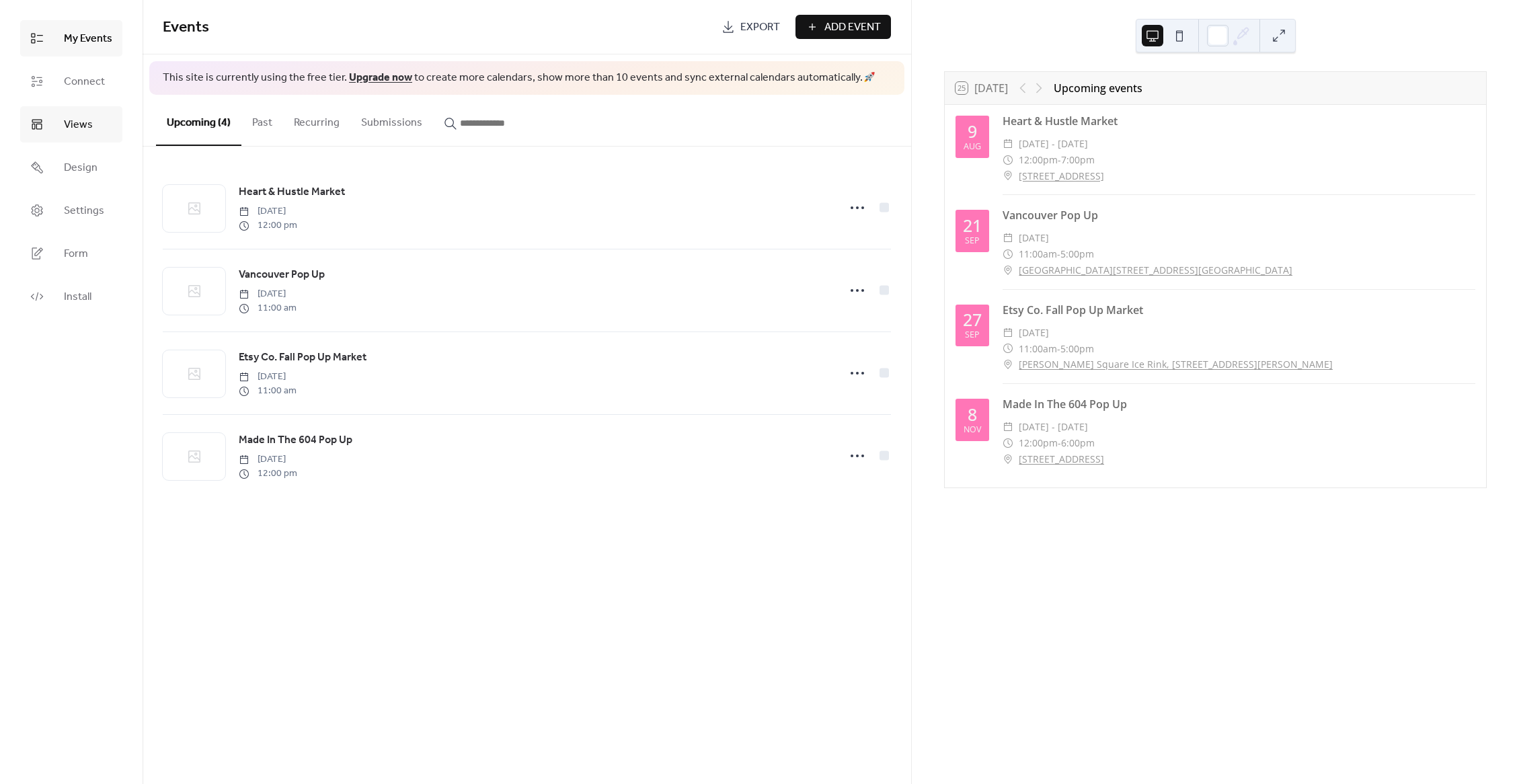 click on "Views" at bounding box center (78, 125) 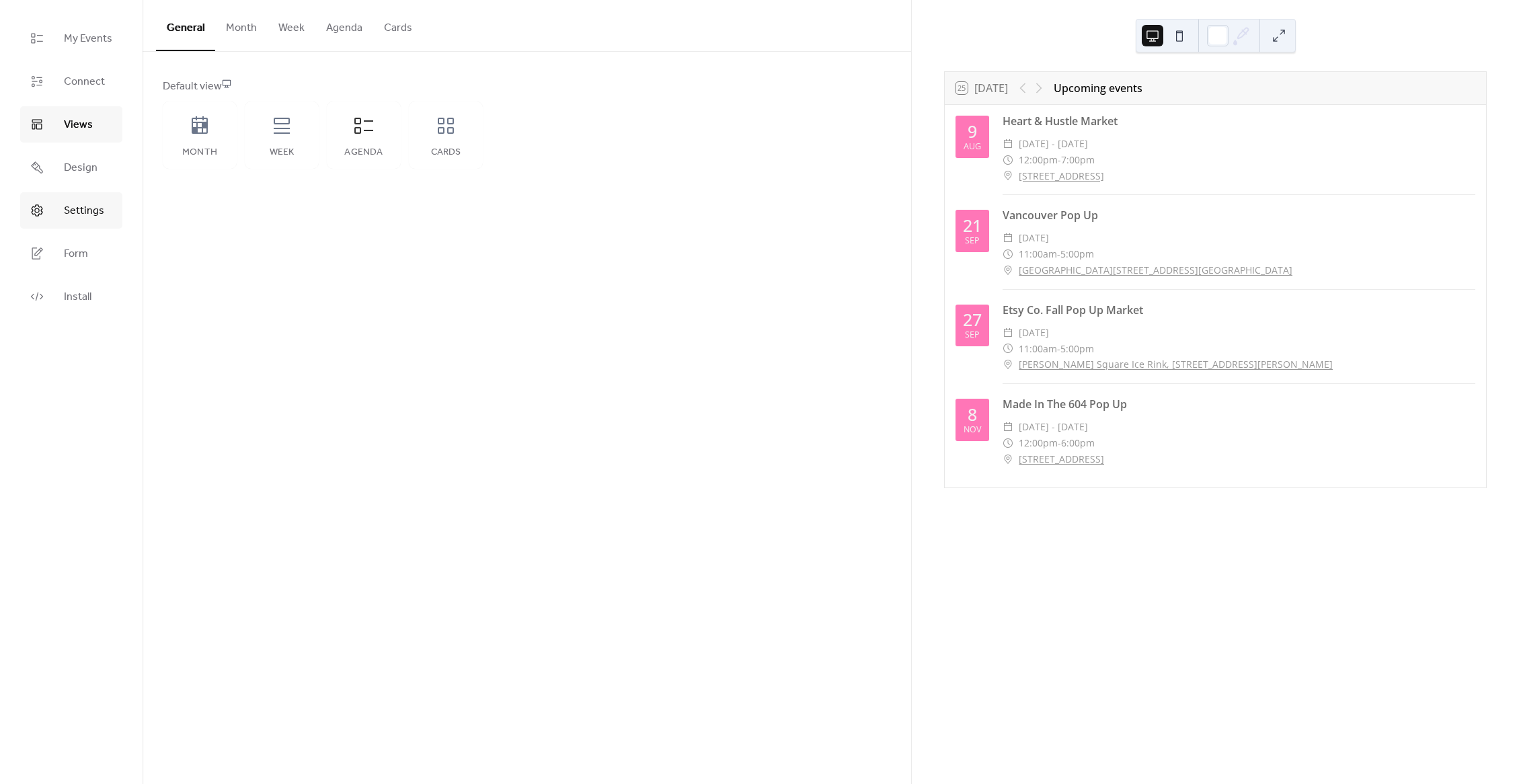click on "Settings" at bounding box center [71, 210] 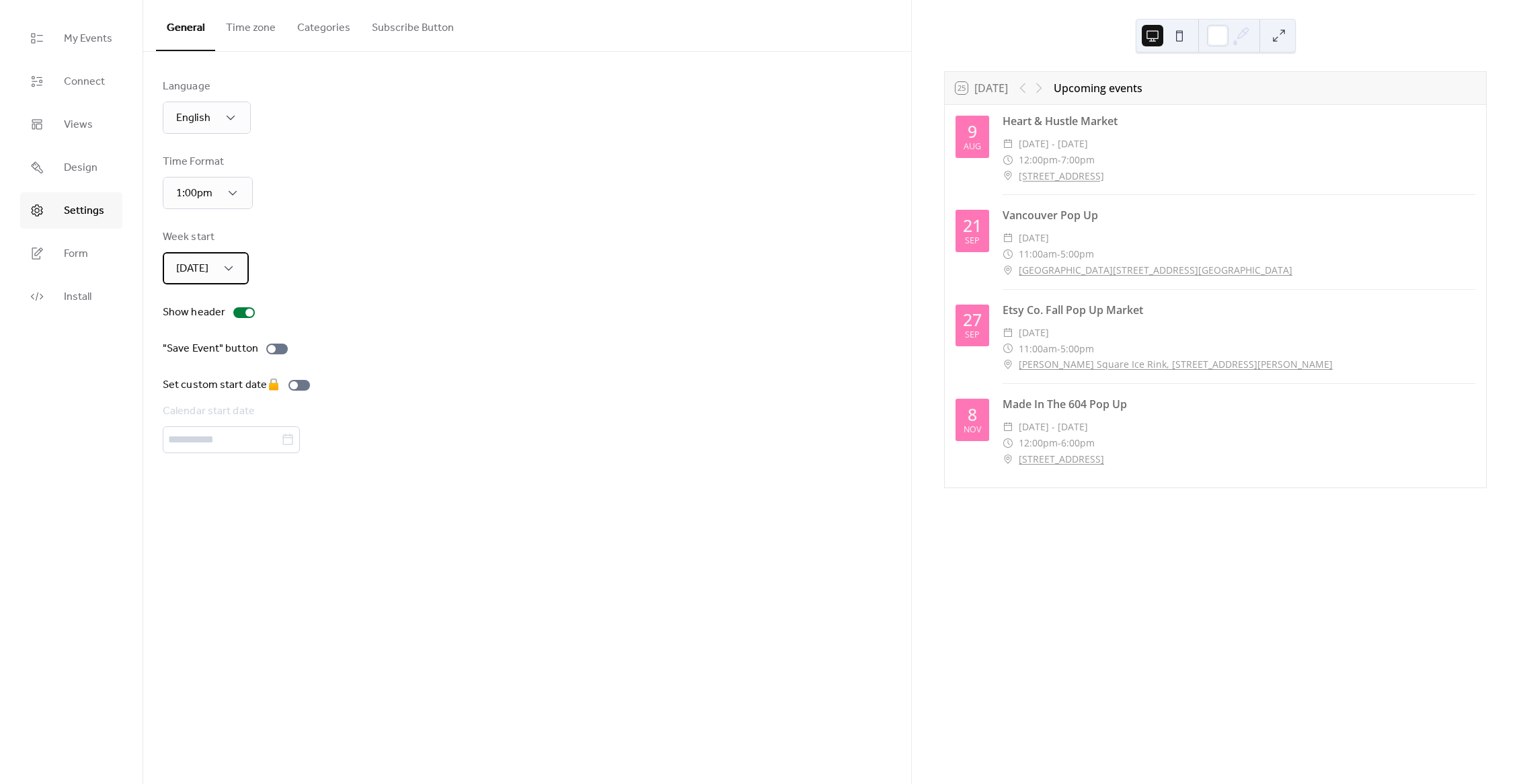 click on "Sunday" at bounding box center [206, 268] 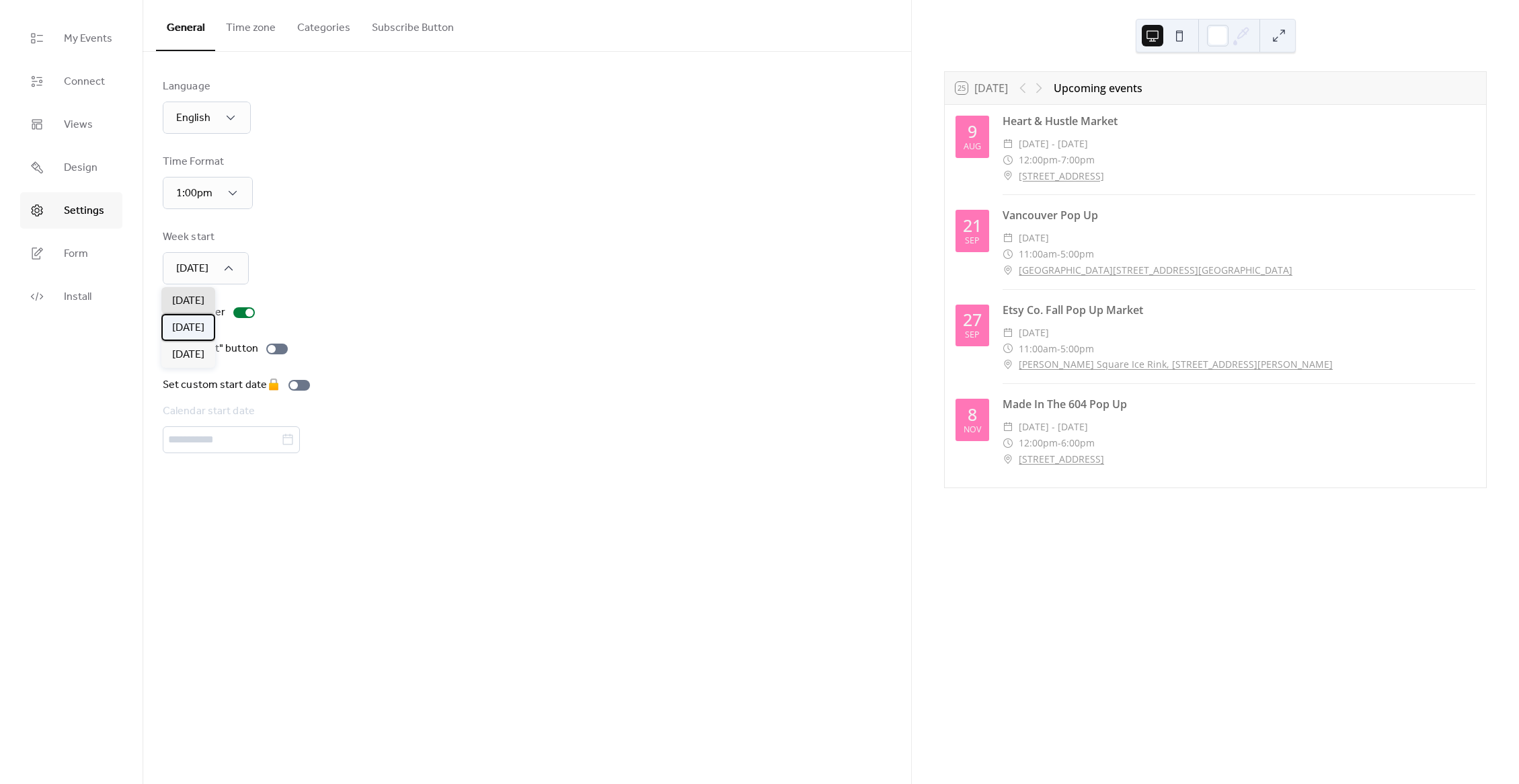 click on "Monday" at bounding box center [188, 328] 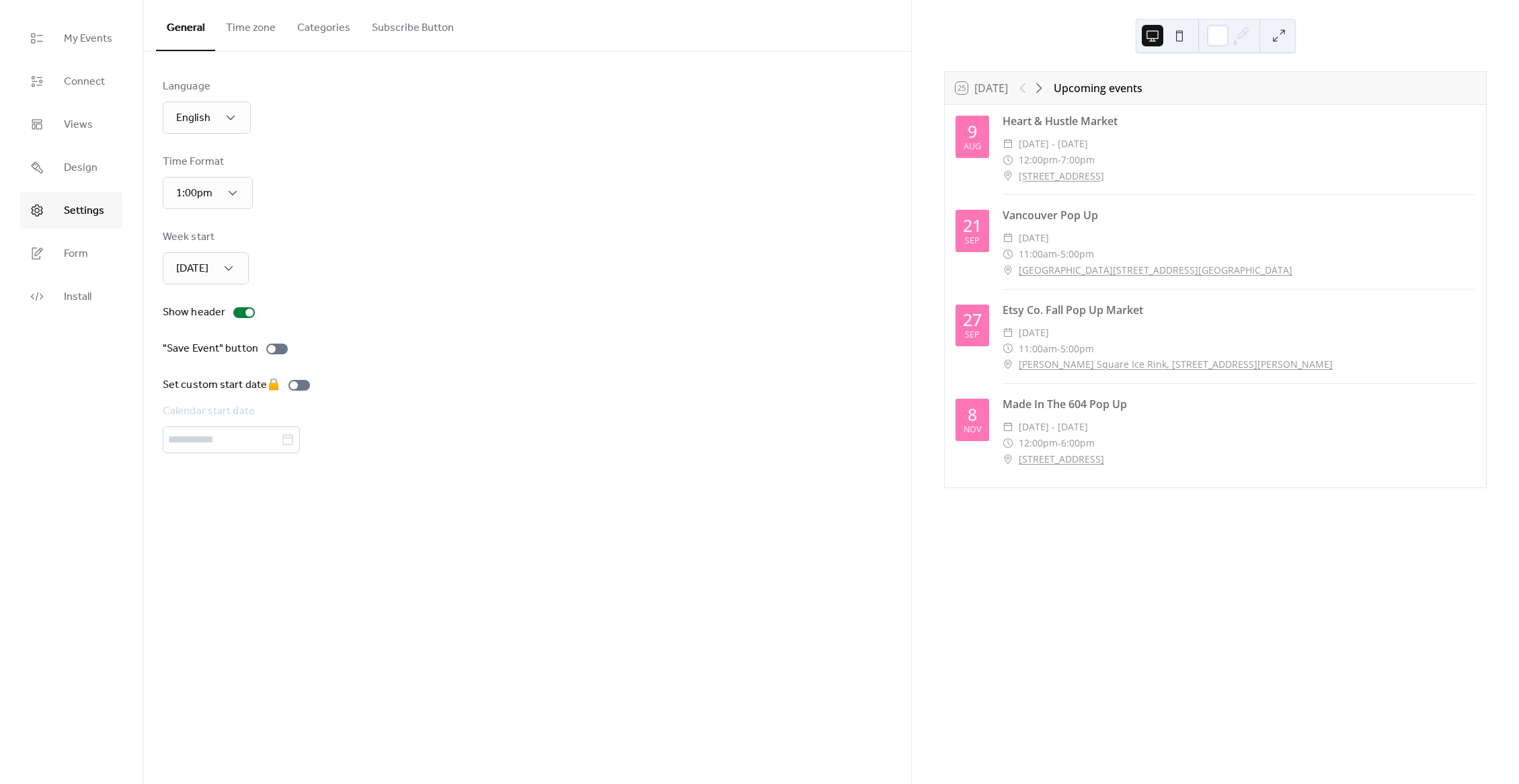 click on "Time Format 1:00pm" at bounding box center (527, 182) 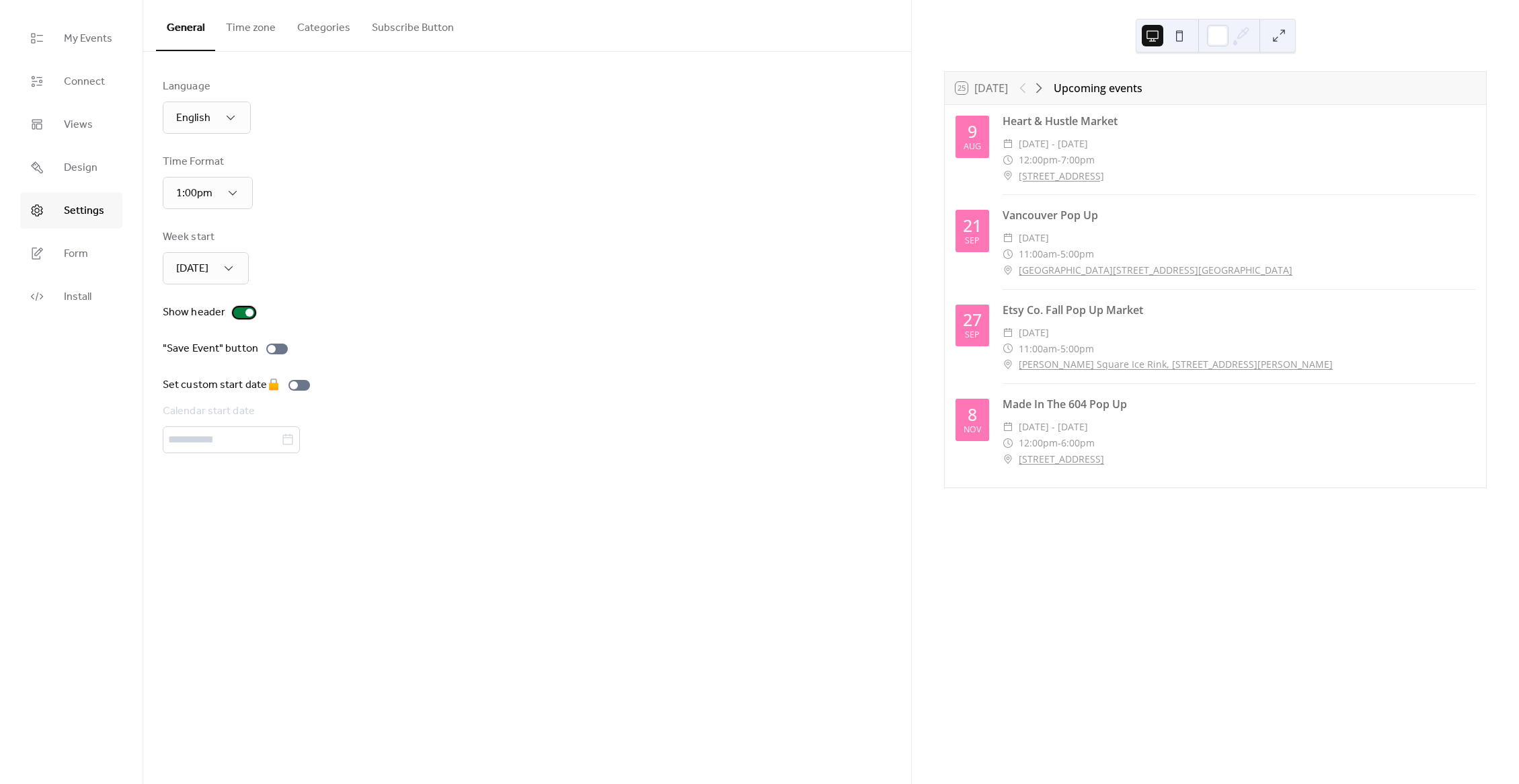click at bounding box center [244, 313] 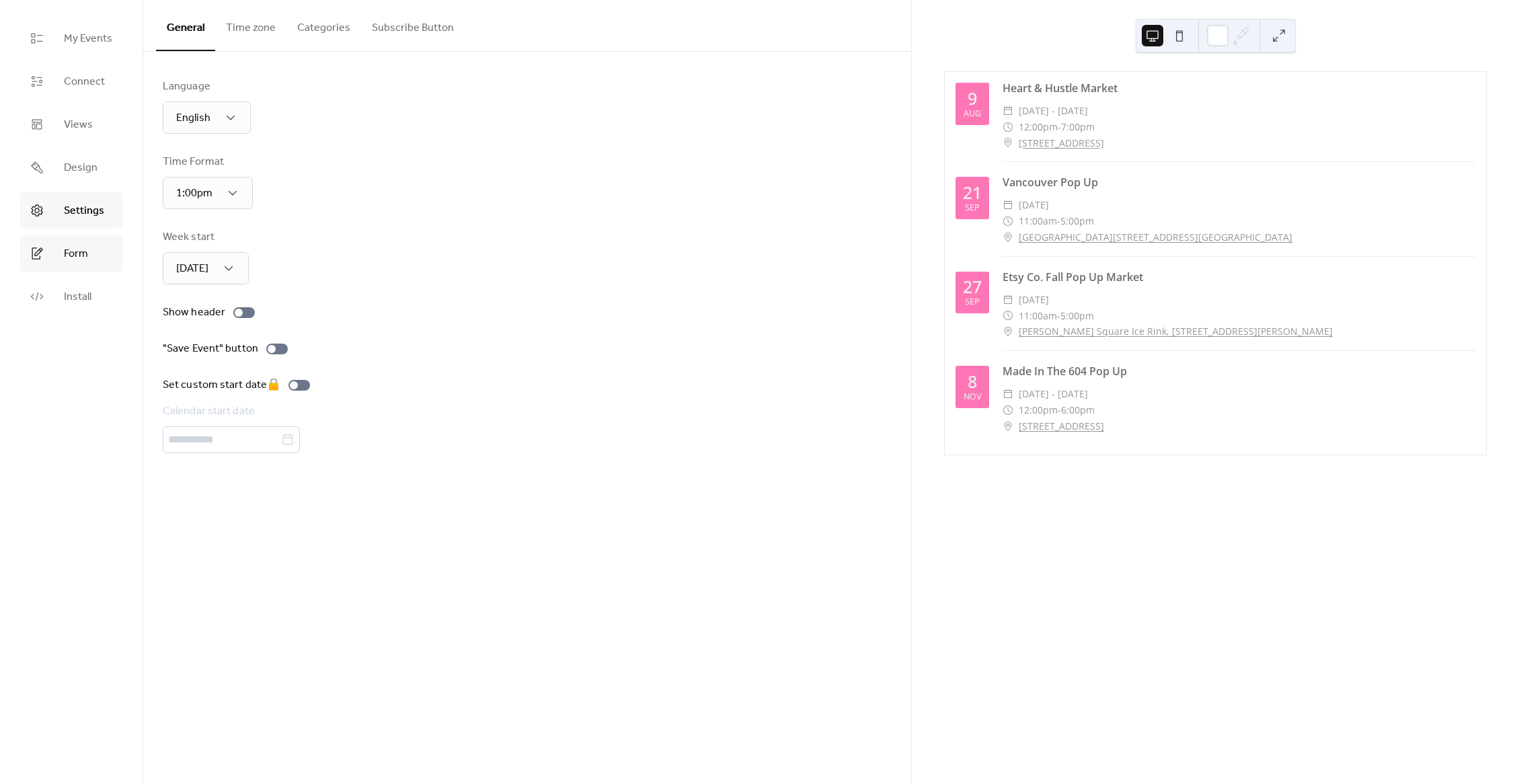 click on "Form" at bounding box center (71, 253) 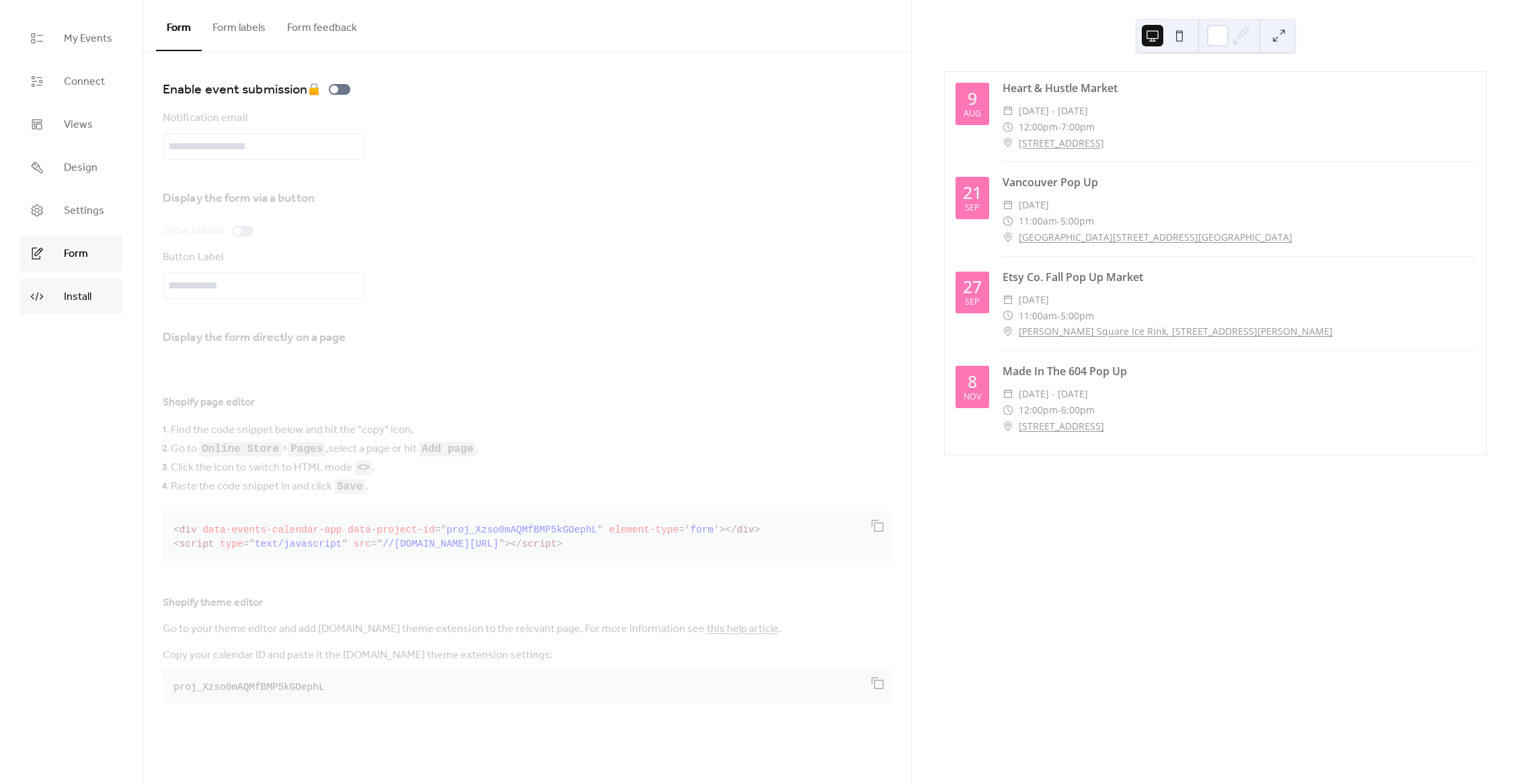 click on "Install" at bounding box center [71, 297] 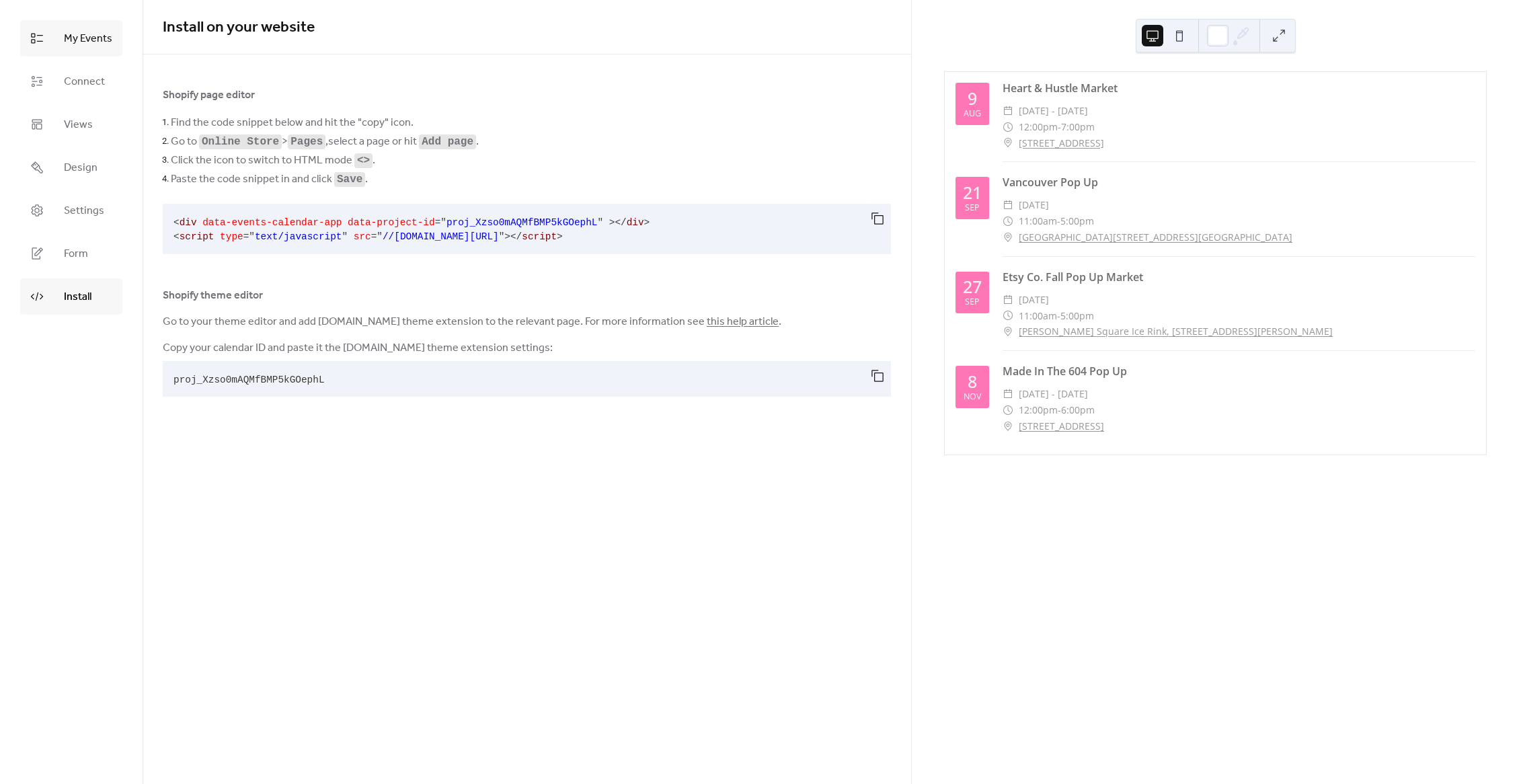 click on "My Events" at bounding box center (71, 38) 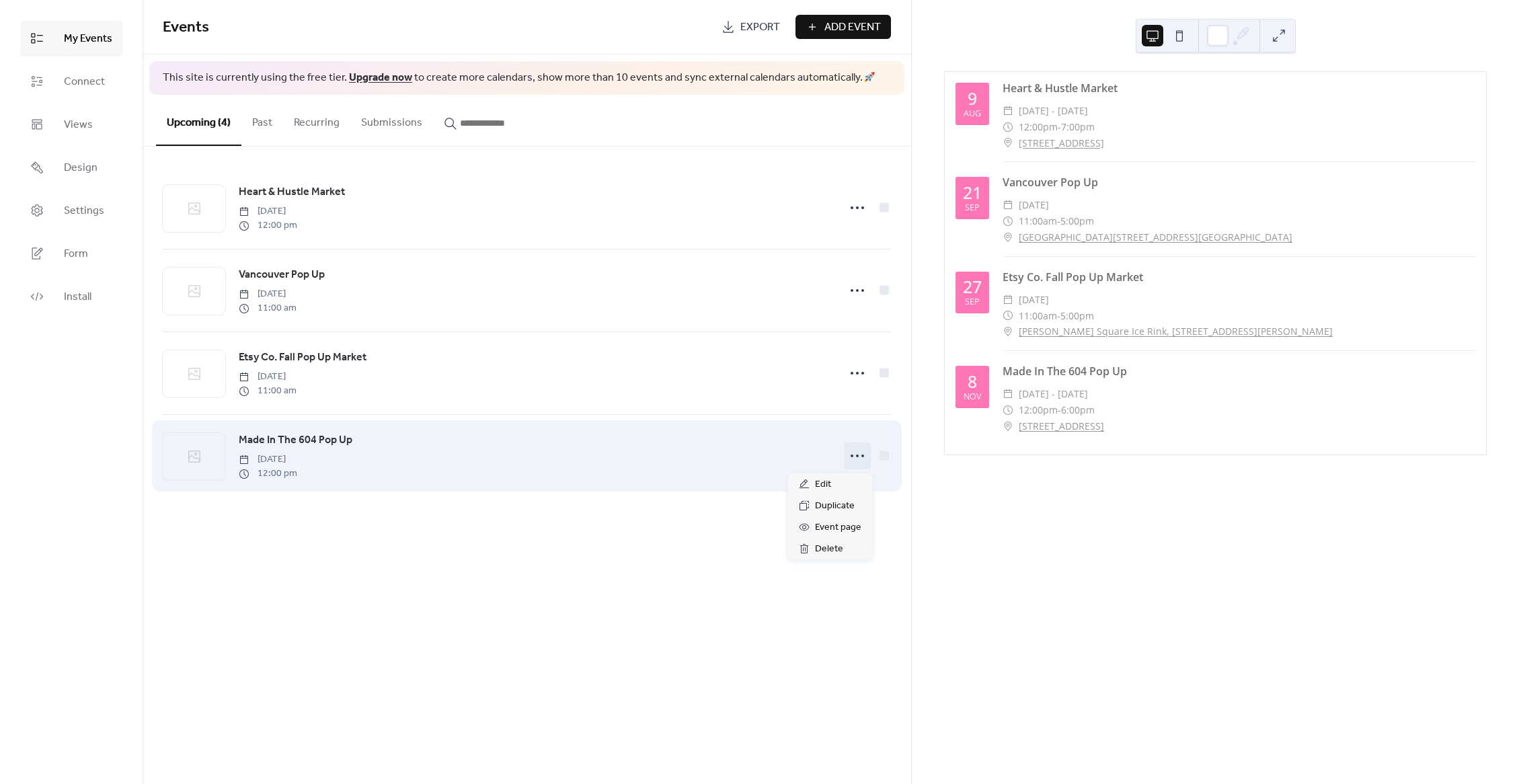 click 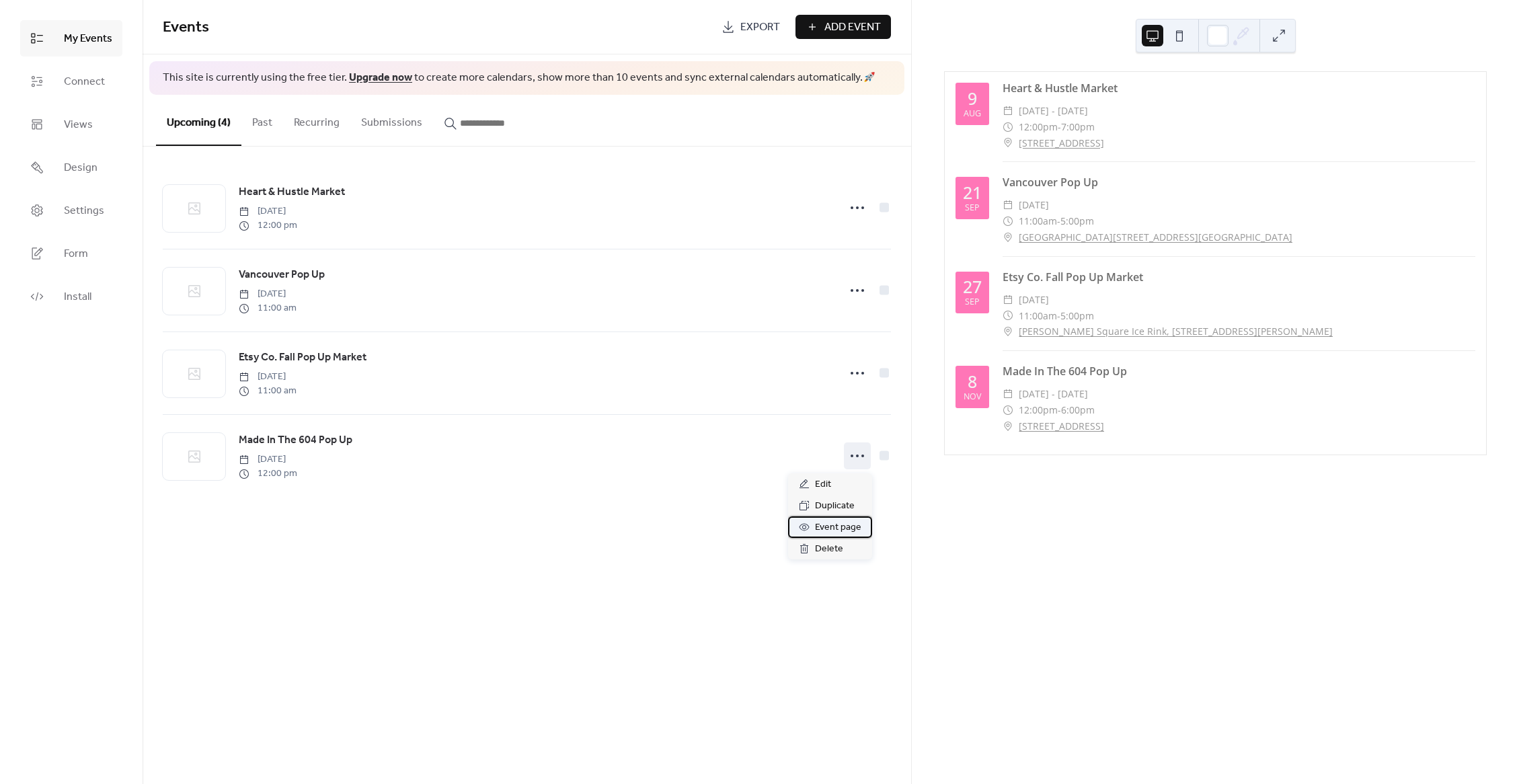click on "Event page" at bounding box center [838, 528] 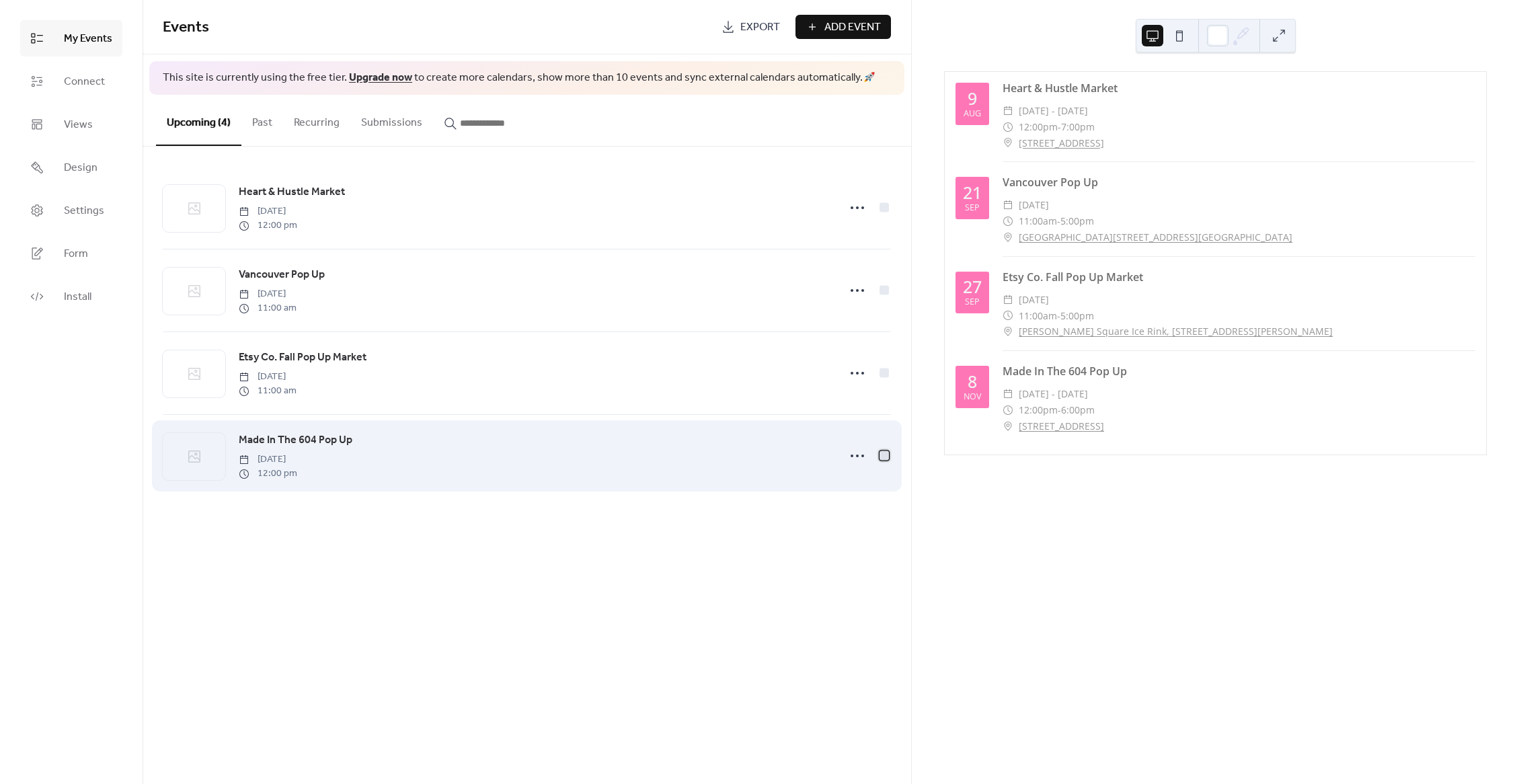 click at bounding box center [884, 456] 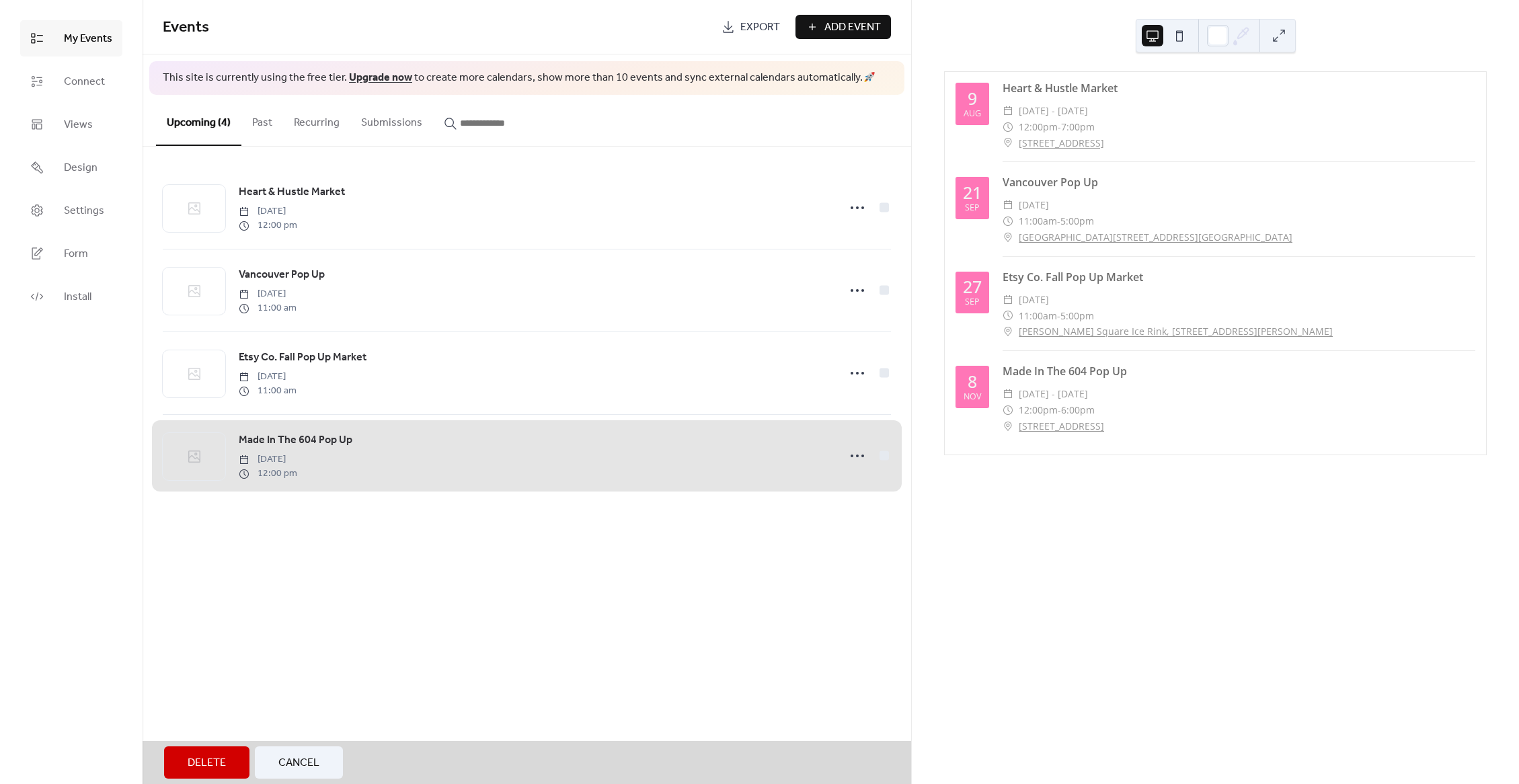 click on "Made In The 604 Pop Up Saturday, November 8, 2025 12:00 pm" at bounding box center [527, 455] 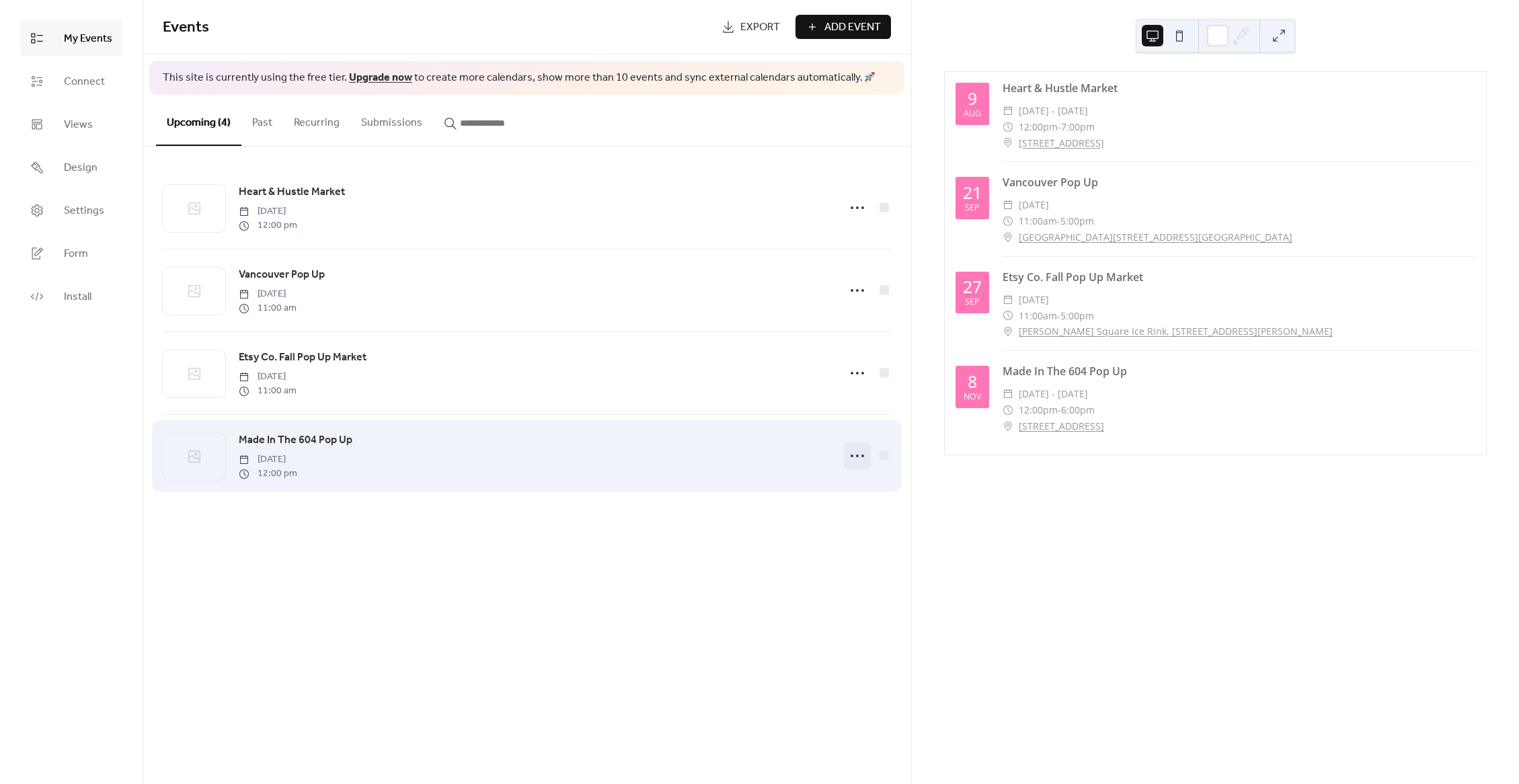click at bounding box center [857, 456] 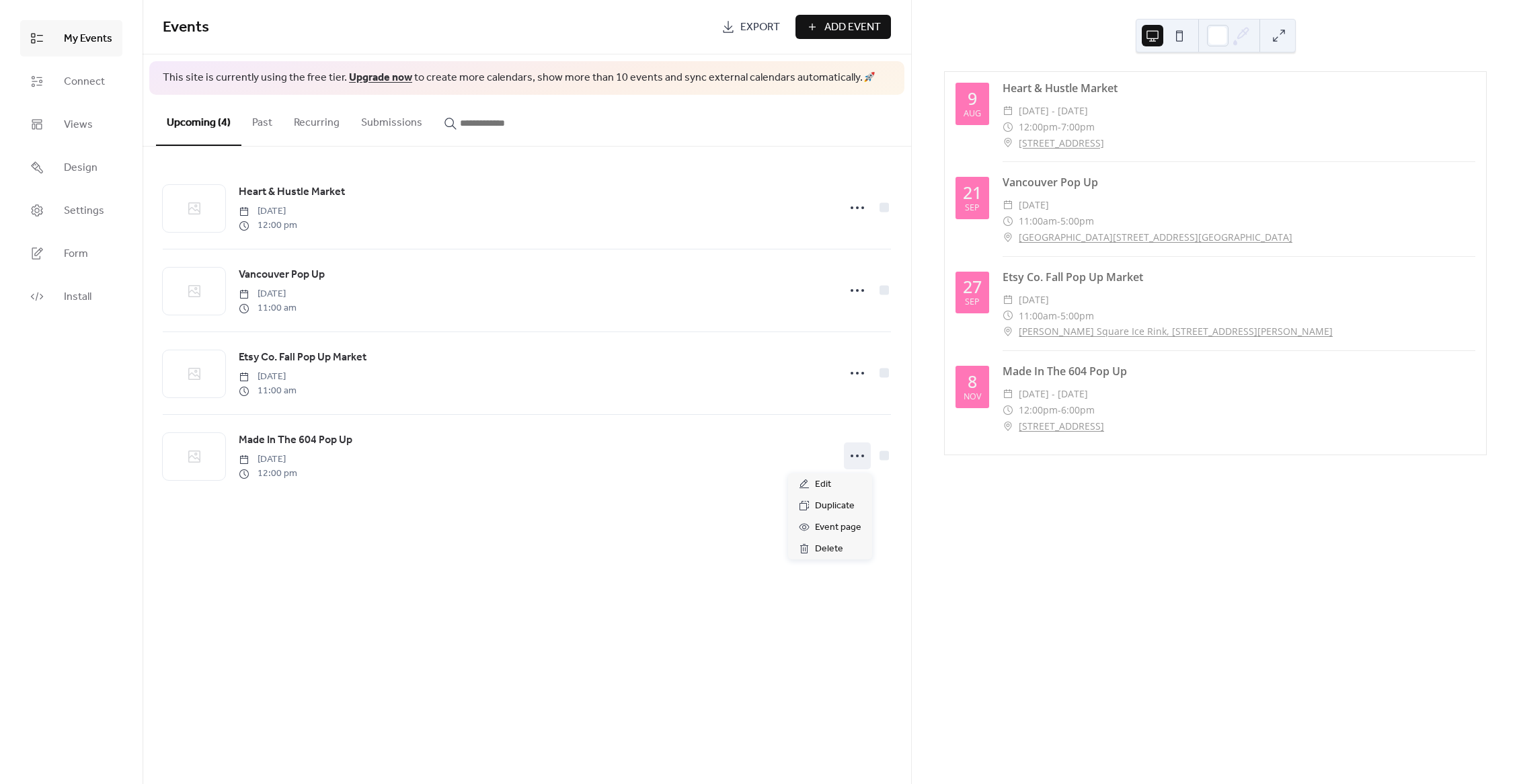 click on "Events Export Add Event This site is currently using the free tier.   Upgrade now   to create more calendars, show more than 10 events and sync external calendars automatically. 🚀 Upcoming (4) Past Recurring Submissions Heart & Hustle Market Saturday, August 9, 2025 12:00 pm Vancouver Pop Up Sunday, September 21, 2025 11:00 am Etsy Co. Fall Pop Up Market Saturday, September 27, 2025 11:00 am Made In The 604 Pop Up Saturday, November 8, 2025 12:00 pm Cancel" at bounding box center [527, 392] 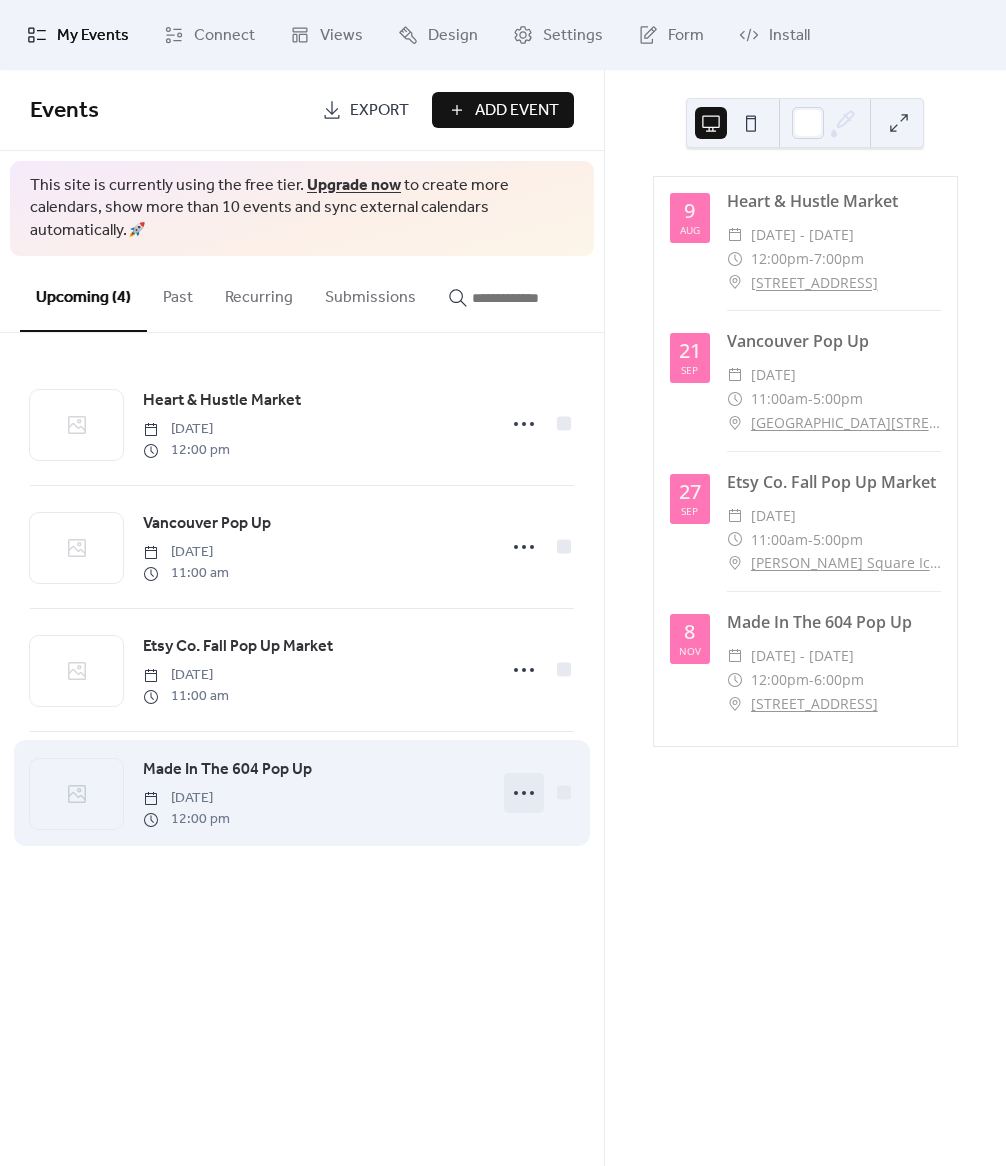 click 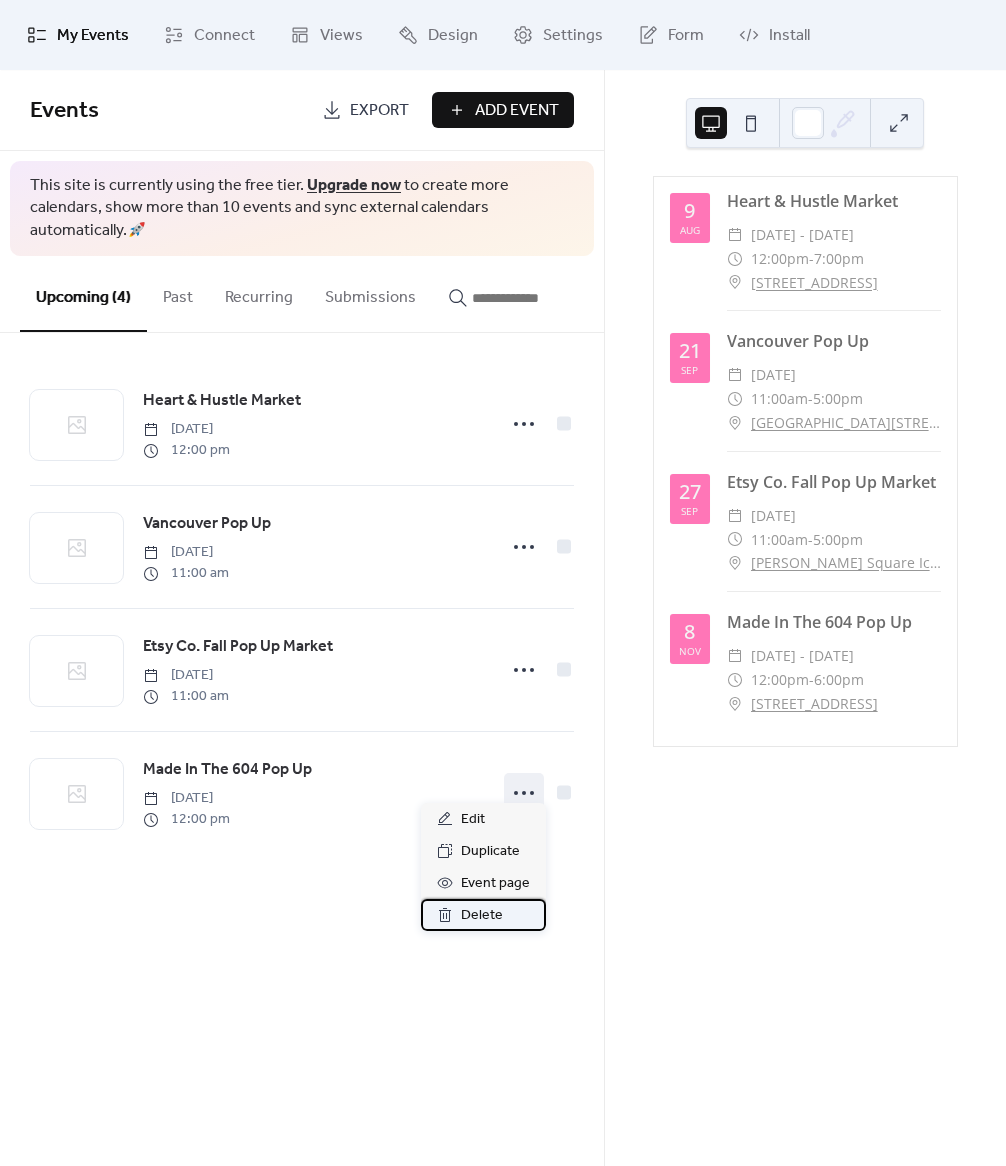 click on "Delete" at bounding box center (482, 916) 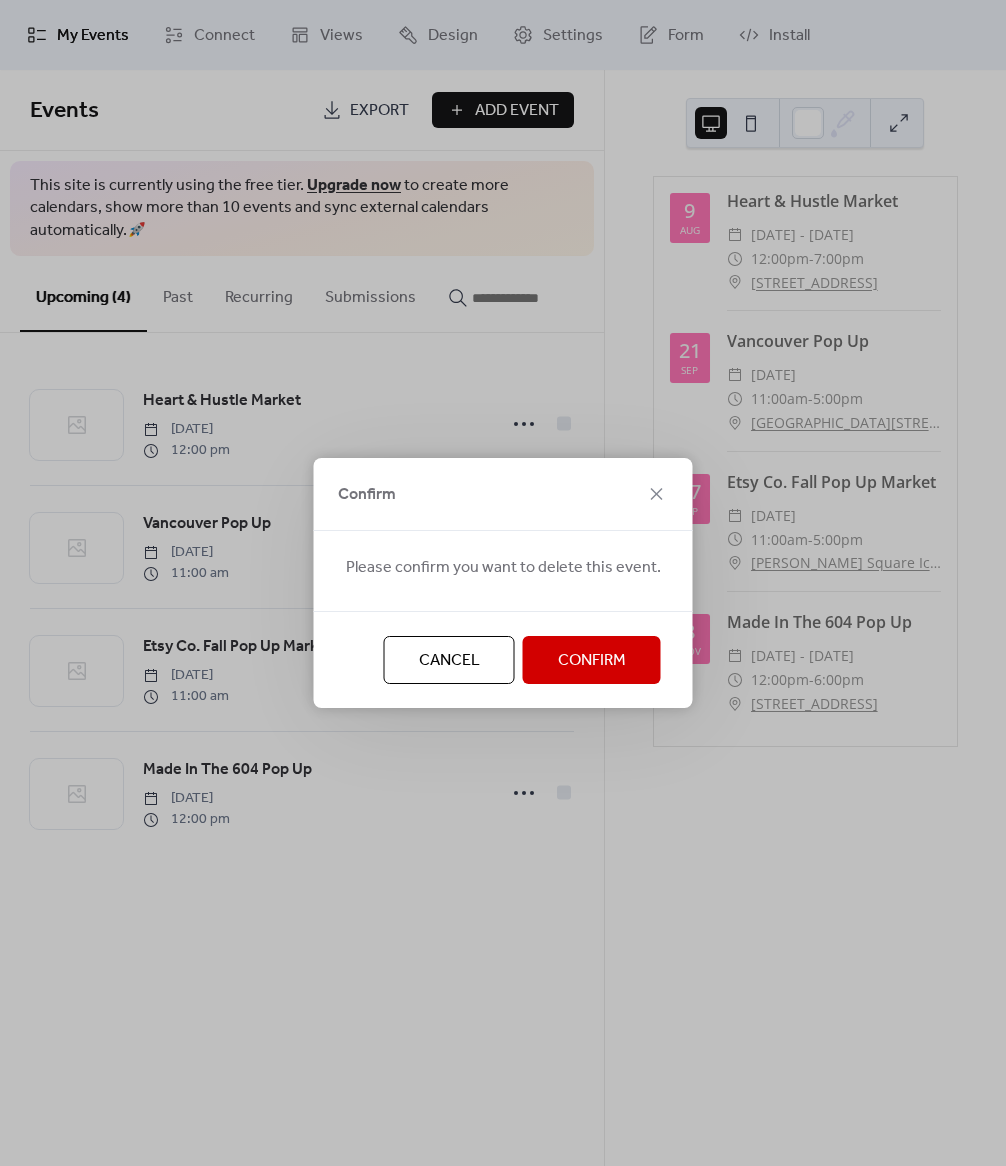 click on "Confirm" at bounding box center [592, 661] 